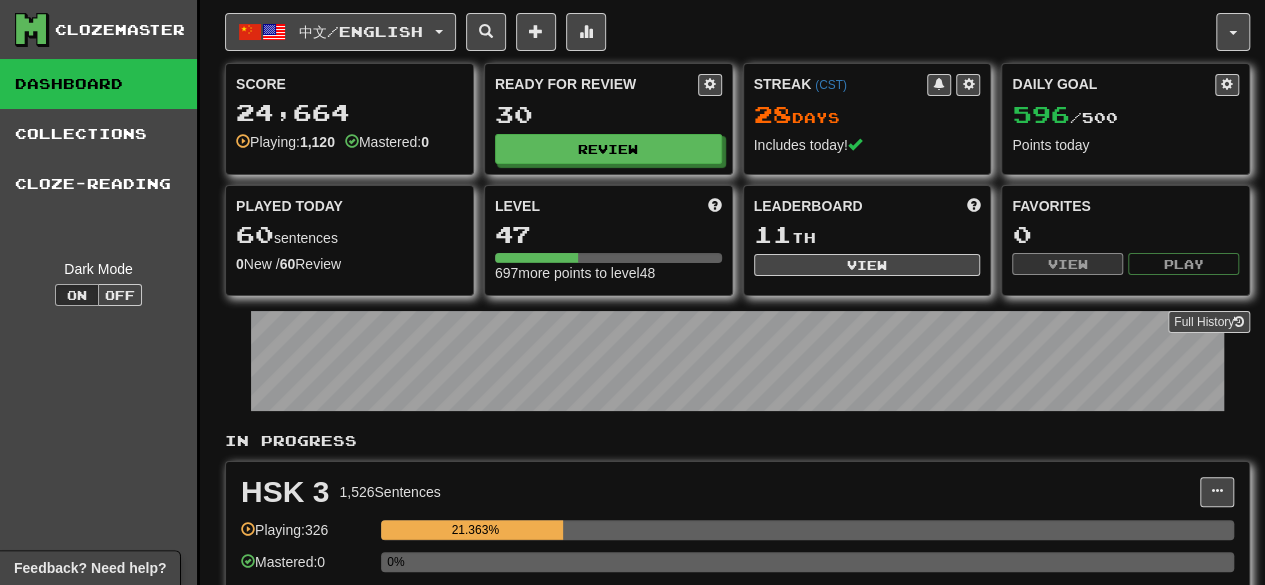 scroll, scrollTop: 0, scrollLeft: 0, axis: both 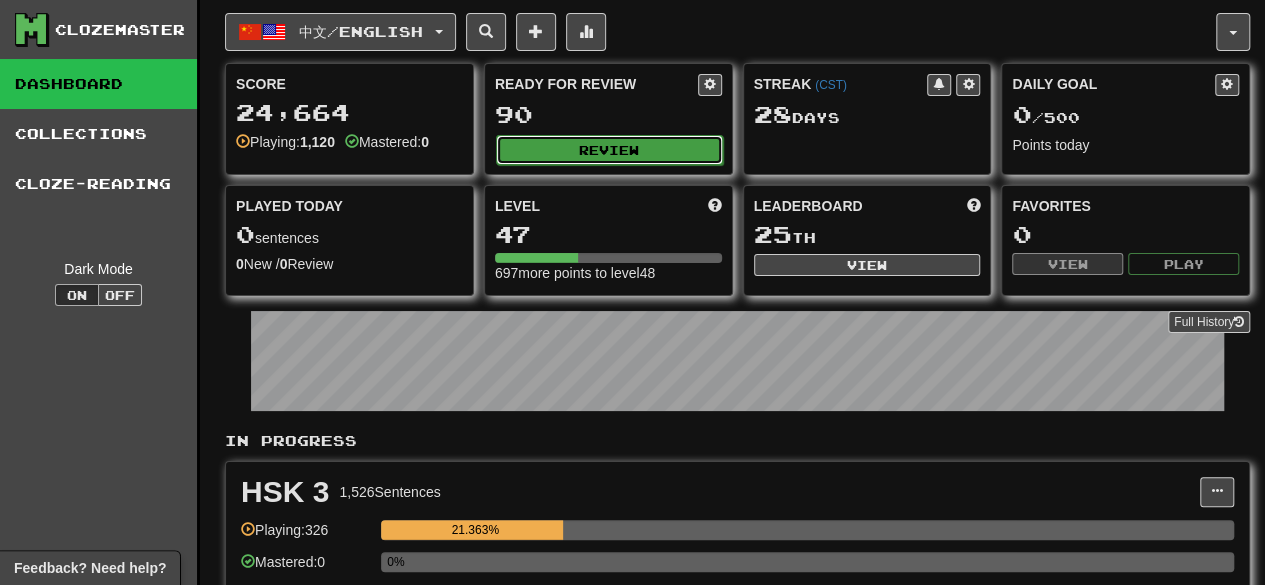 click on "Review" at bounding box center (609, 150) 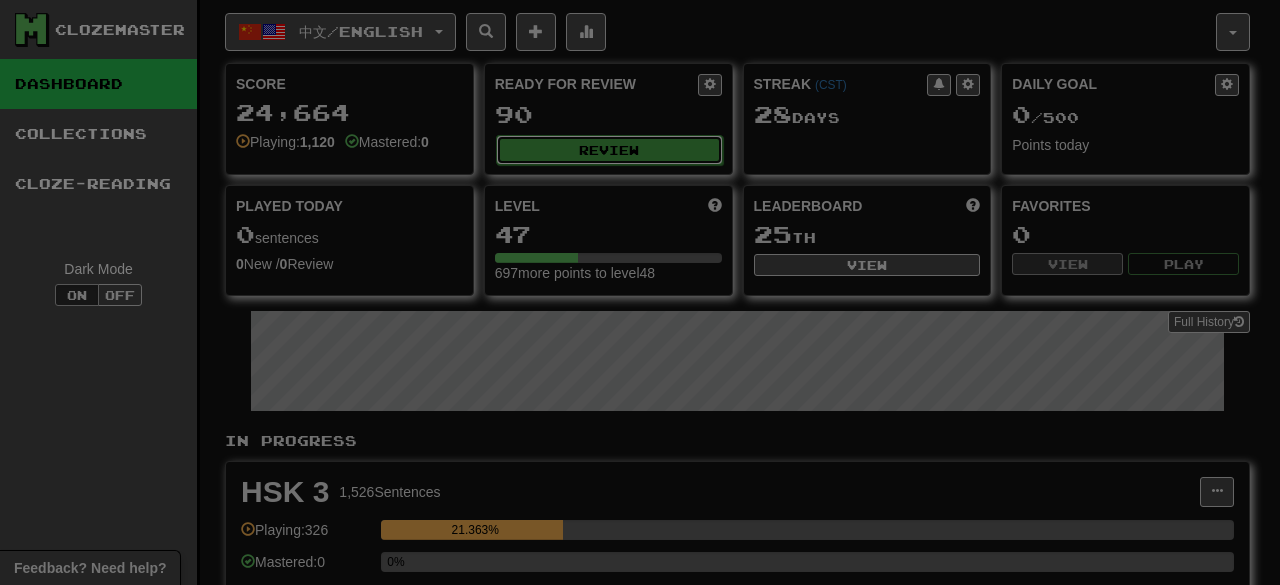 scroll, scrollTop: 0, scrollLeft: 0, axis: both 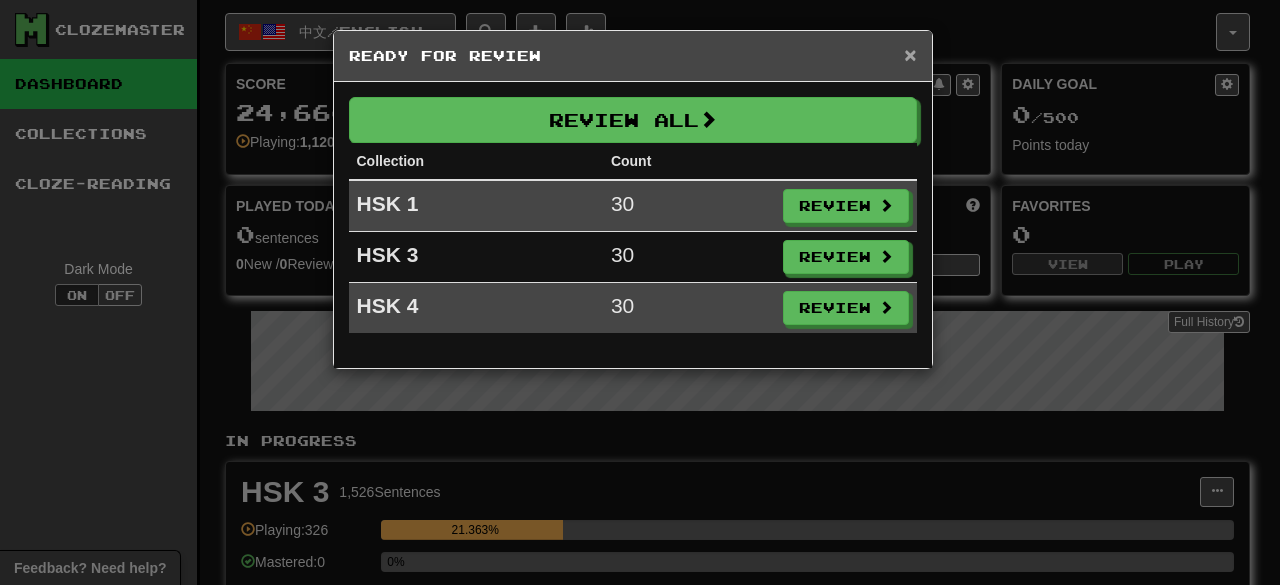click on "×" at bounding box center [910, 54] 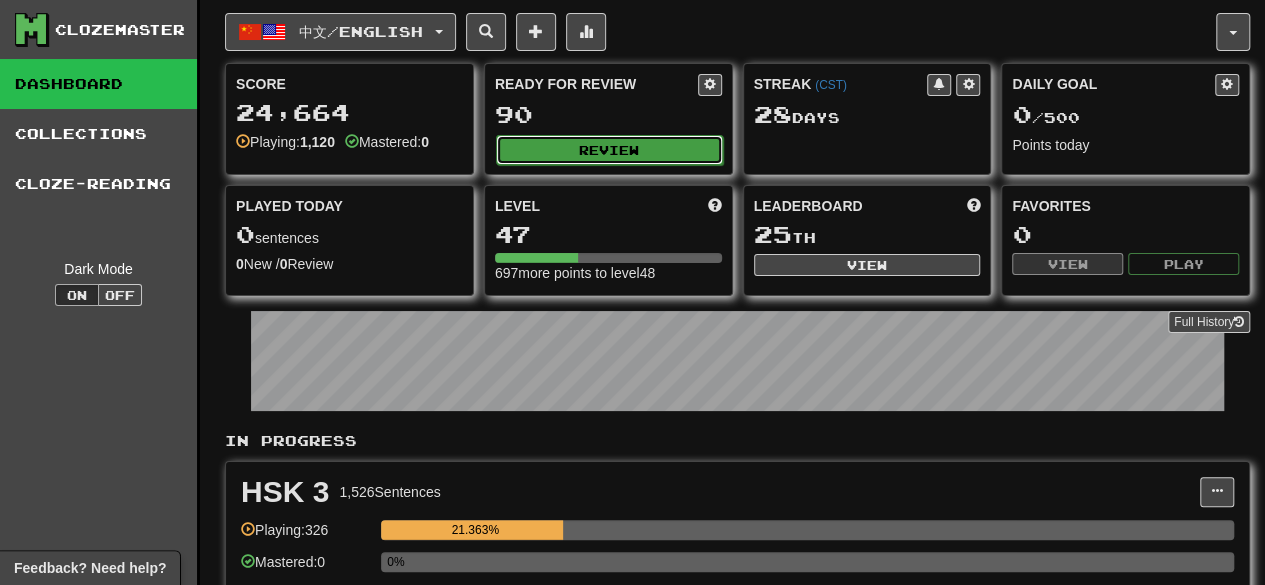 click on "Review" at bounding box center [609, 150] 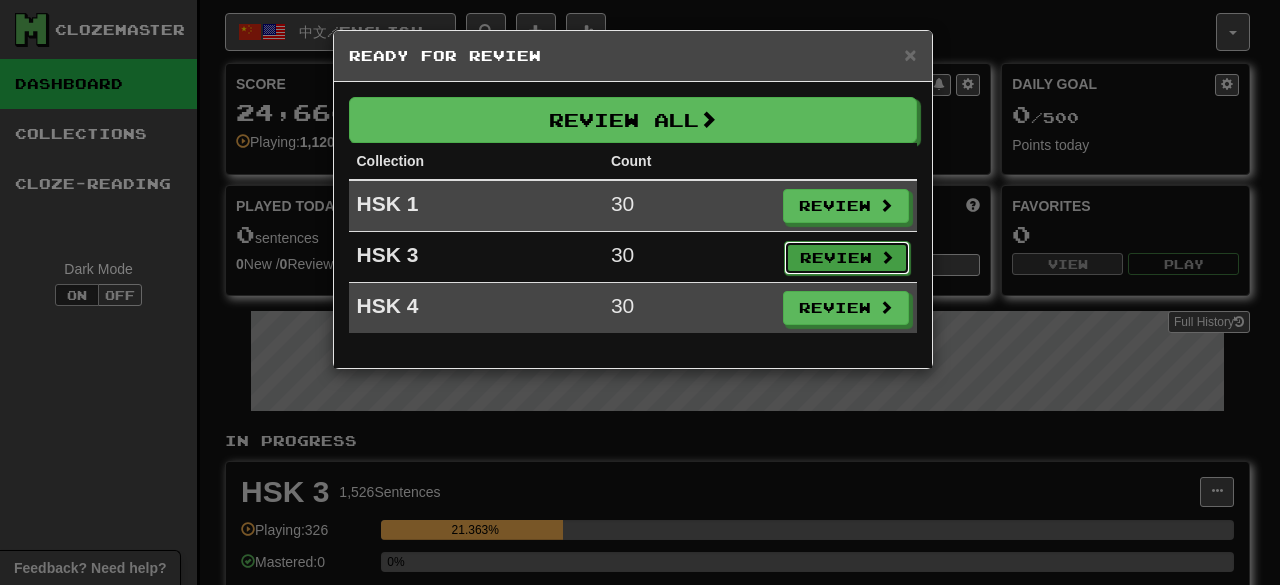 click on "Review" at bounding box center (847, 258) 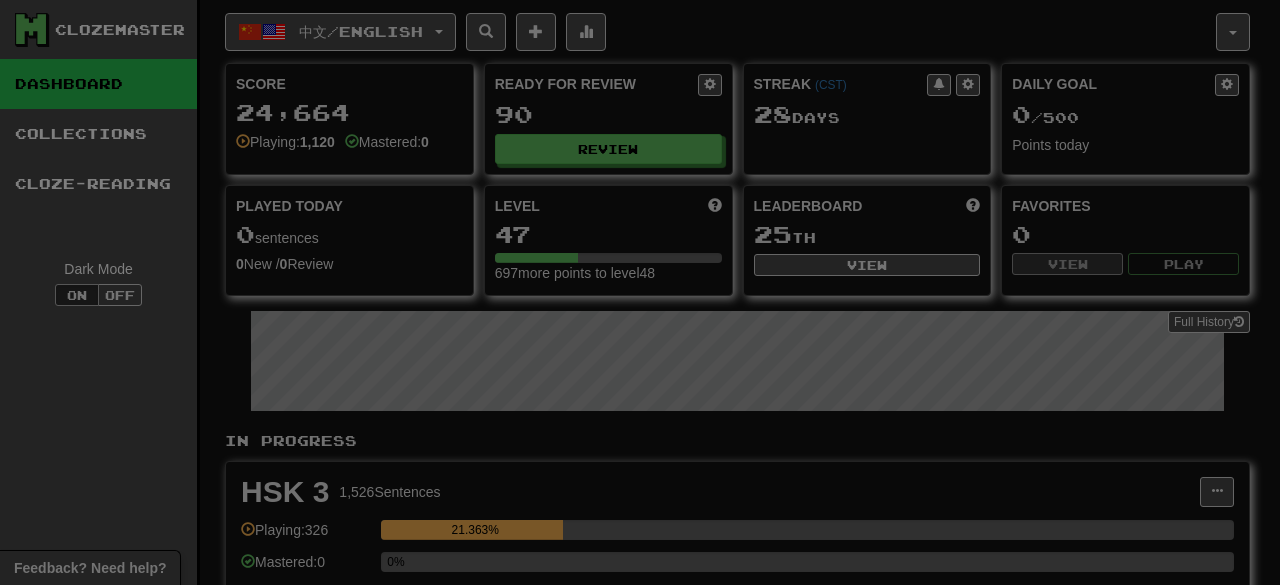 select on "**" 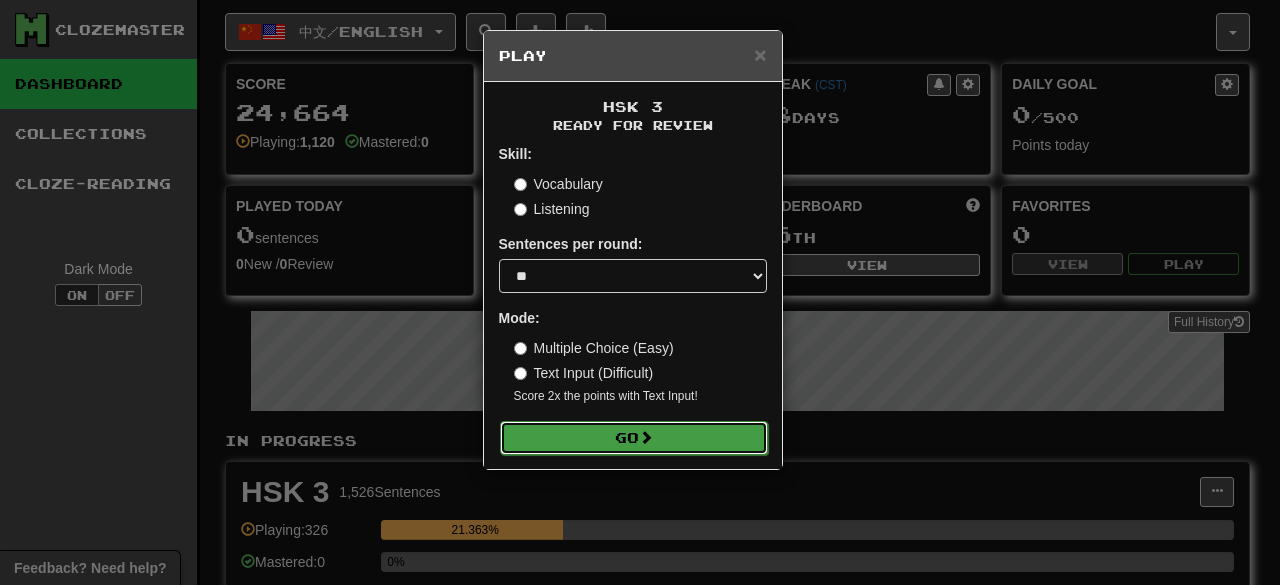 click at bounding box center (646, 437) 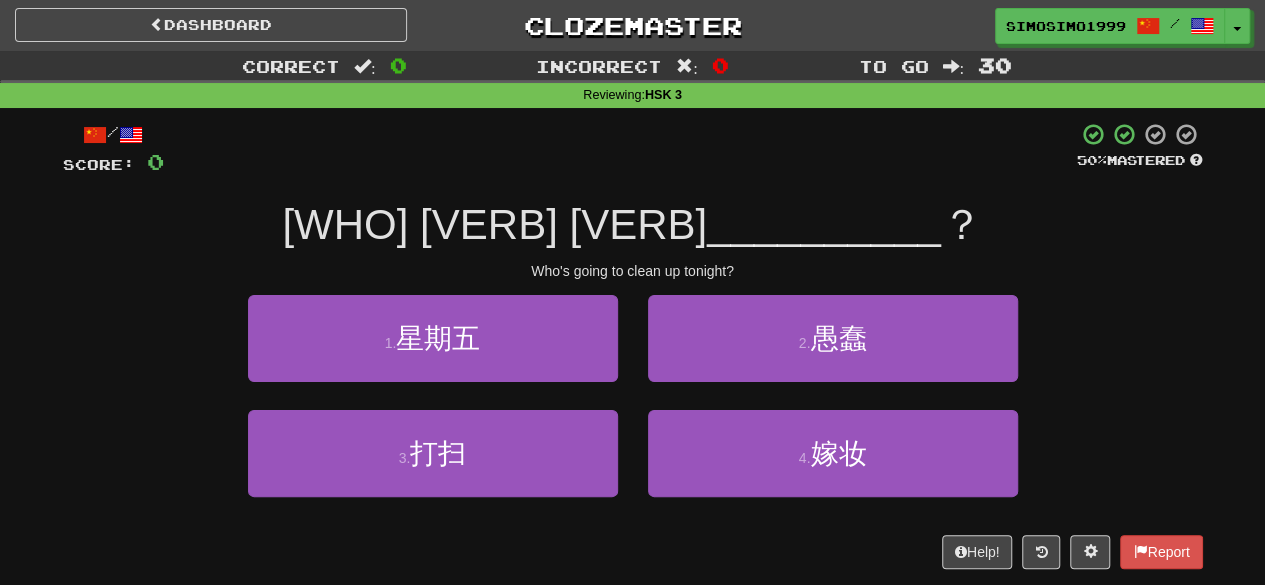 scroll, scrollTop: 0, scrollLeft: 0, axis: both 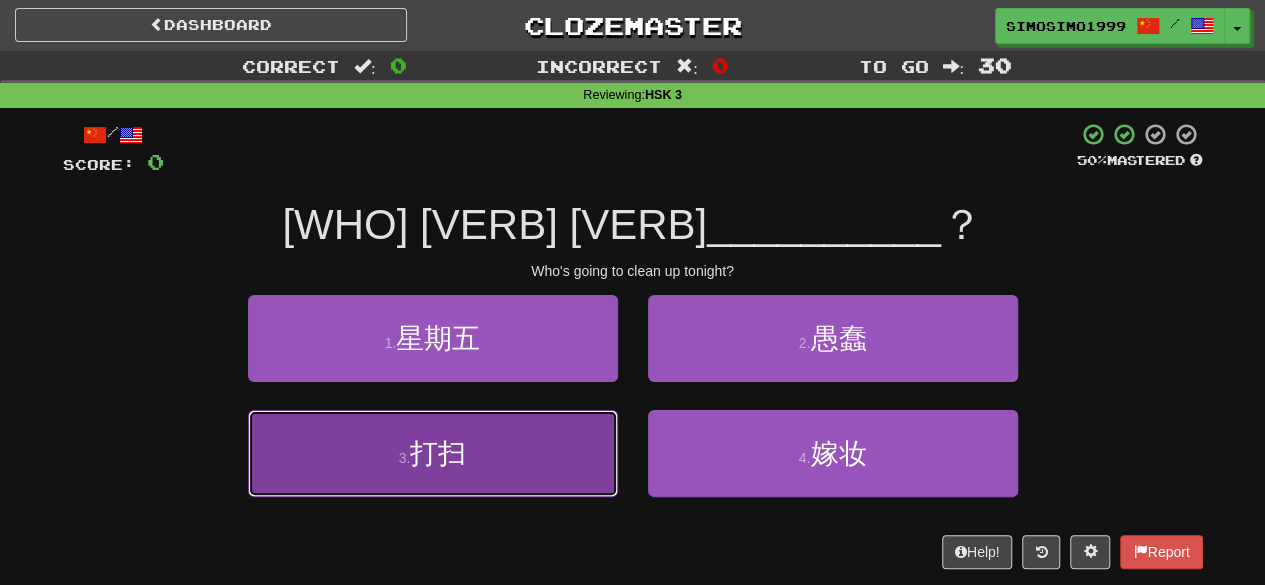 click on "3 .  打扫" at bounding box center [433, 453] 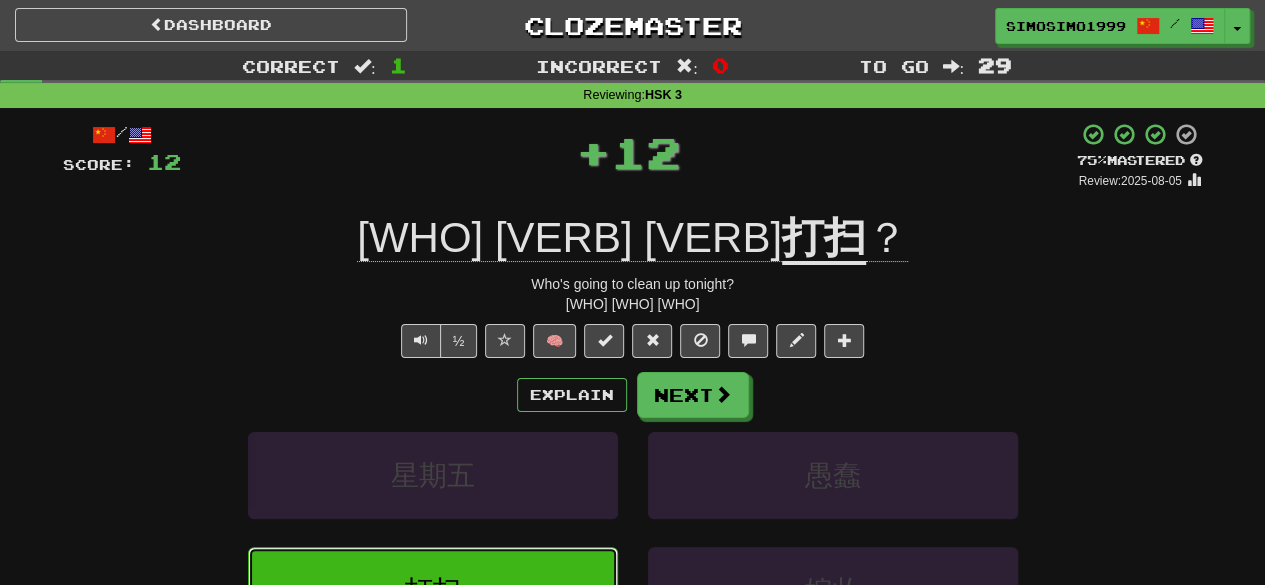 type 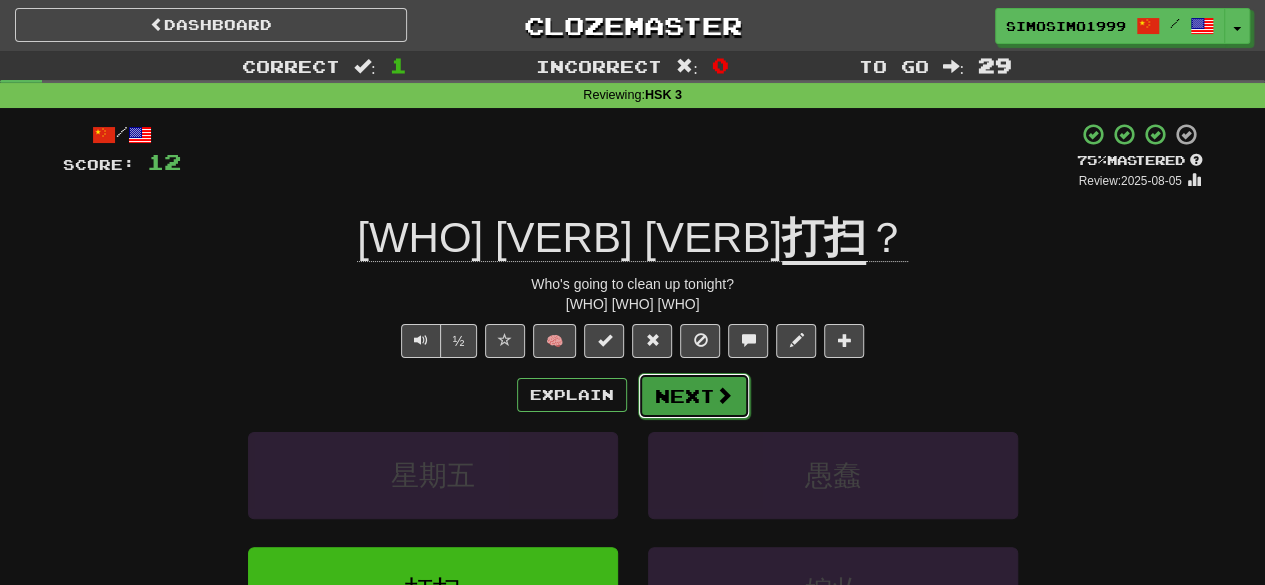 click at bounding box center (724, 395) 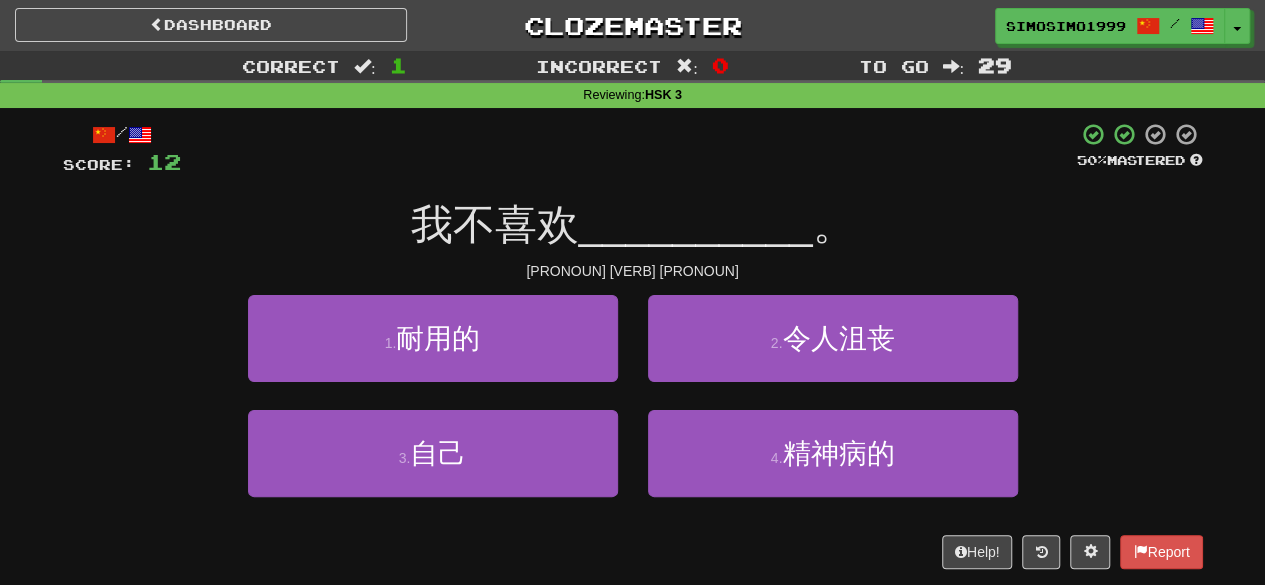 click on "2 .  令人沮丧" at bounding box center (833, 352) 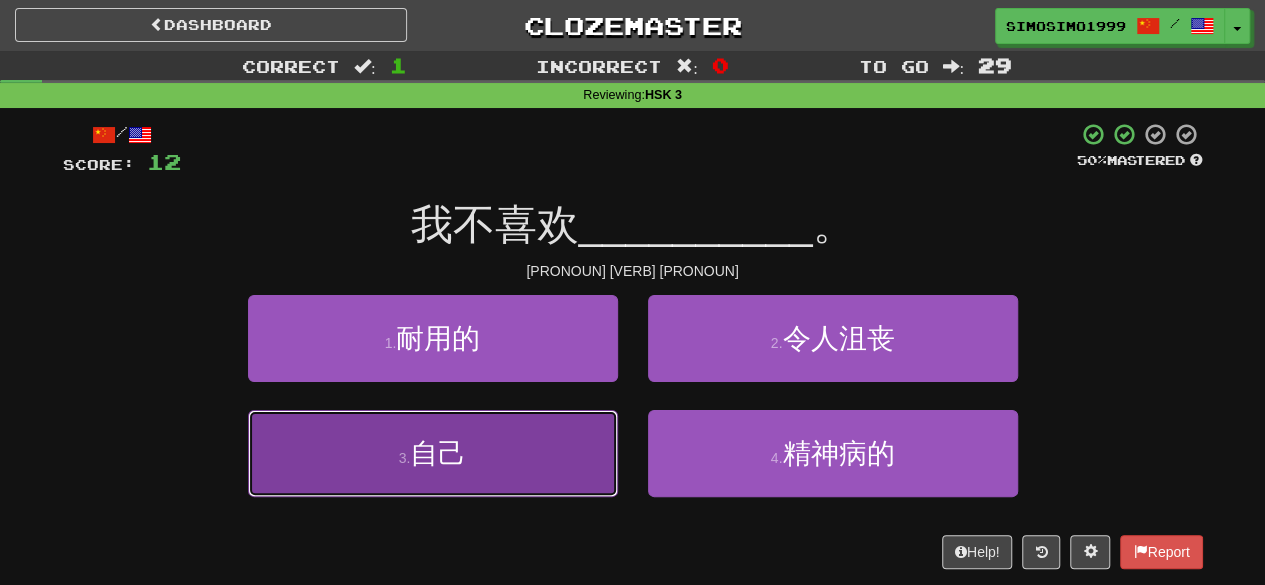 click on "3 .  自己" at bounding box center [433, 453] 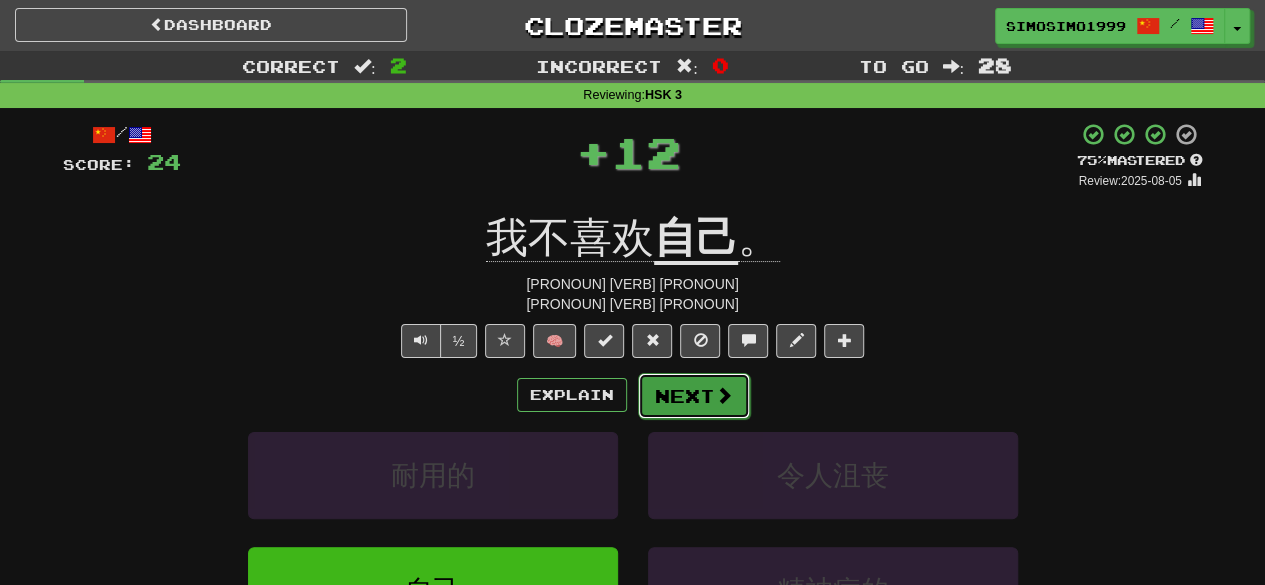 click on "Next" at bounding box center [694, 396] 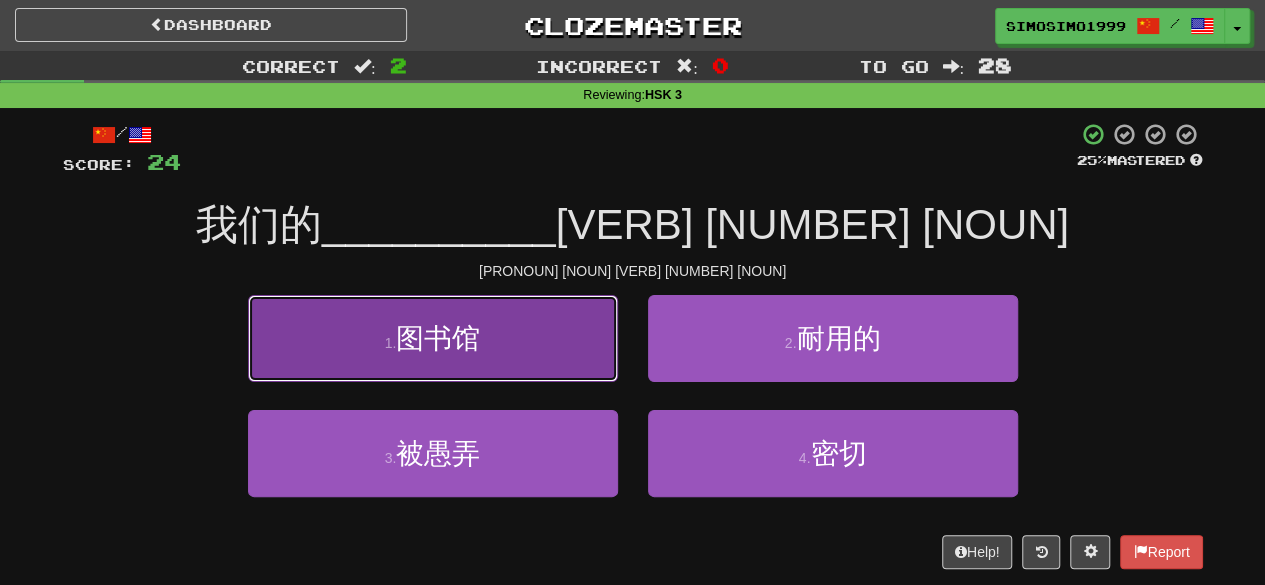 click on "1 .  图书馆" at bounding box center [433, 338] 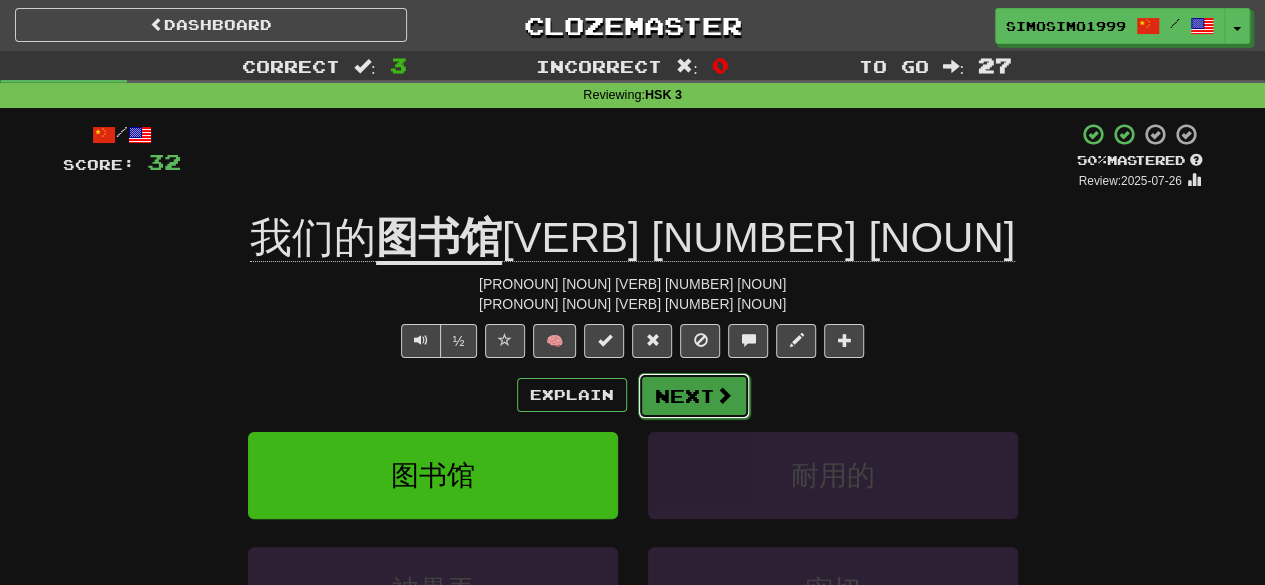 click on "Next" at bounding box center [694, 396] 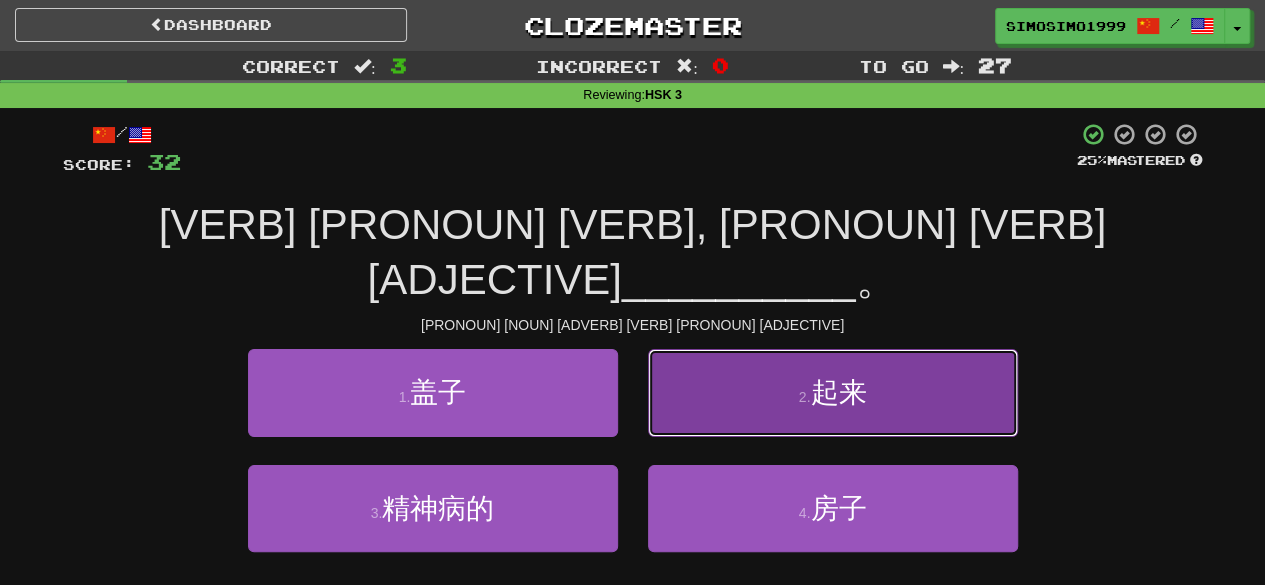 click on "2 .  起来" at bounding box center (833, 392) 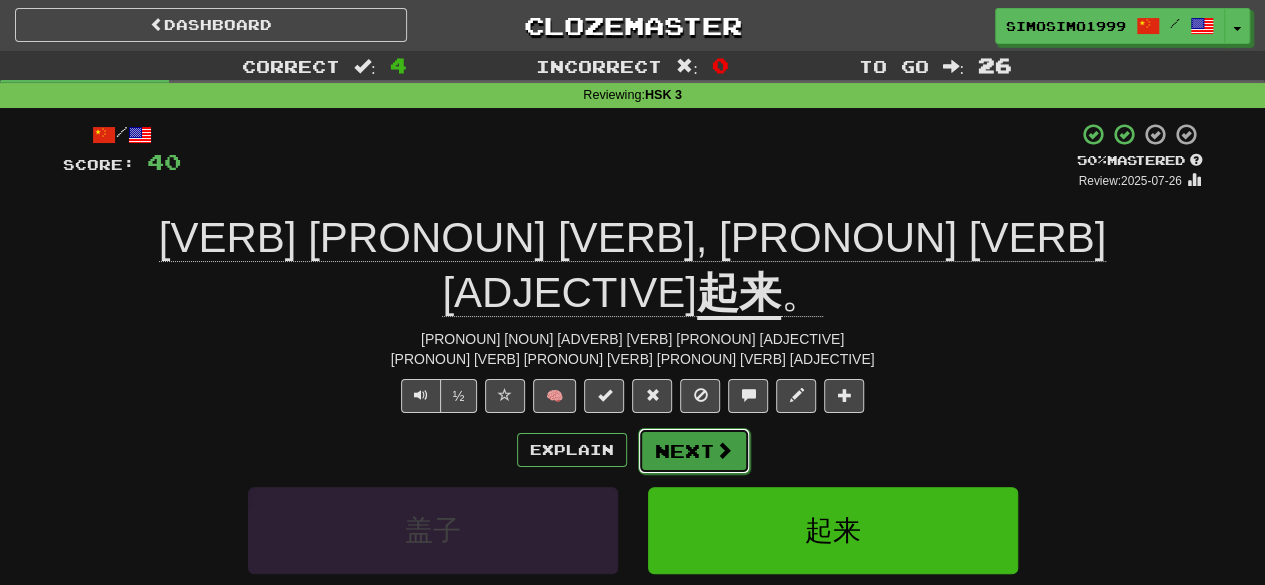 click on "Next" at bounding box center (694, 451) 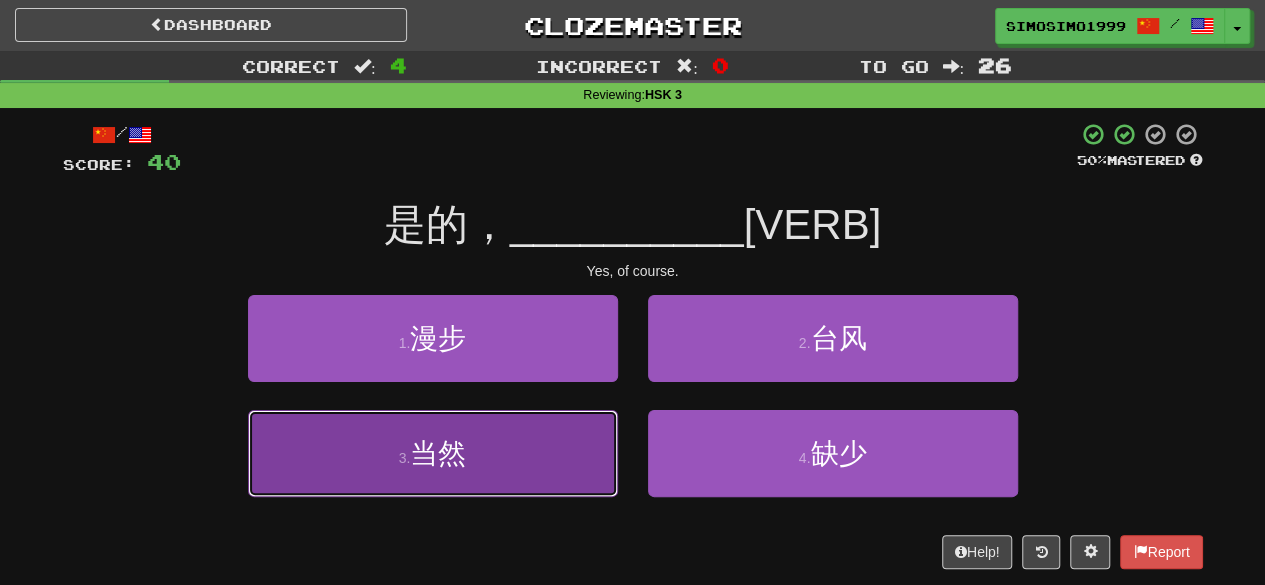click on "3 .  当然" at bounding box center [433, 453] 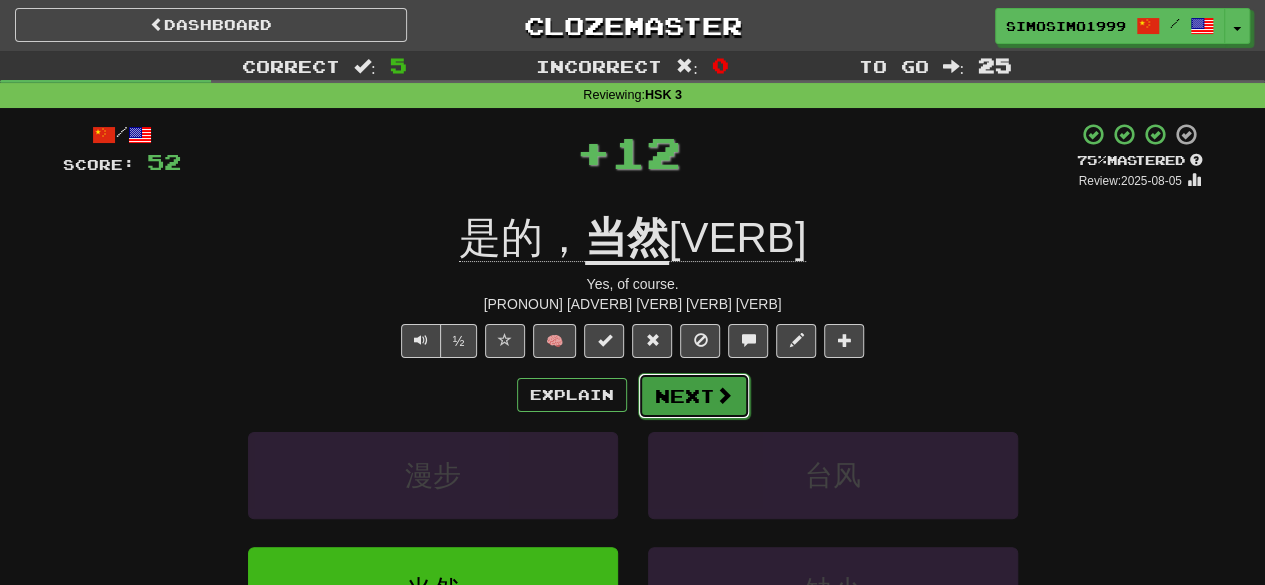 click on "Next" at bounding box center (694, 396) 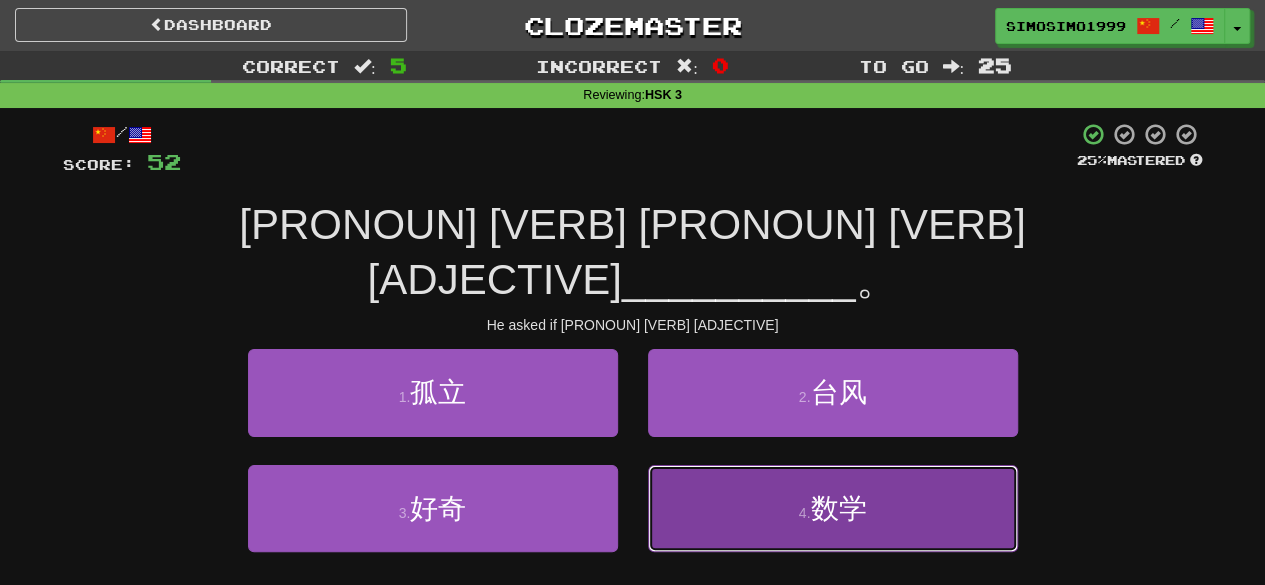 click on "4 .  数学" at bounding box center (833, 508) 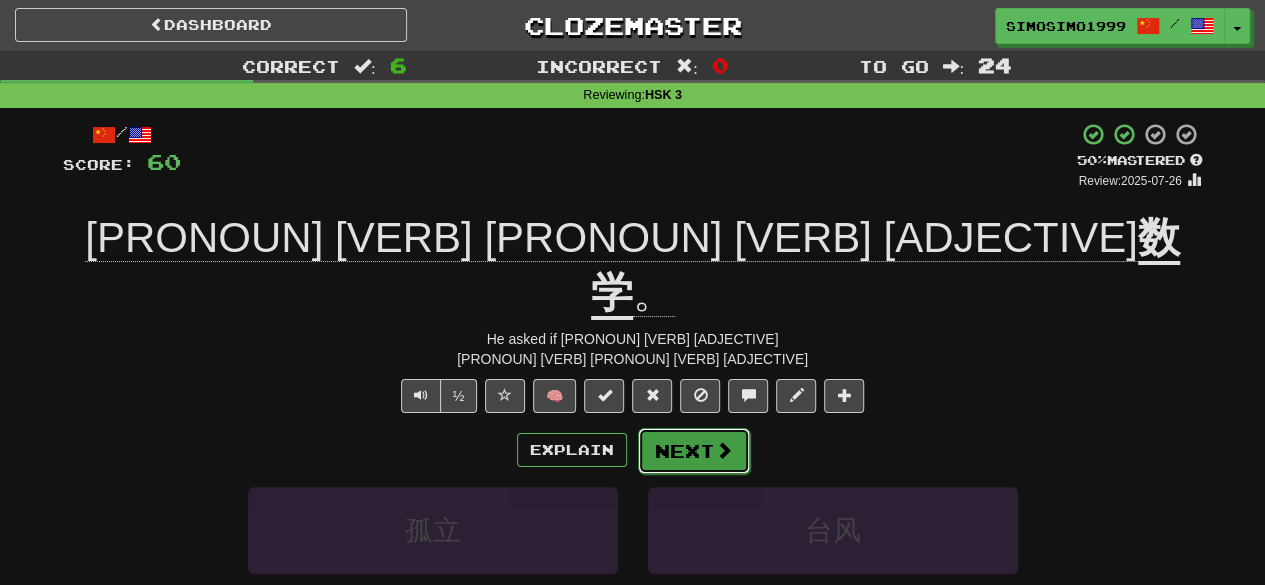click on "Next" at bounding box center [694, 451] 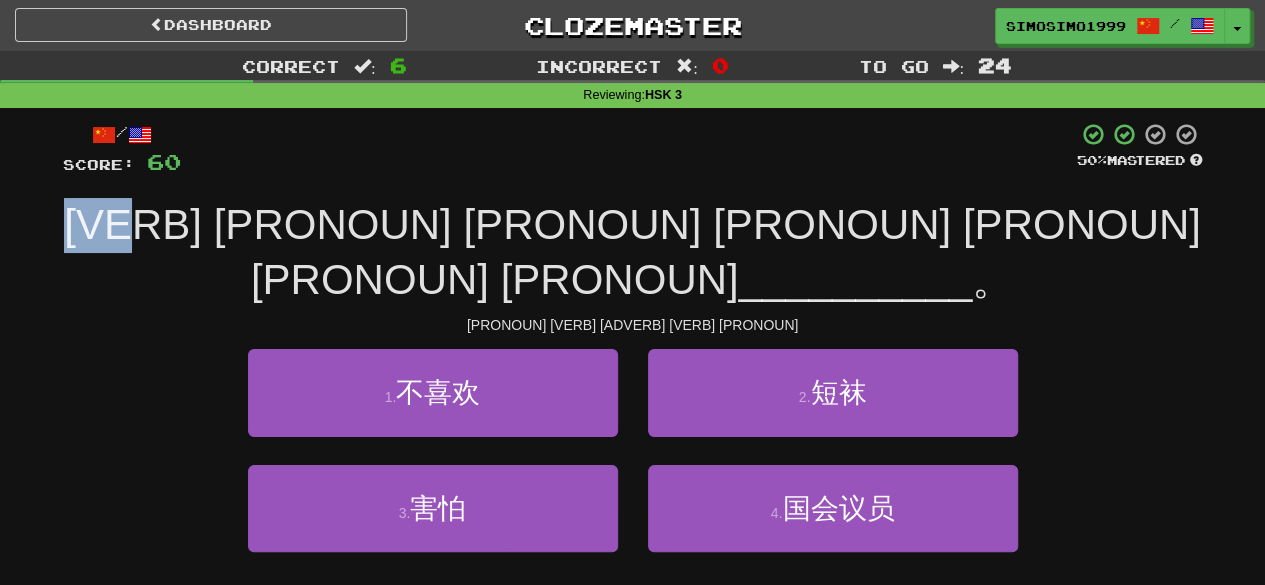 drag, startPoint x: 228, startPoint y: 217, endPoint x: 360, endPoint y: 229, distance: 132.54433 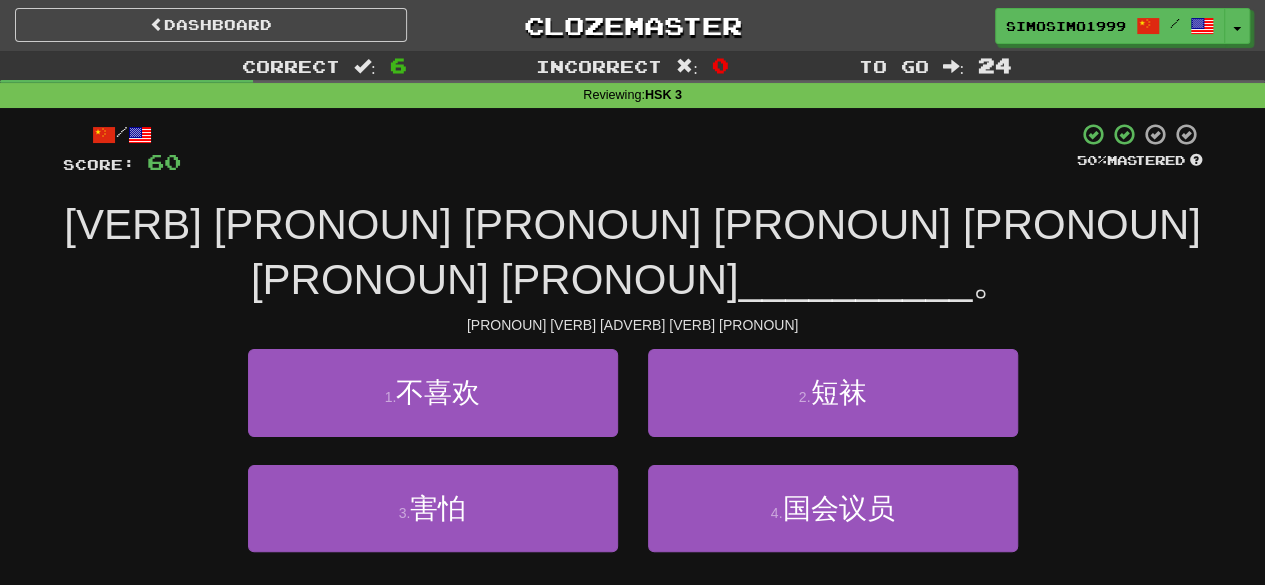 click on "只是从他旁边走过去我就觉得" at bounding box center [632, 252] 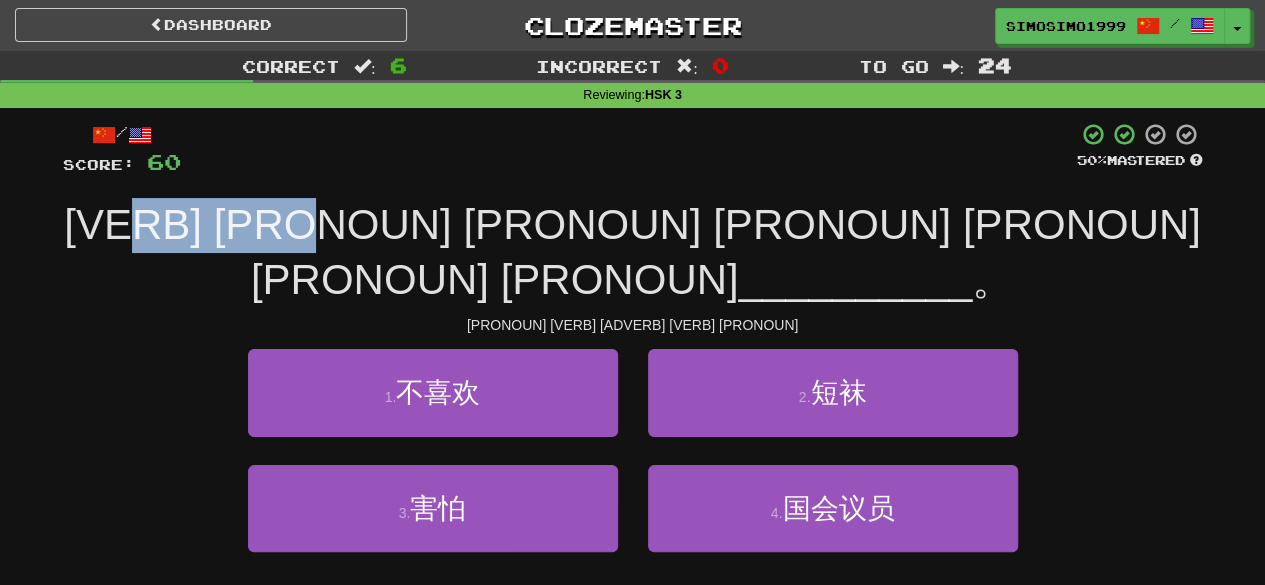 drag, startPoint x: 365, startPoint y: 225, endPoint x: 692, endPoint y: 235, distance: 327.15286 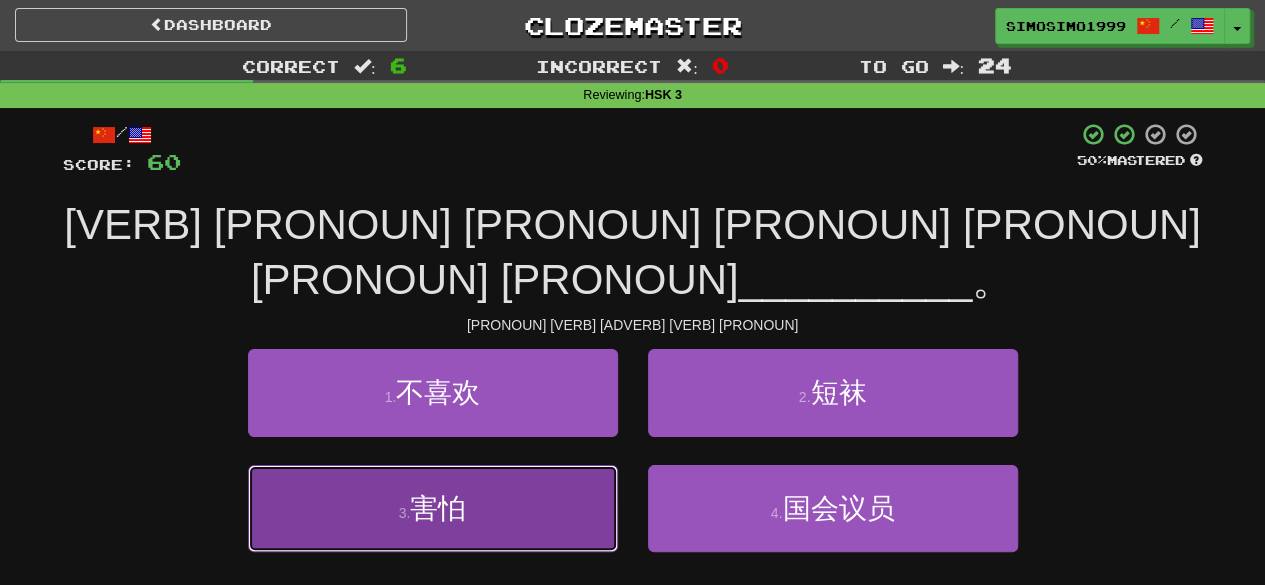 click on "3 .  害怕" at bounding box center [433, 508] 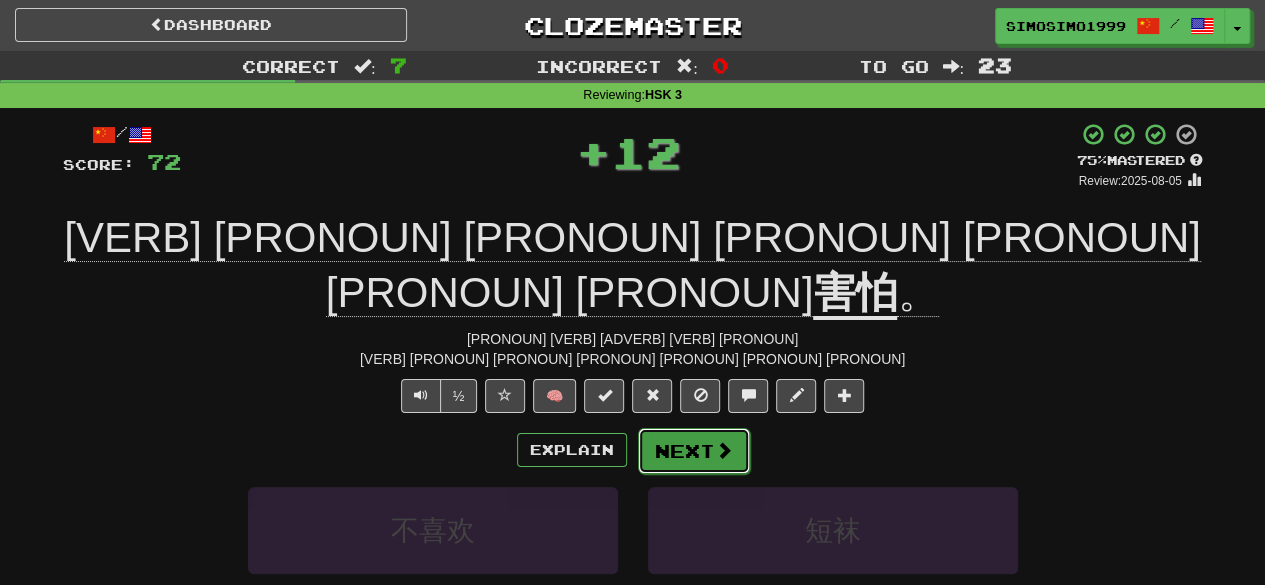 click on "Next" at bounding box center [694, 451] 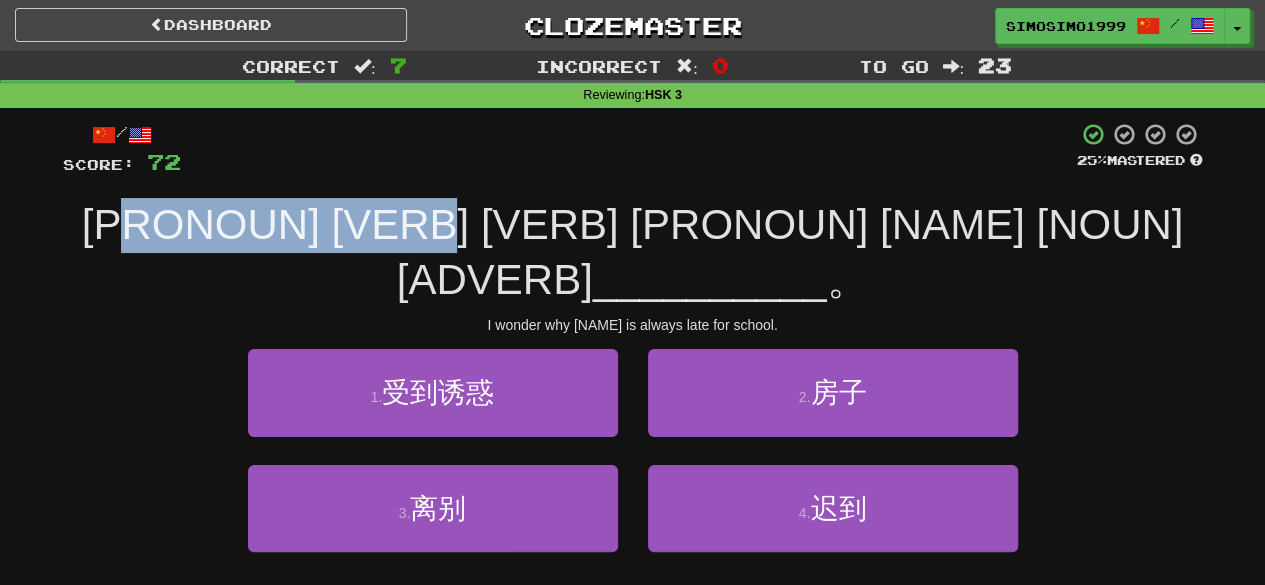 drag, startPoint x: 277, startPoint y: 229, endPoint x: 814, endPoint y: 241, distance: 537.13403 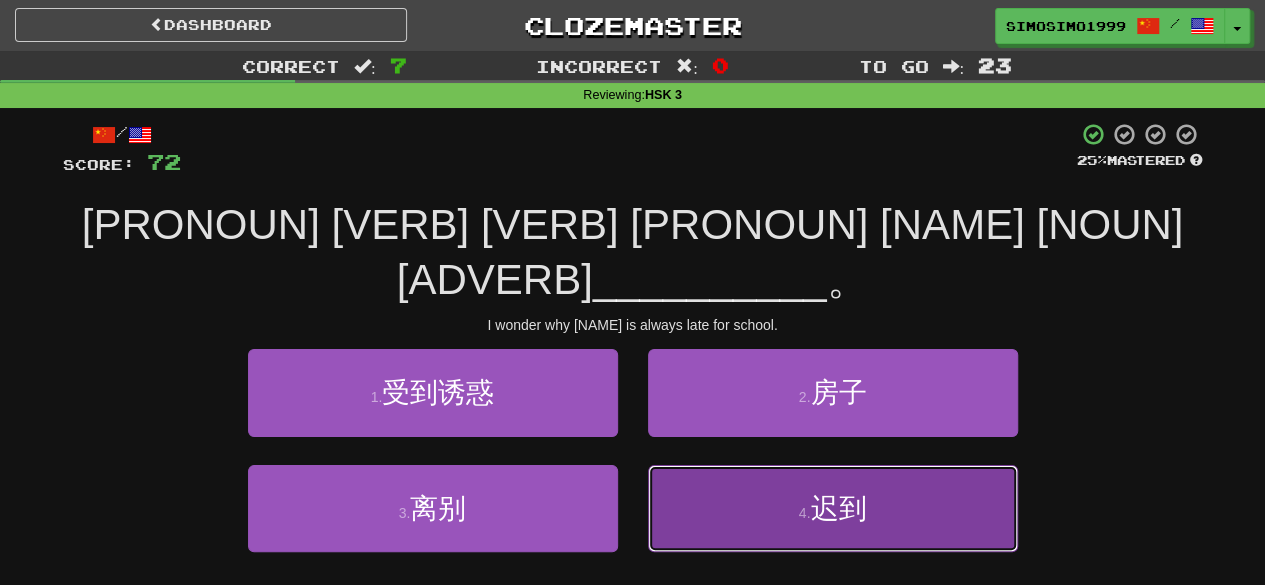 click on "迟到" at bounding box center [838, 508] 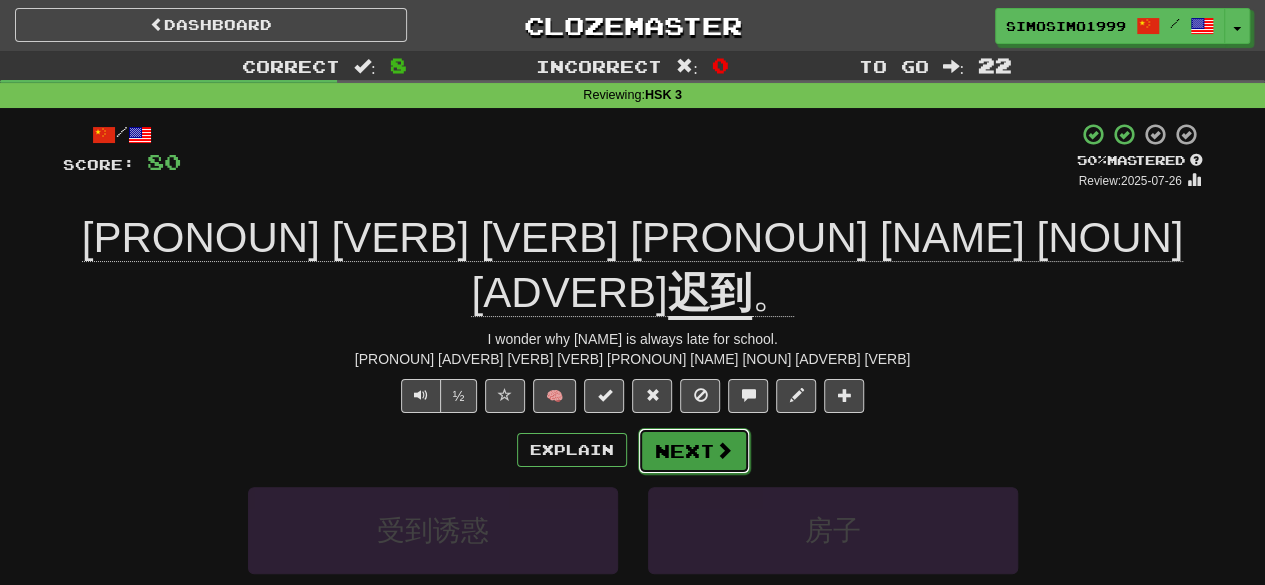 click on "Next" at bounding box center [694, 451] 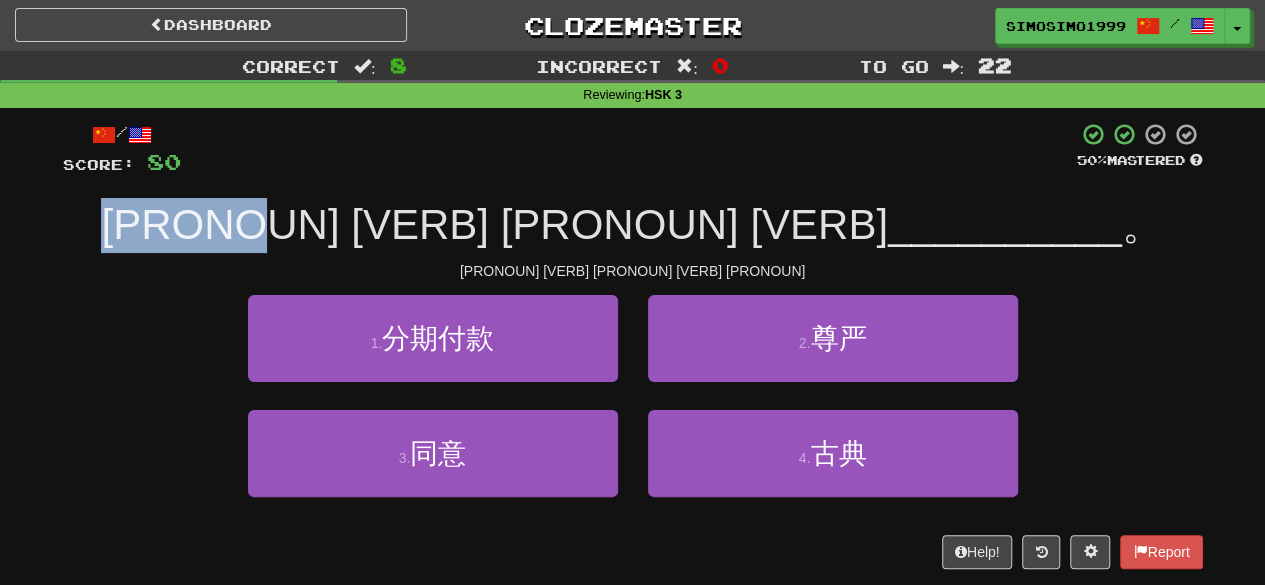 drag, startPoint x: 380, startPoint y: 216, endPoint x: 608, endPoint y: 229, distance: 228.37032 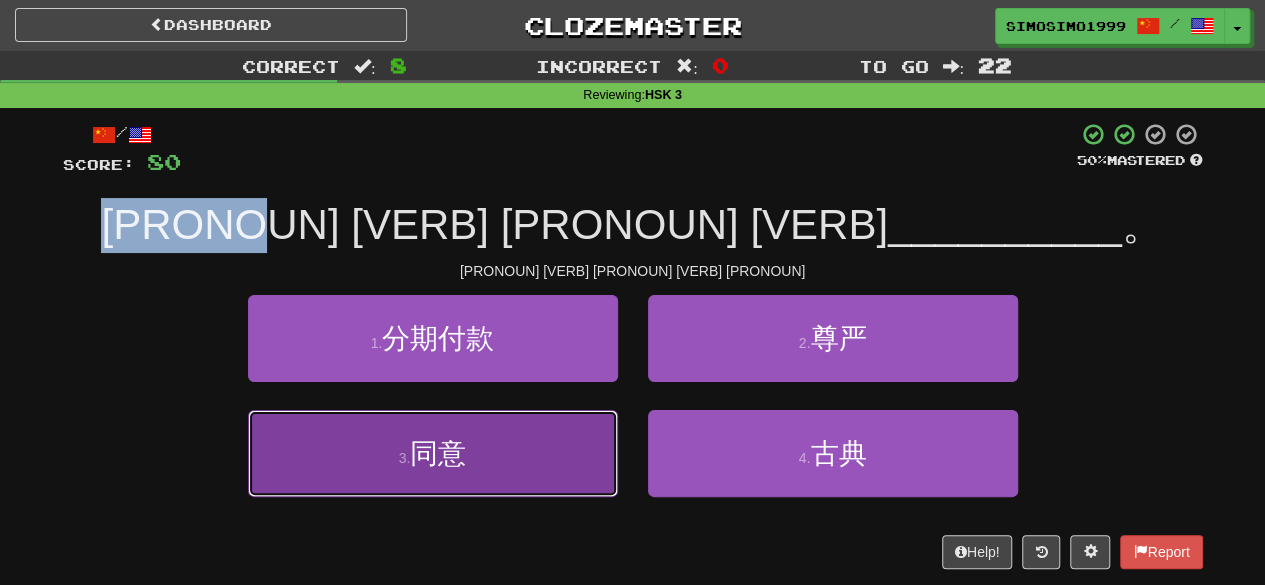 click on "3 .  同意" at bounding box center (433, 453) 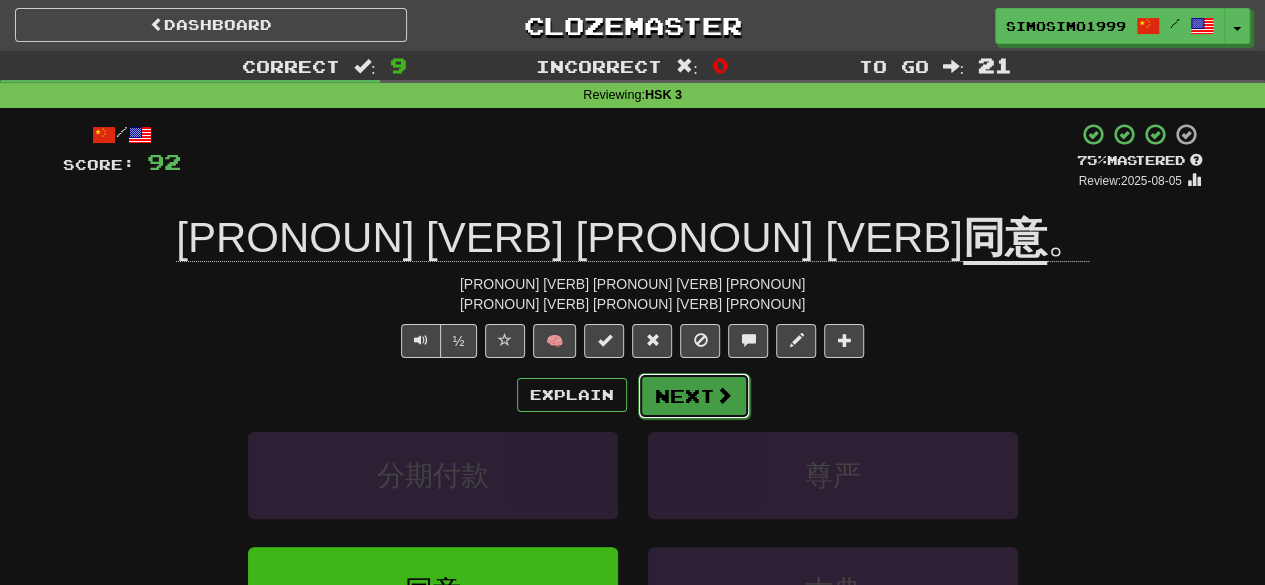 click on "Next" at bounding box center [694, 396] 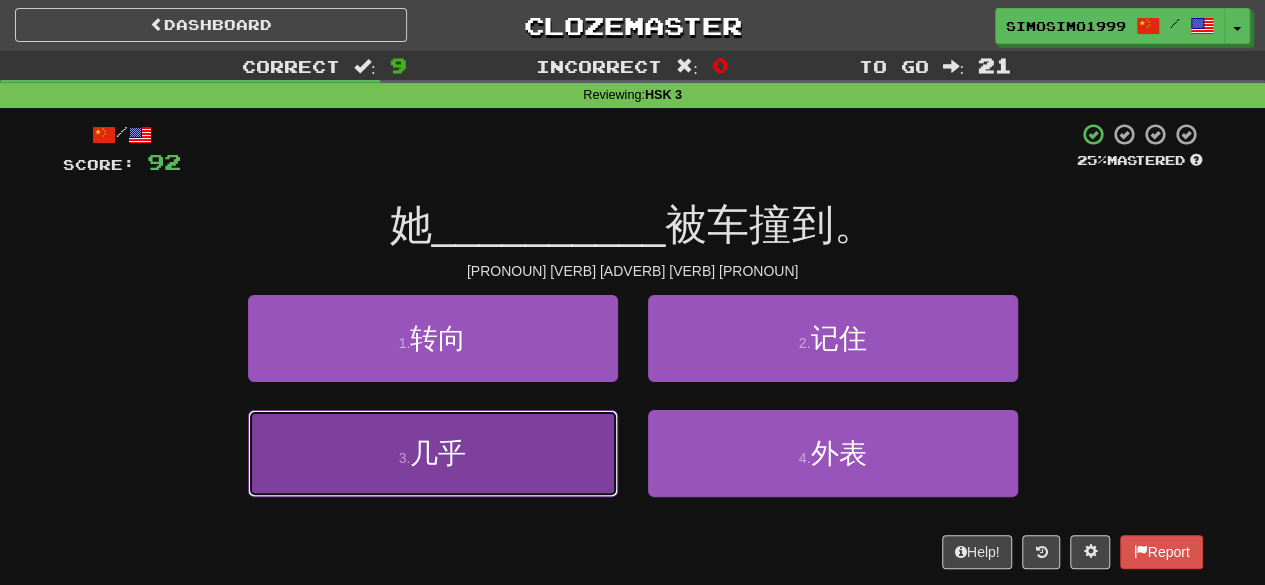 click on "3 .  几乎" at bounding box center (433, 453) 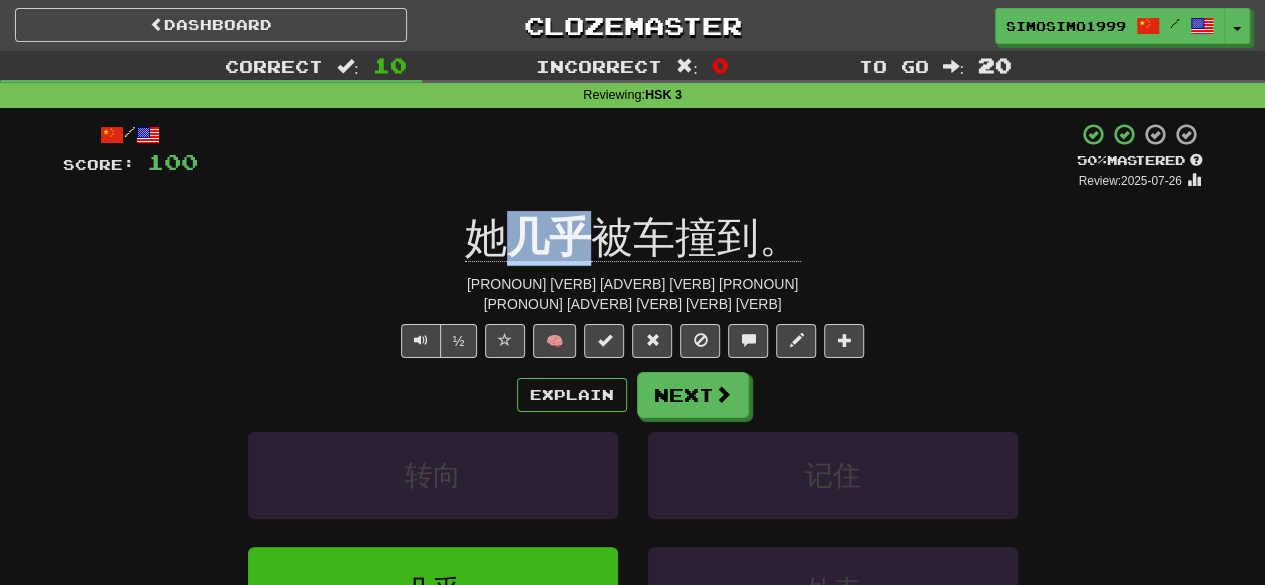 drag, startPoint x: 518, startPoint y: 233, endPoint x: 577, endPoint y: 244, distance: 60.016663 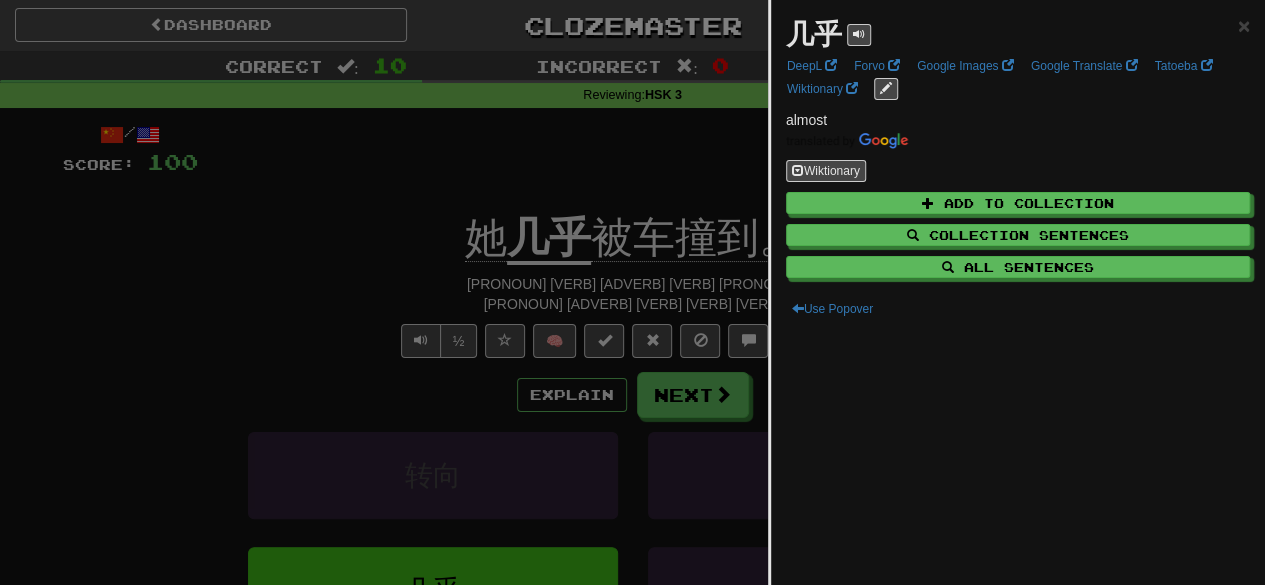 click at bounding box center [632, 292] 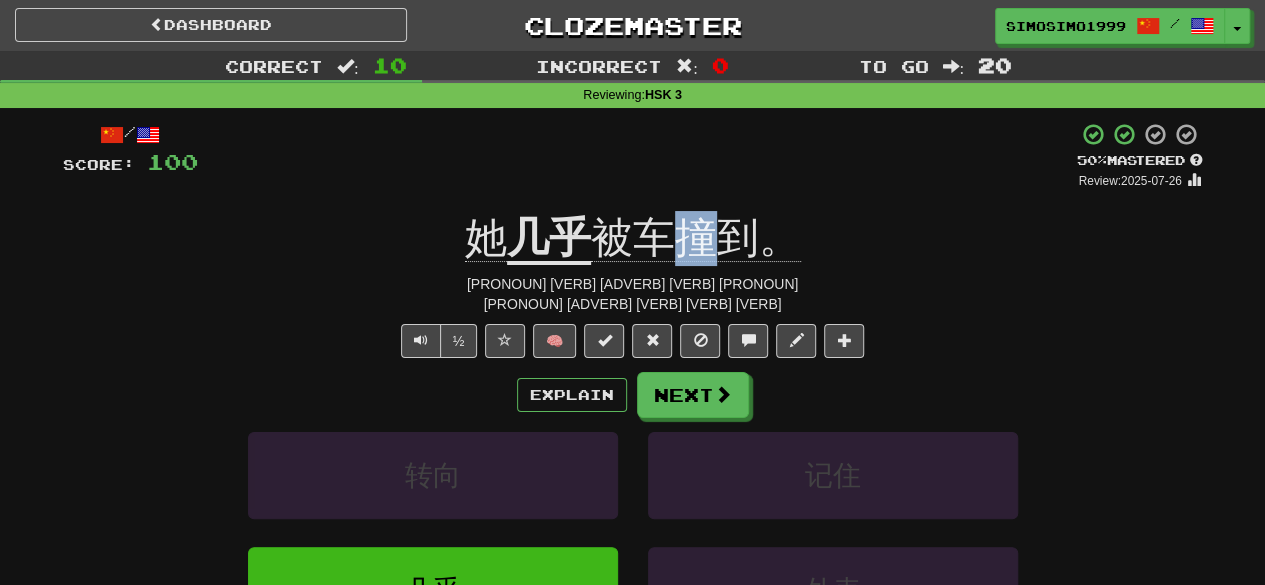 drag, startPoint x: 674, startPoint y: 236, endPoint x: 709, endPoint y: 241, distance: 35.35534 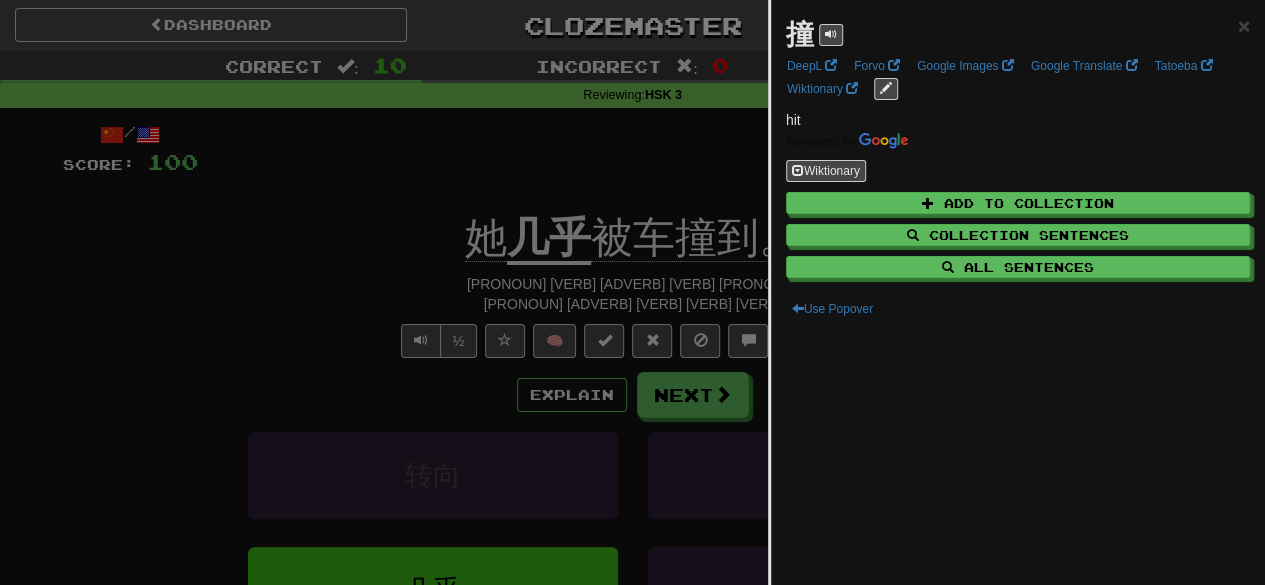 click at bounding box center (632, 292) 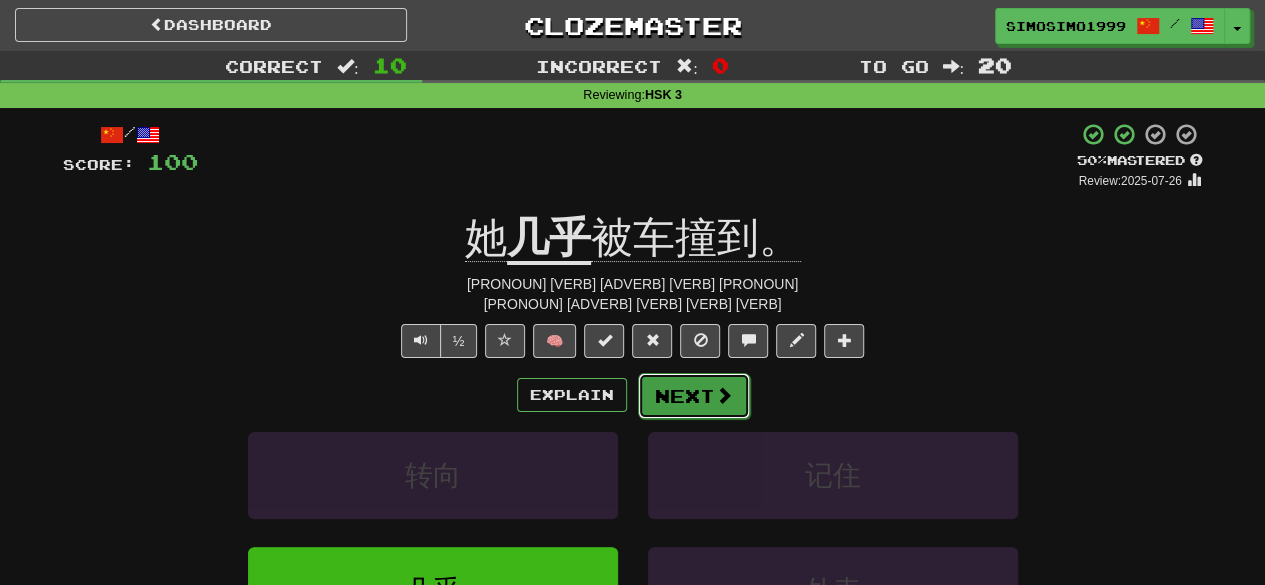 click on "Next" at bounding box center [694, 396] 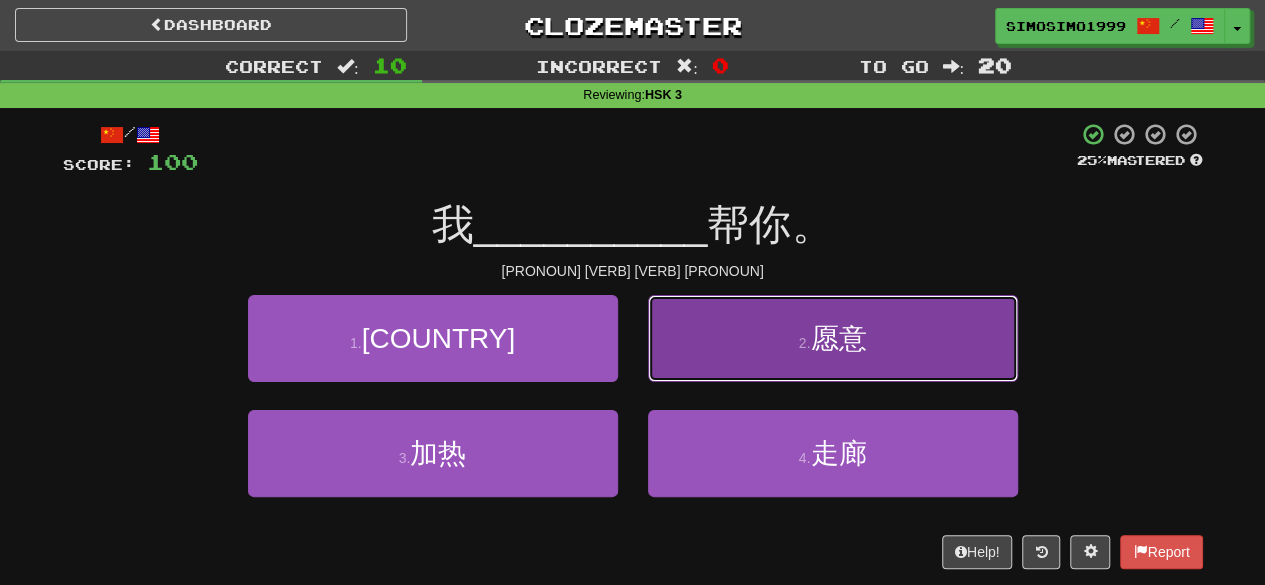click on "愿意" at bounding box center [838, 338] 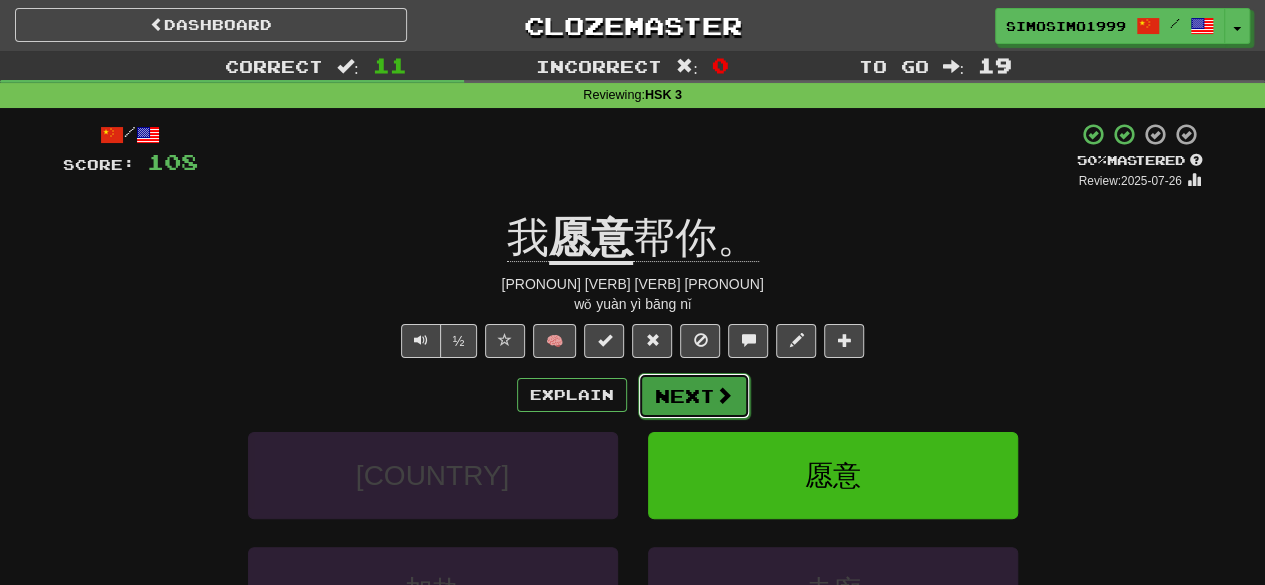 click on "Next" at bounding box center [694, 396] 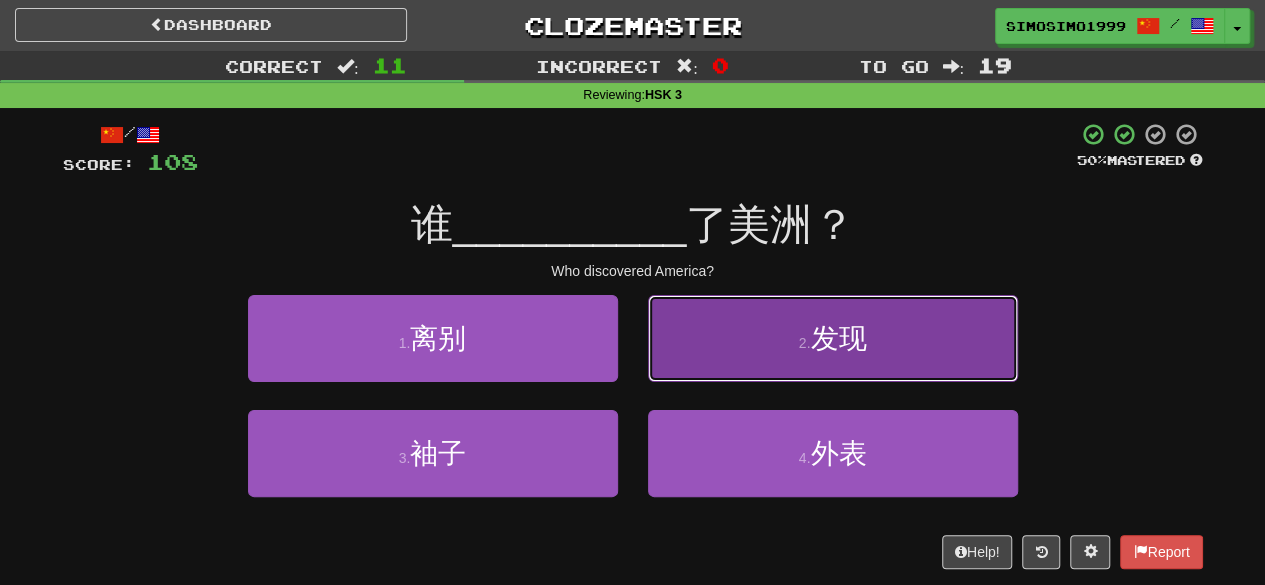 click on "2 .  发现" at bounding box center [833, 338] 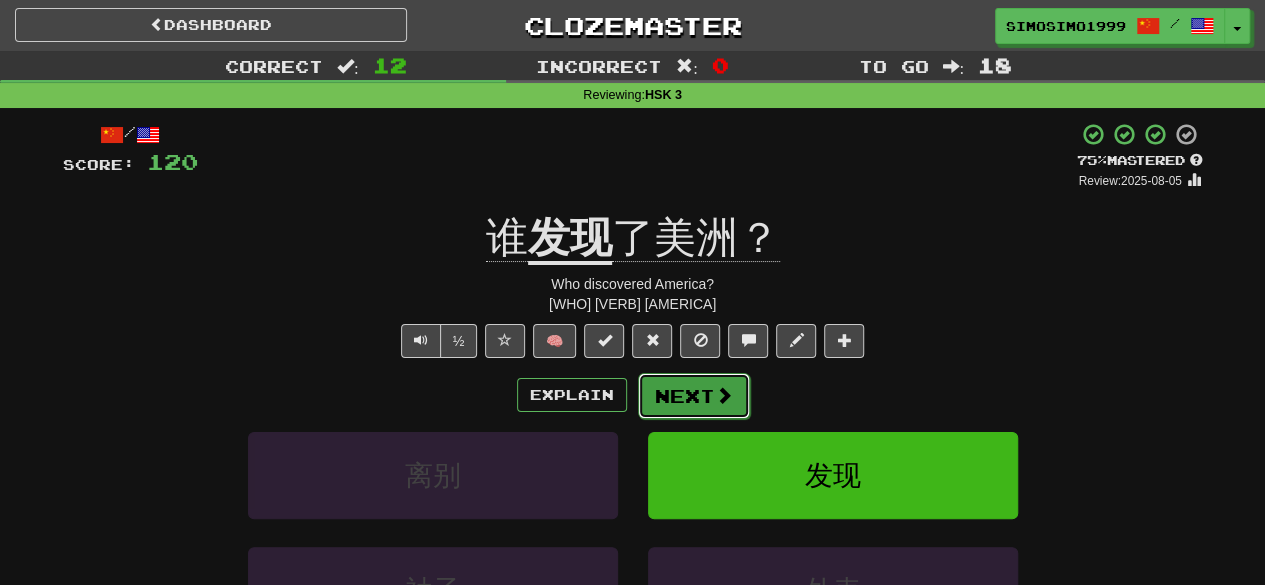 click on "Next" at bounding box center (694, 396) 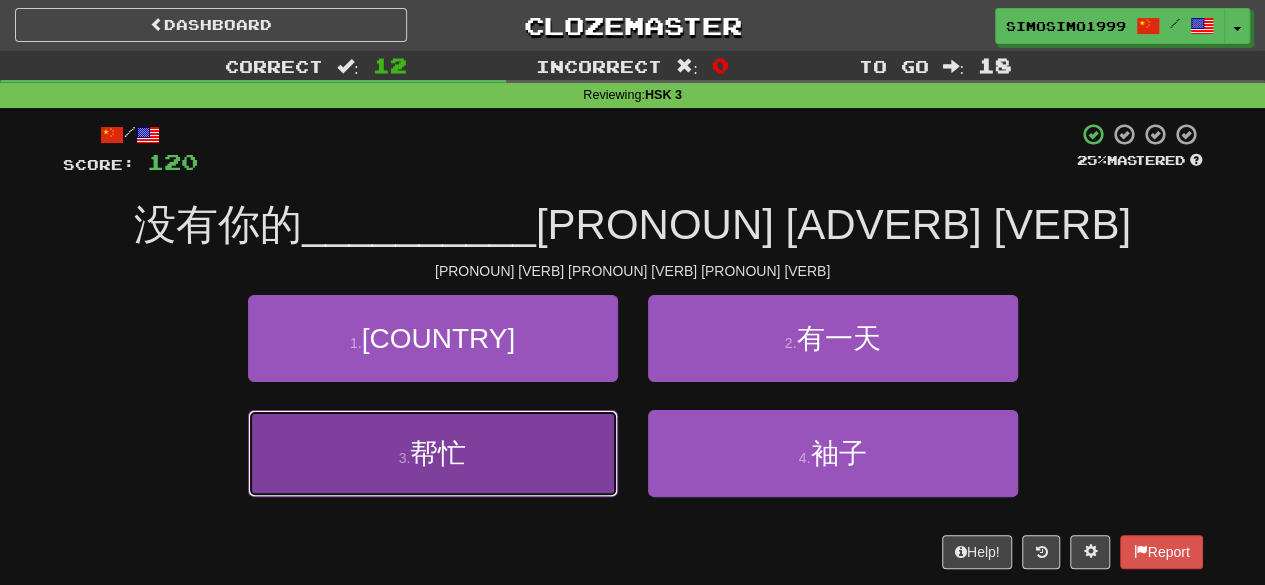 click on "帮忙" at bounding box center [438, 453] 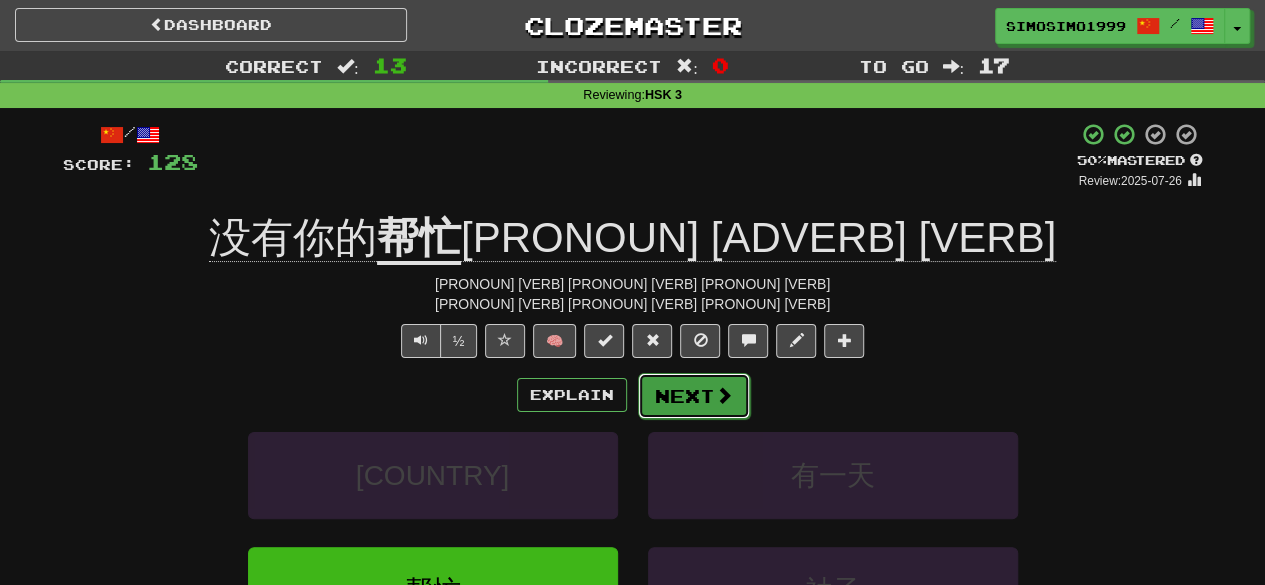 click on "Next" at bounding box center [694, 396] 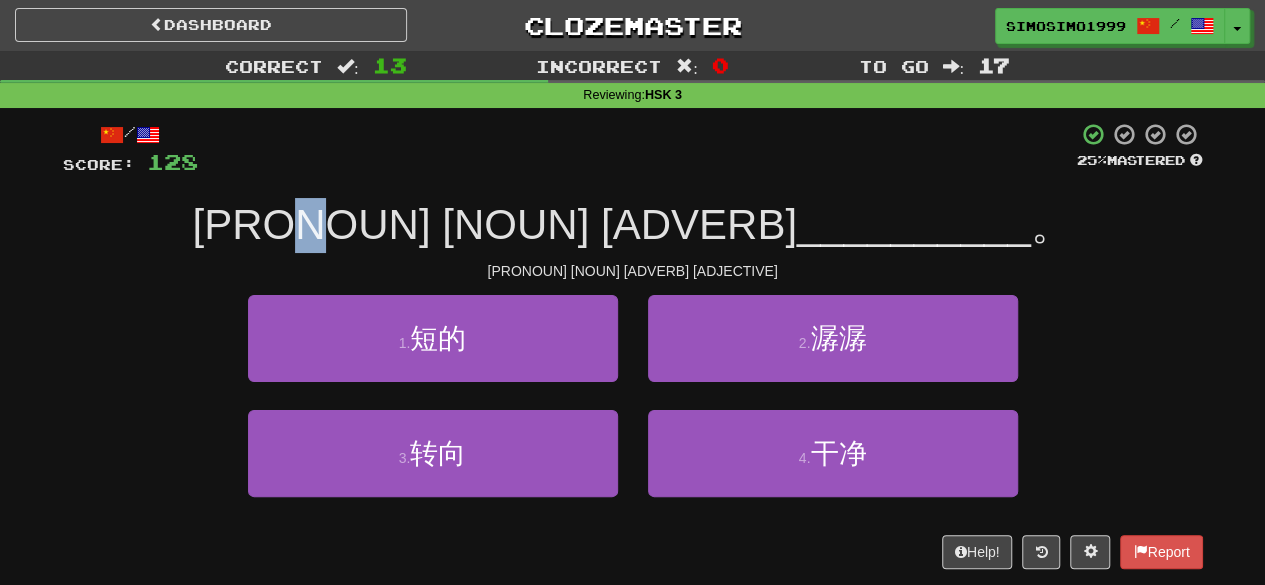 drag, startPoint x: 558, startPoint y: 226, endPoint x: 588, endPoint y: 231, distance: 30.413813 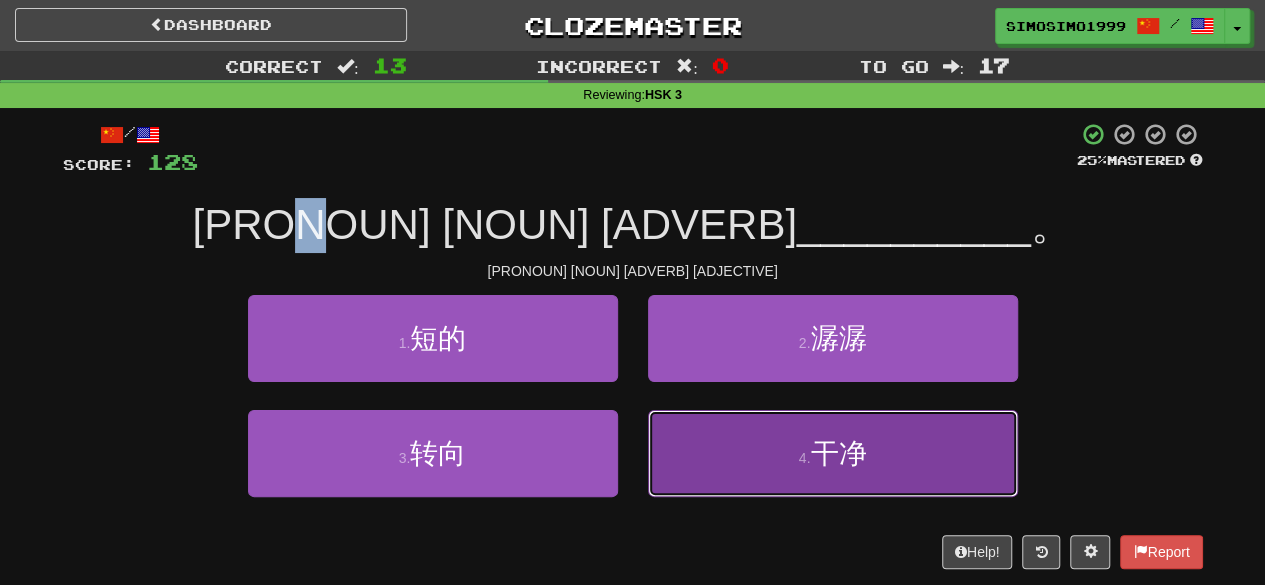 click on "干净" at bounding box center (838, 453) 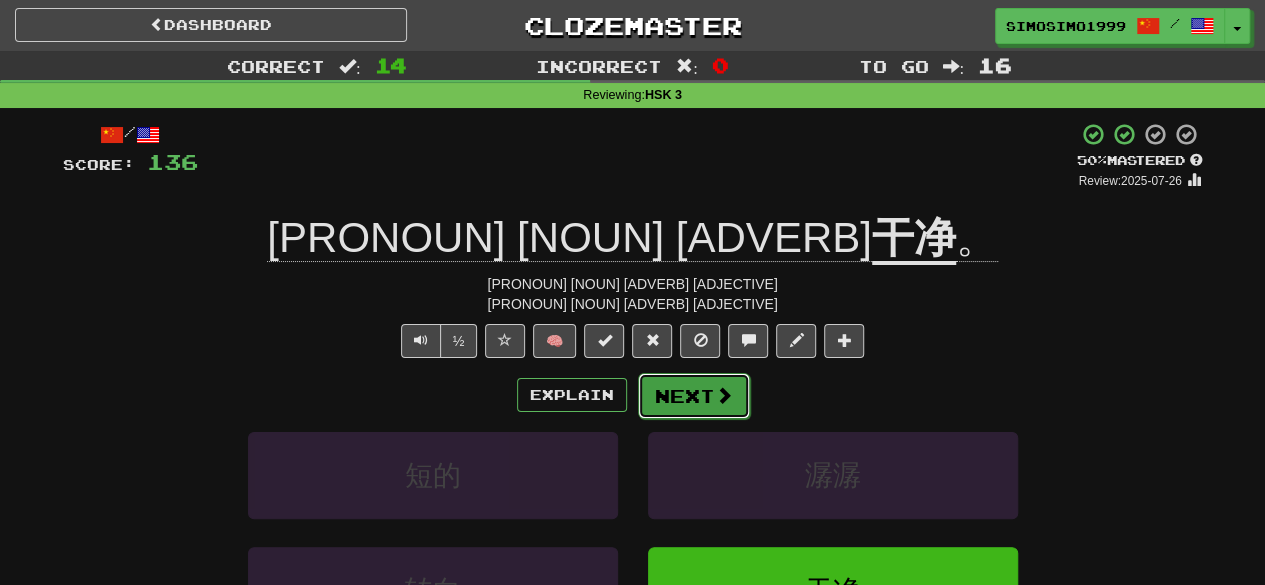 click on "Next" at bounding box center [694, 396] 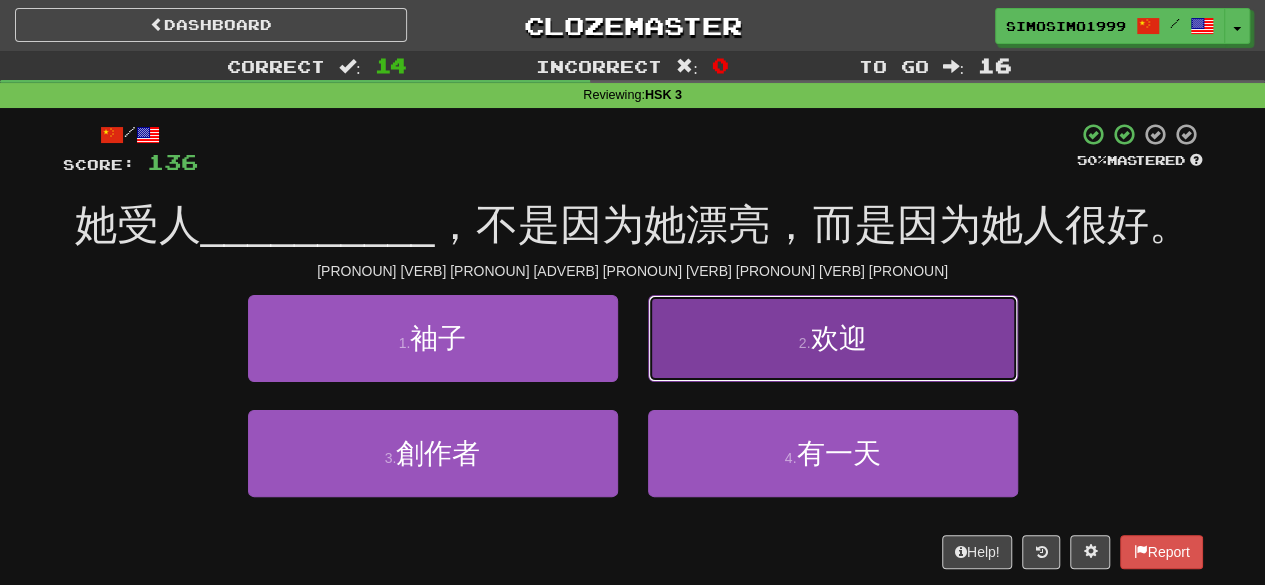 click on "欢迎" at bounding box center [838, 338] 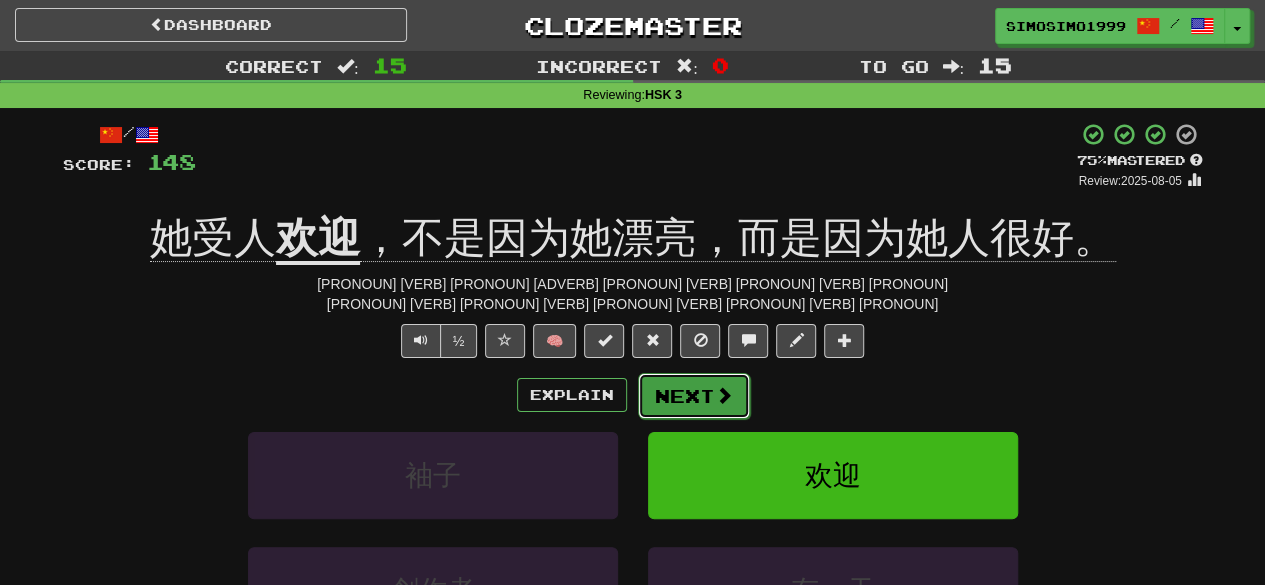 click on "Next" at bounding box center (694, 396) 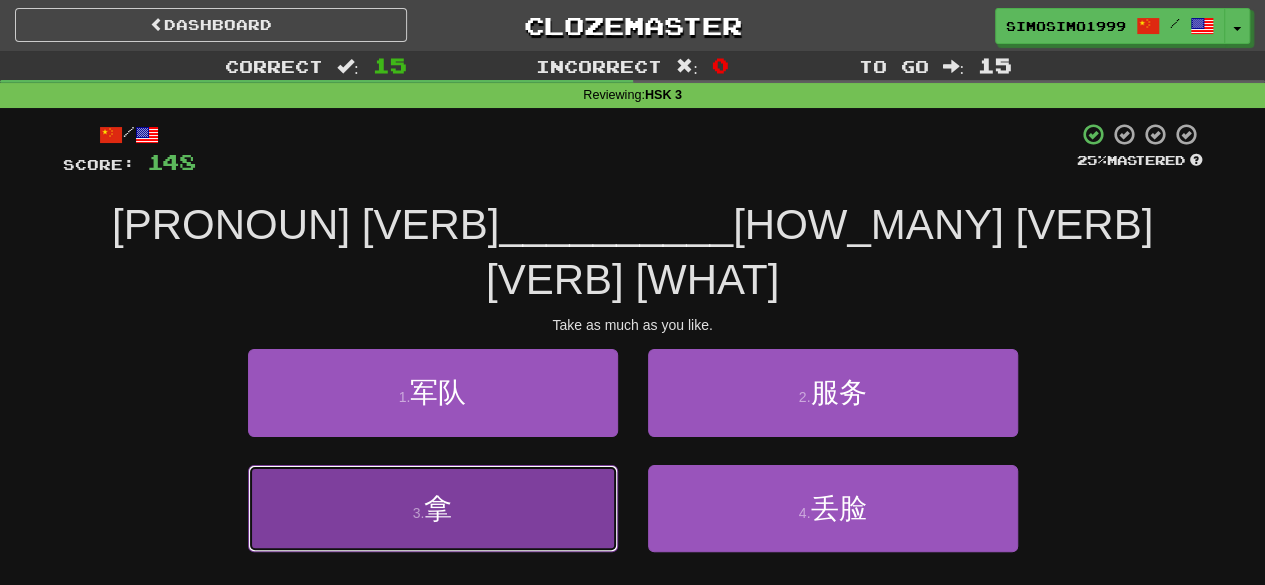 click on "3 .  拿" at bounding box center (433, 508) 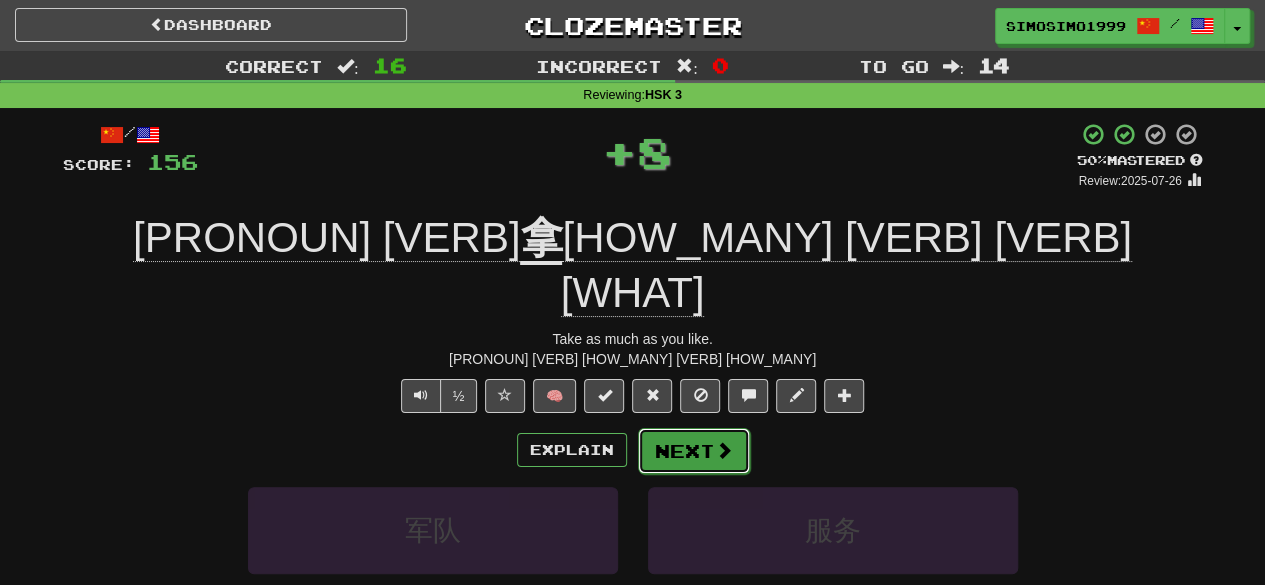 click on "Next" at bounding box center [694, 451] 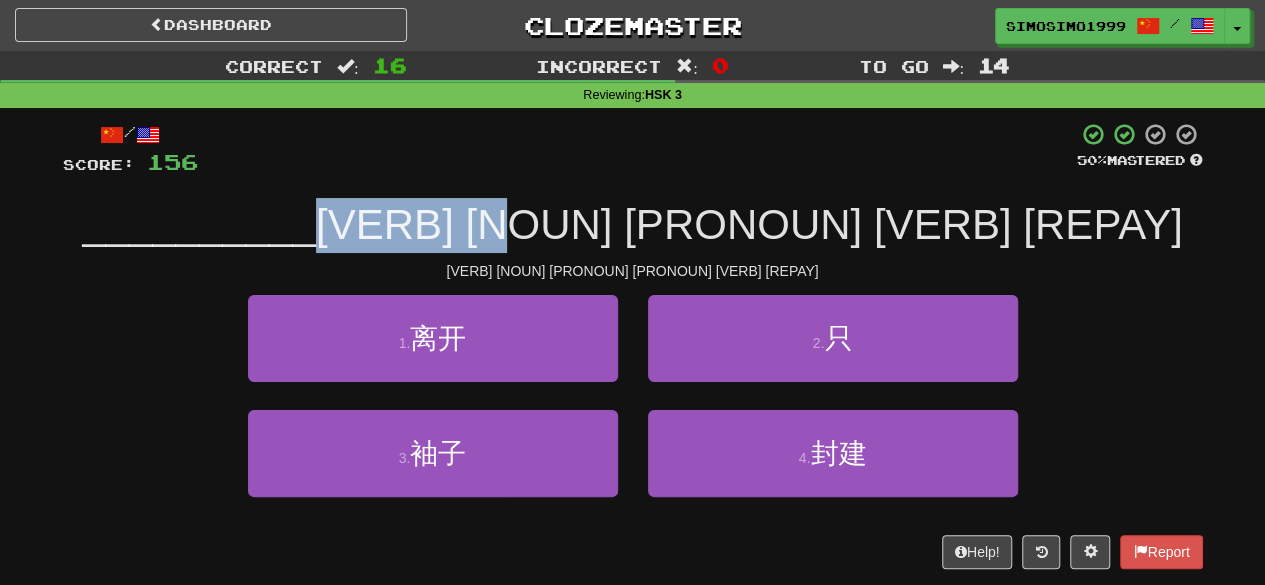 drag, startPoint x: 564, startPoint y: 225, endPoint x: 925, endPoint y: 235, distance: 361.1385 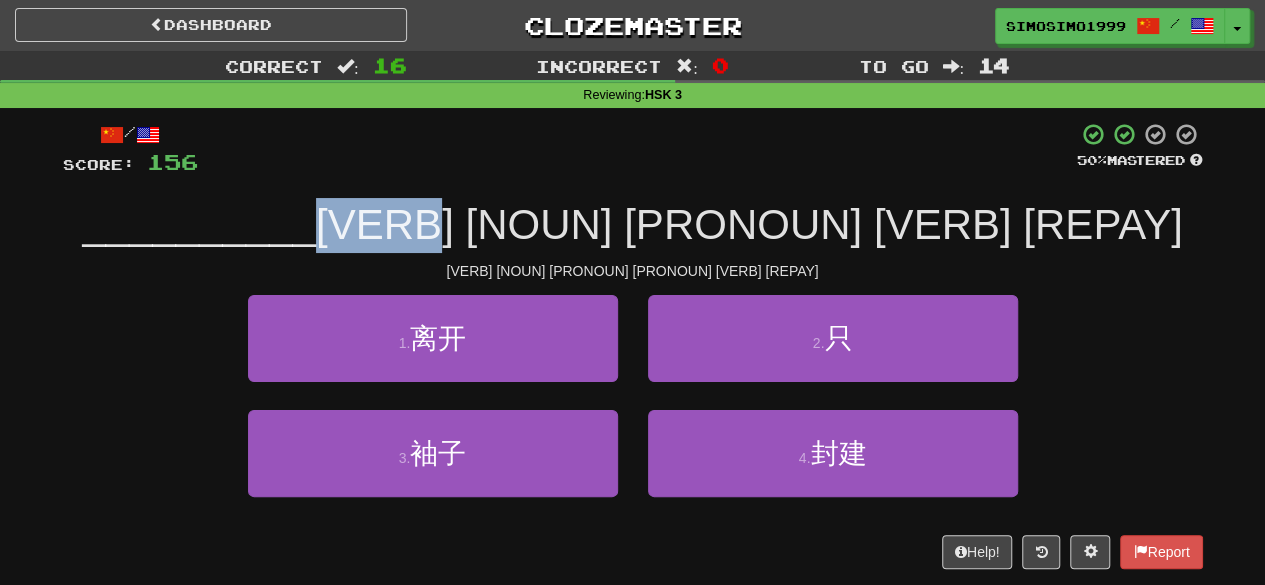 drag, startPoint x: 560, startPoint y: 221, endPoint x: 788, endPoint y: 244, distance: 229.15715 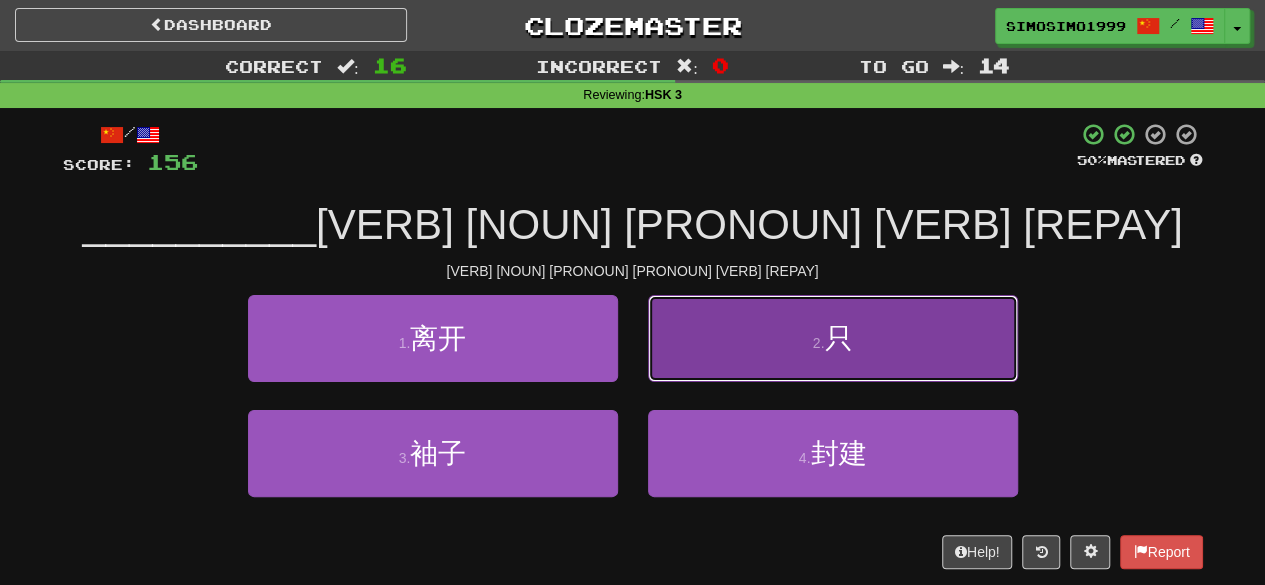 click on "2 .  只" at bounding box center (833, 338) 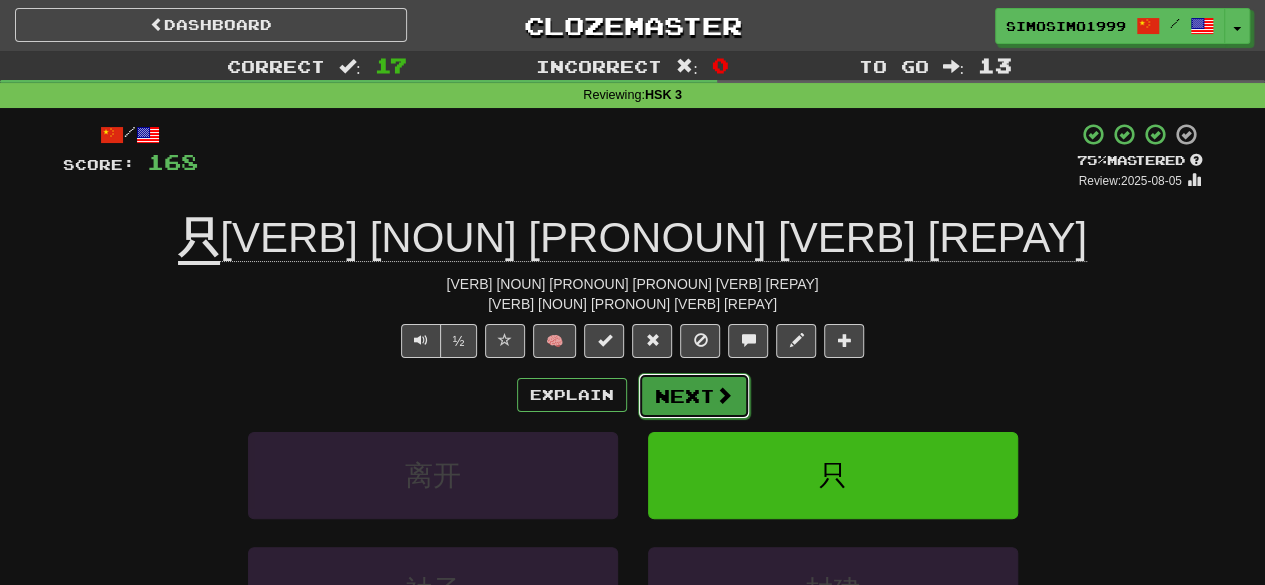 click on "Next" at bounding box center (694, 396) 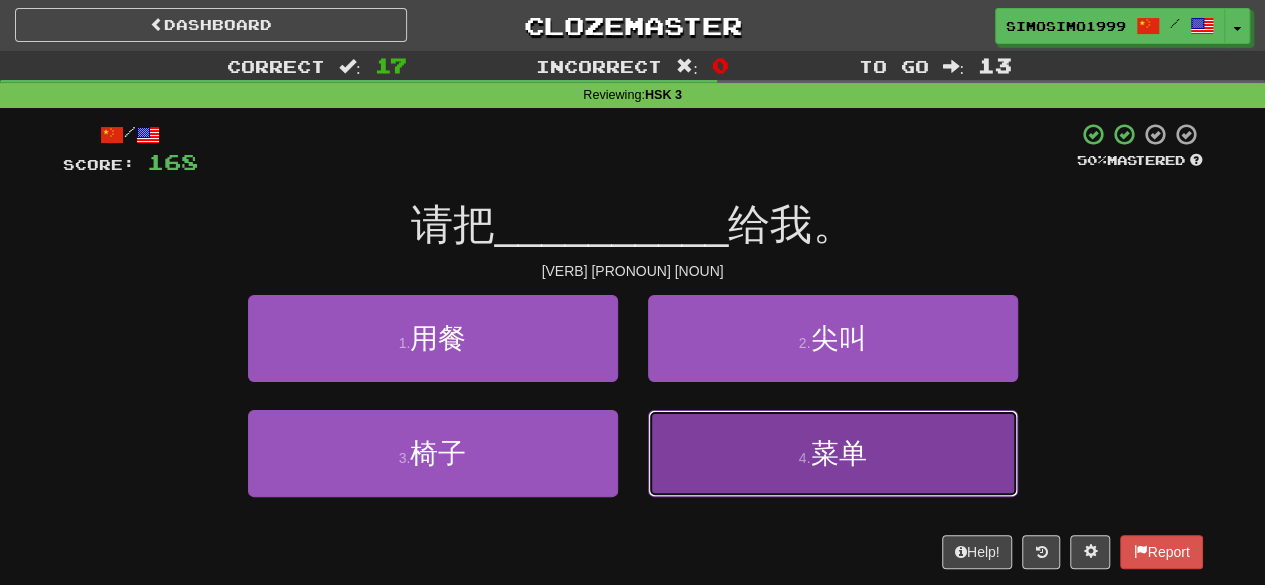 click on "4 .  菜单" at bounding box center [833, 453] 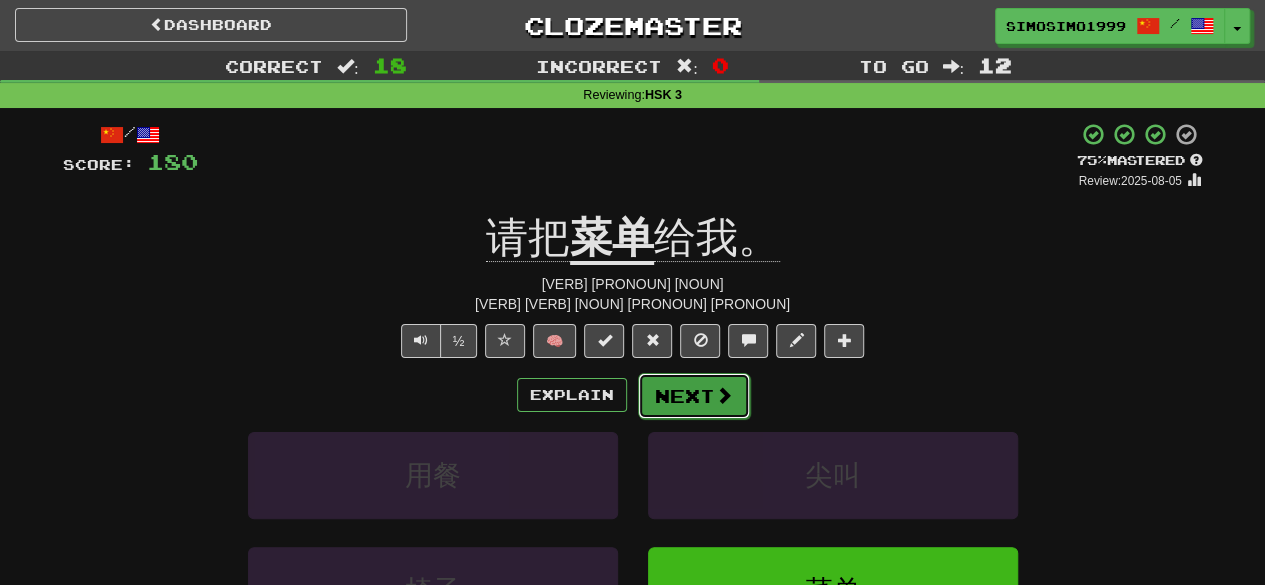 click at bounding box center [724, 395] 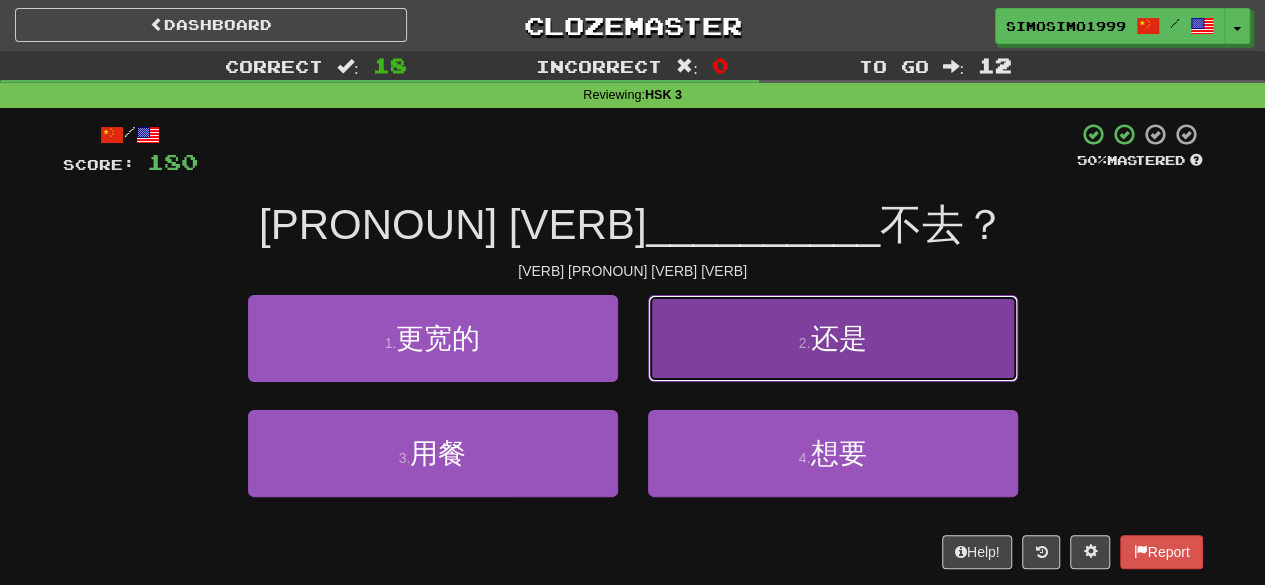 click on "还是" at bounding box center (838, 338) 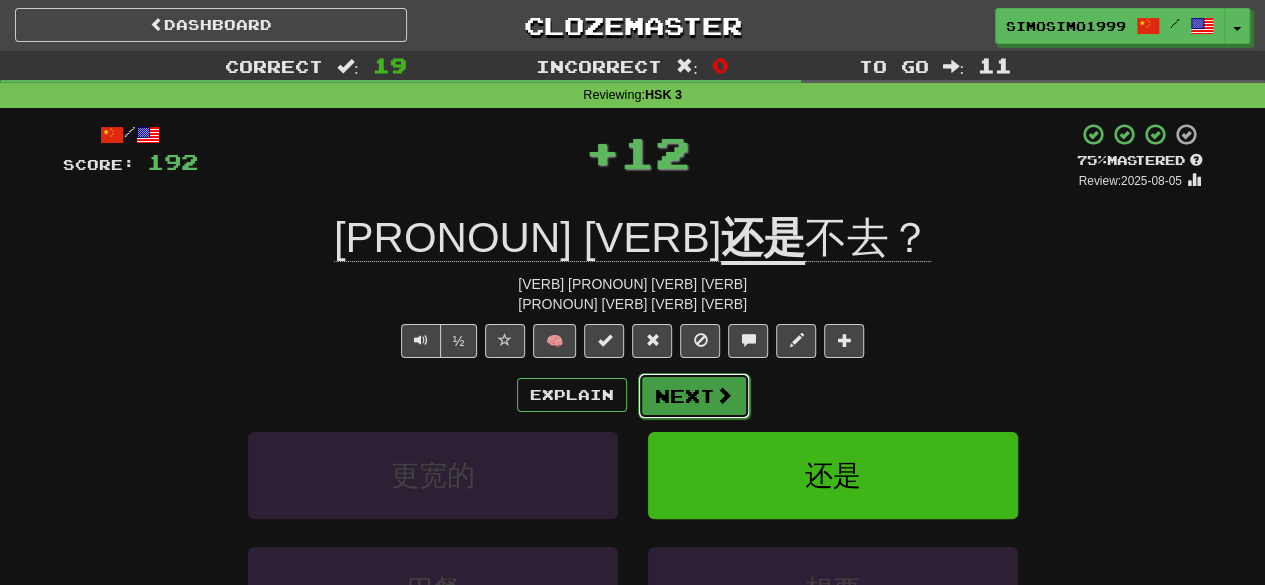 click at bounding box center (724, 395) 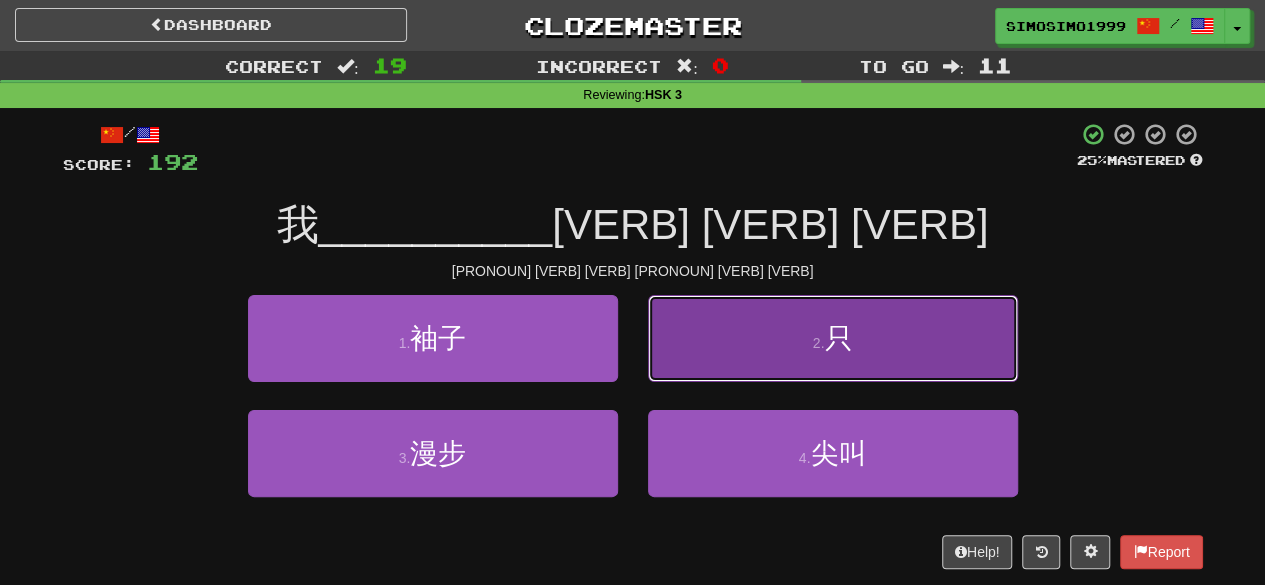click on "2 .  只" at bounding box center [833, 338] 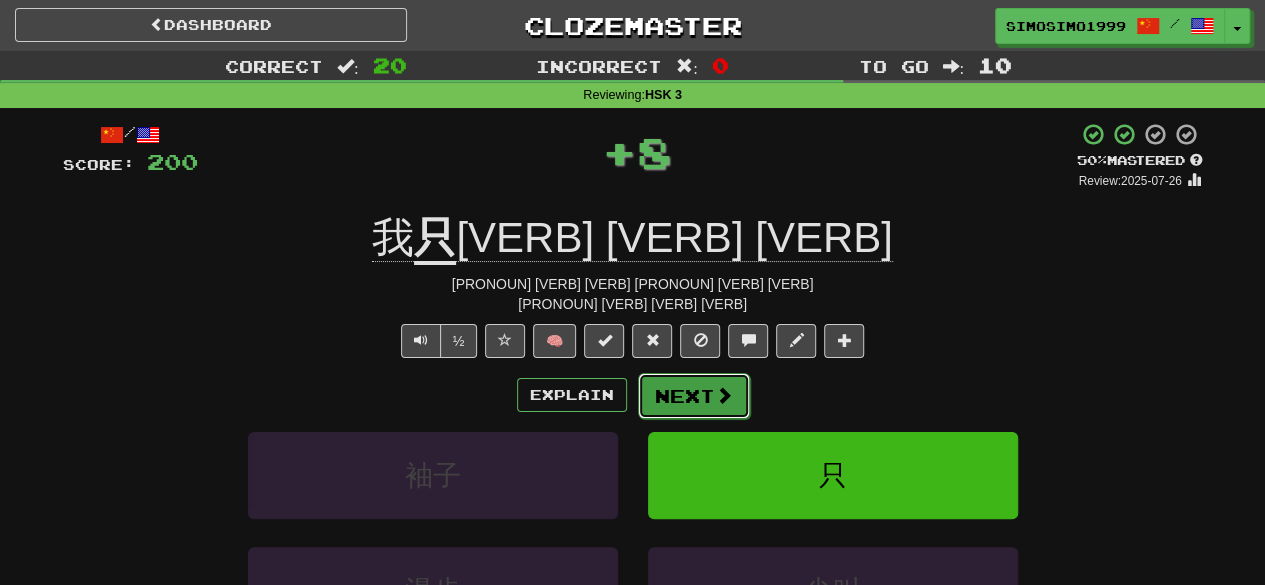 click at bounding box center (724, 395) 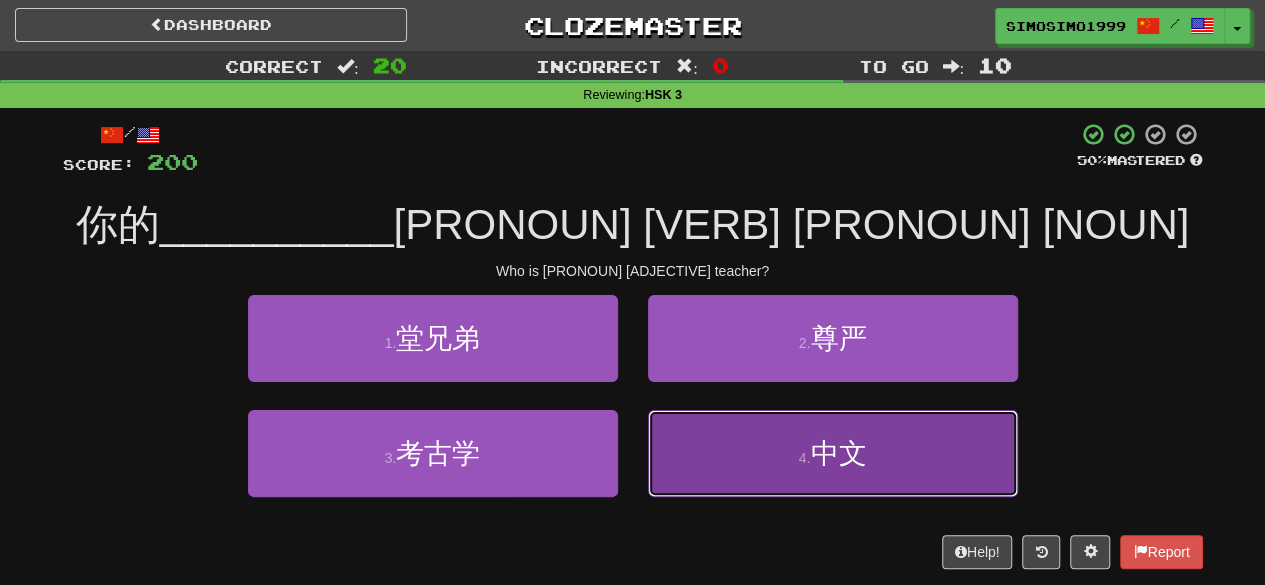 click on "4 .  中文" at bounding box center [833, 453] 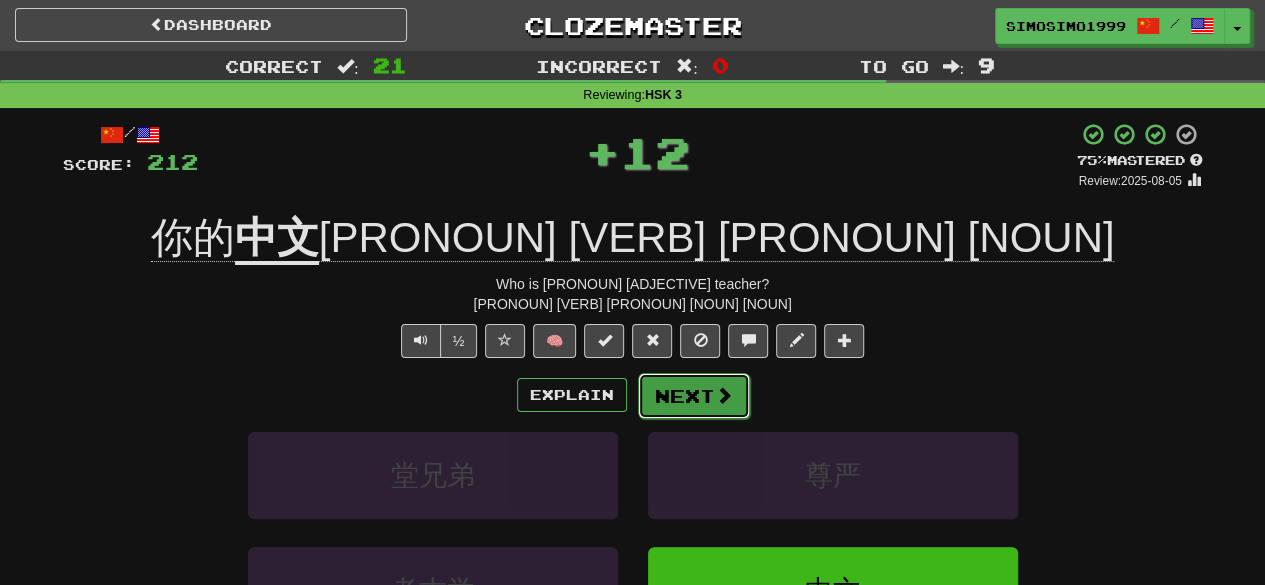 click on "Next" at bounding box center (694, 396) 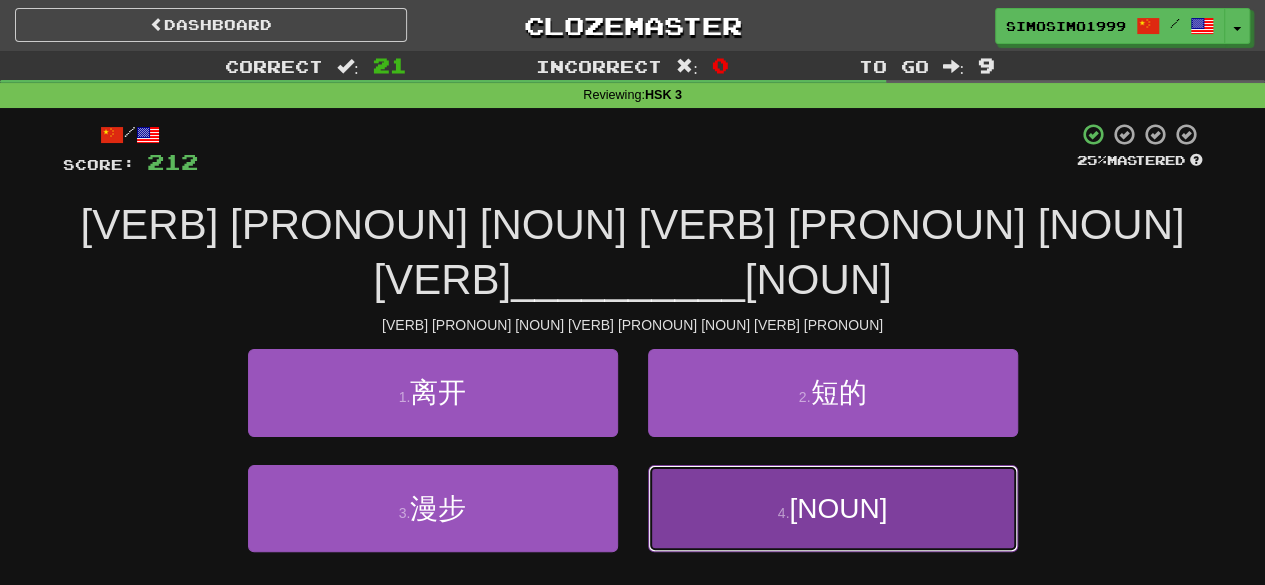 click on "黑板" at bounding box center (838, 508) 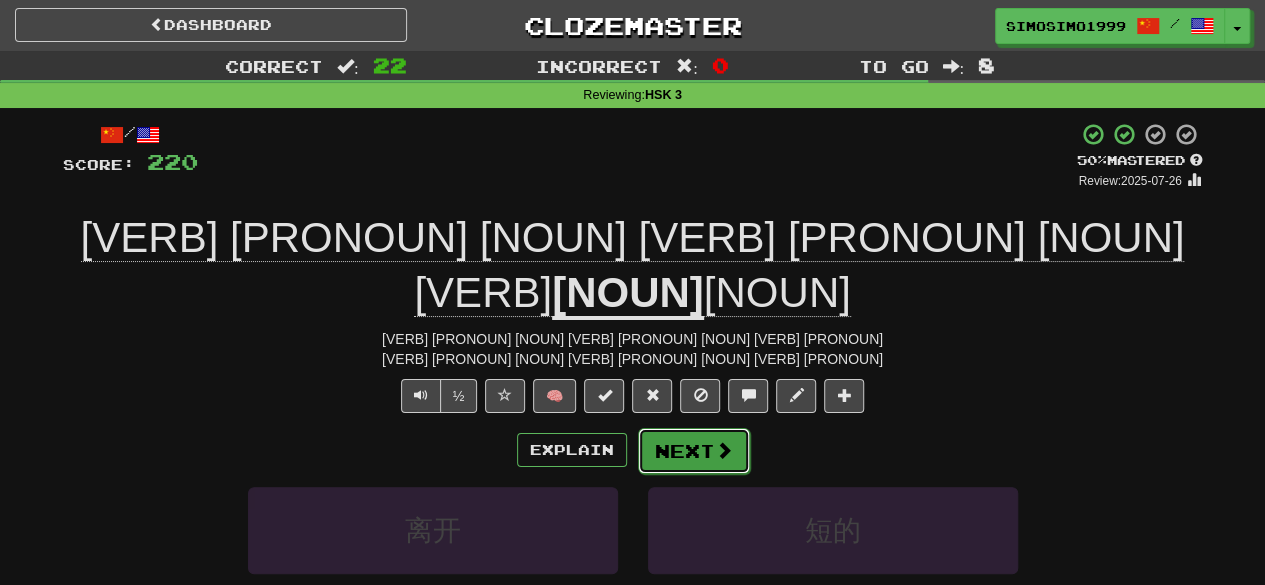 click on "Next" at bounding box center (694, 451) 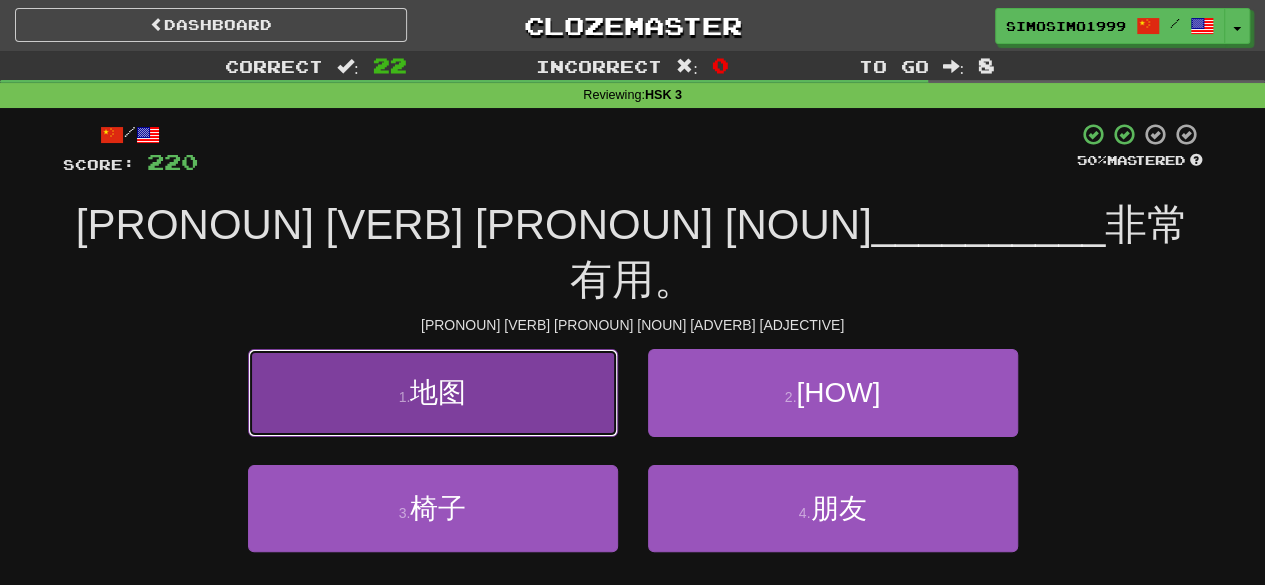 click on "地图" at bounding box center [438, 392] 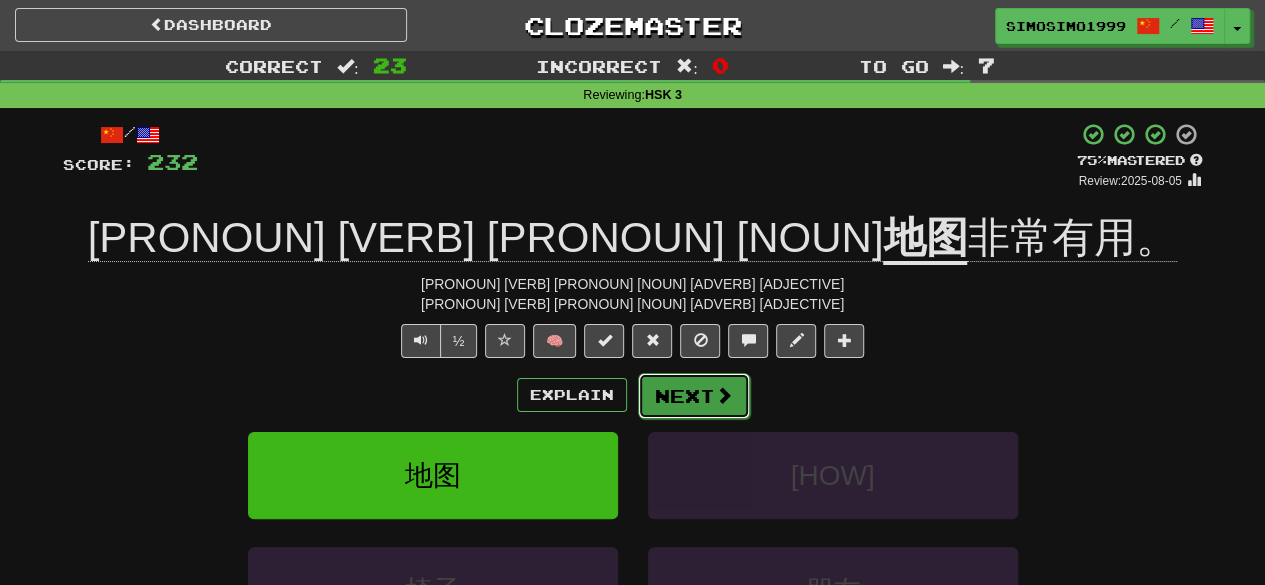 click on "Next" at bounding box center (694, 396) 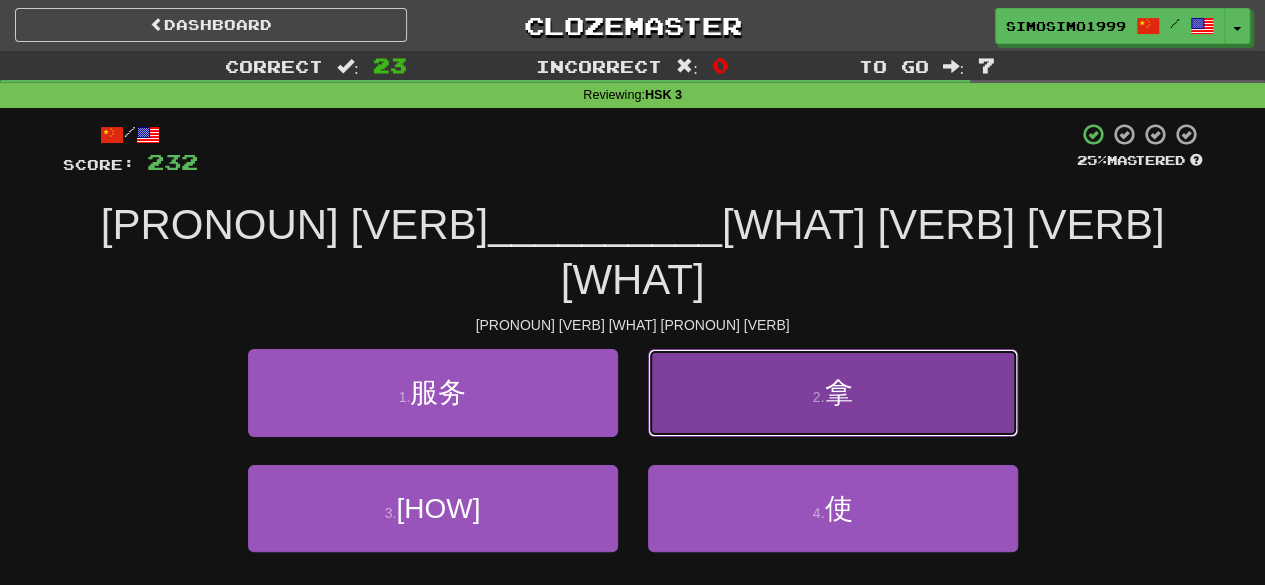 click on "2 .  拿" at bounding box center [833, 392] 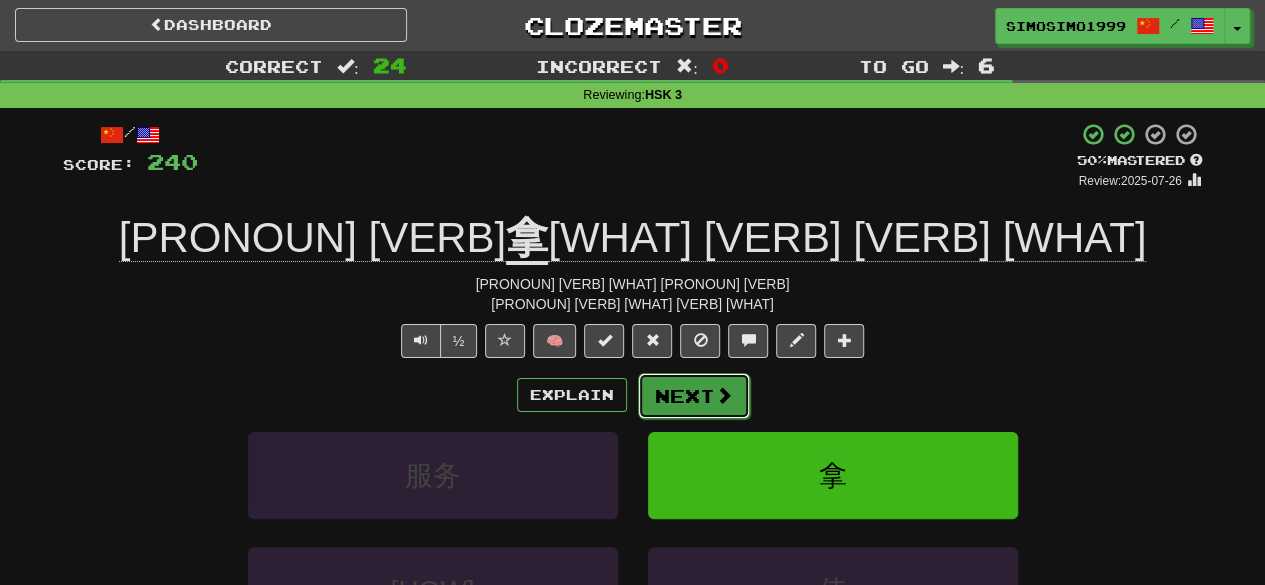 click on "Next" at bounding box center [694, 396] 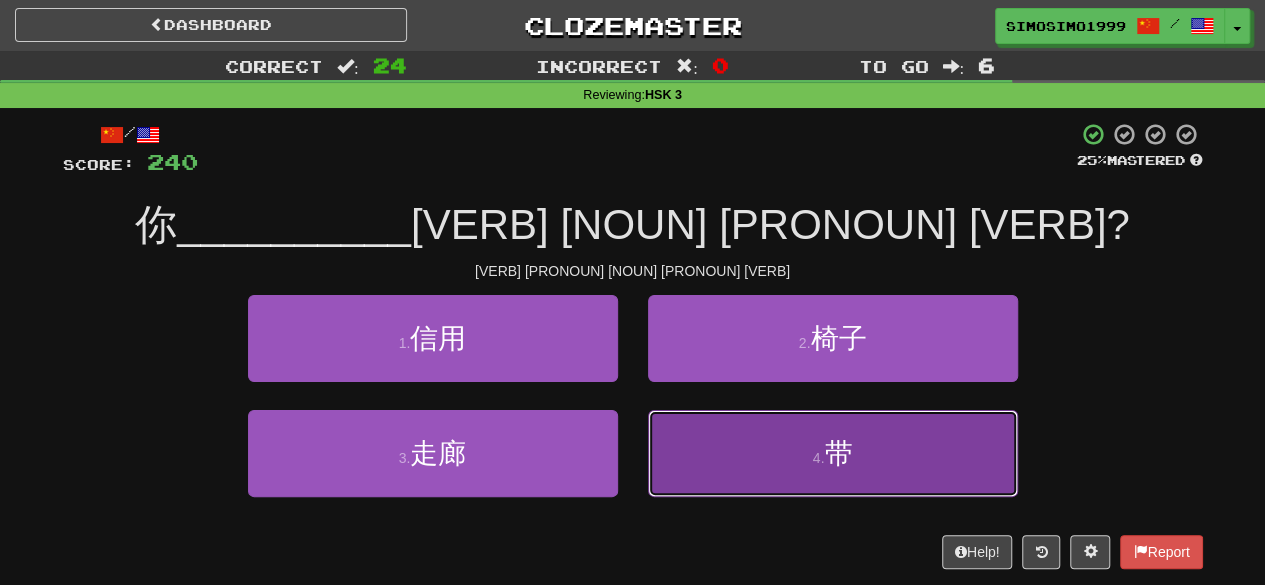 click on "4 .  带" at bounding box center [833, 453] 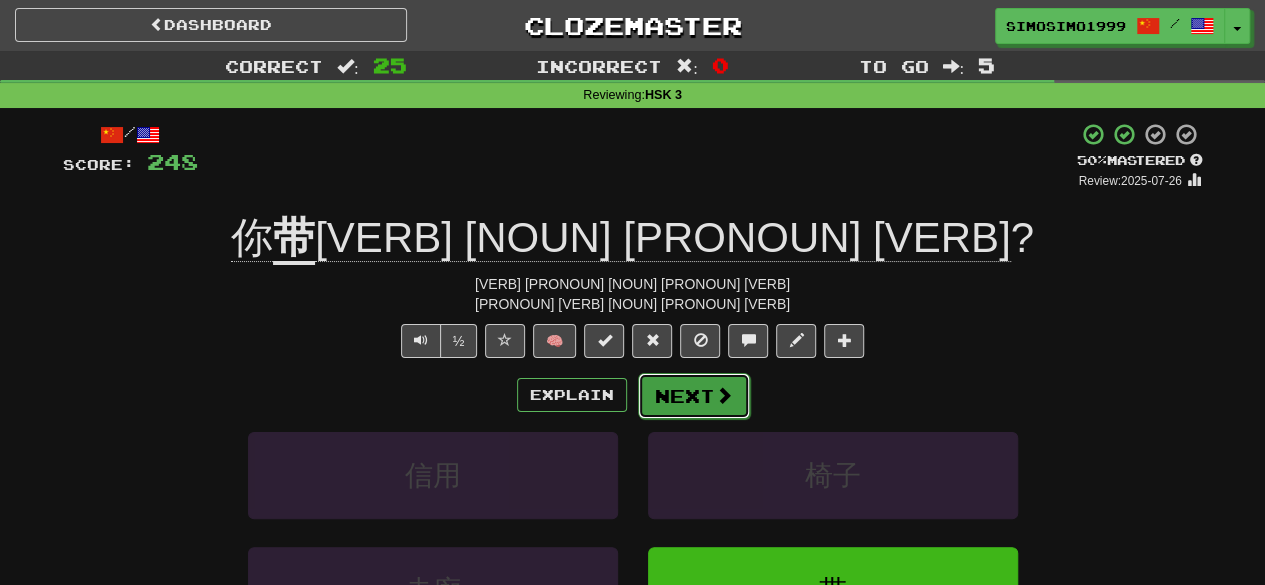 click on "Next" at bounding box center [694, 396] 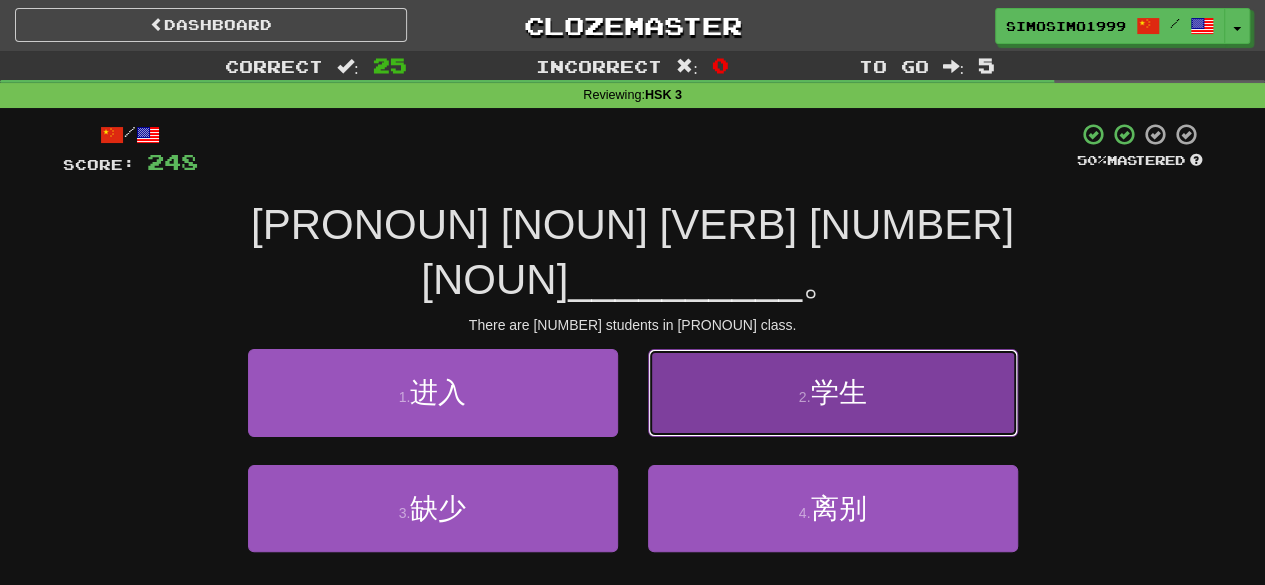 click on "2 .  学生" at bounding box center [833, 392] 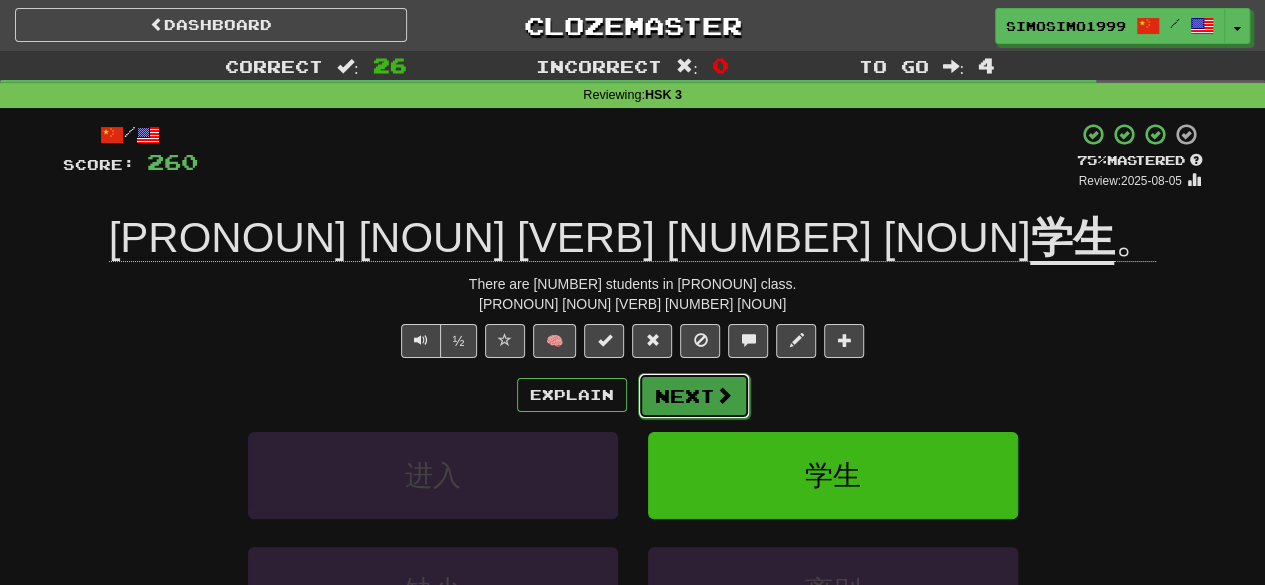click on "Next" at bounding box center [694, 396] 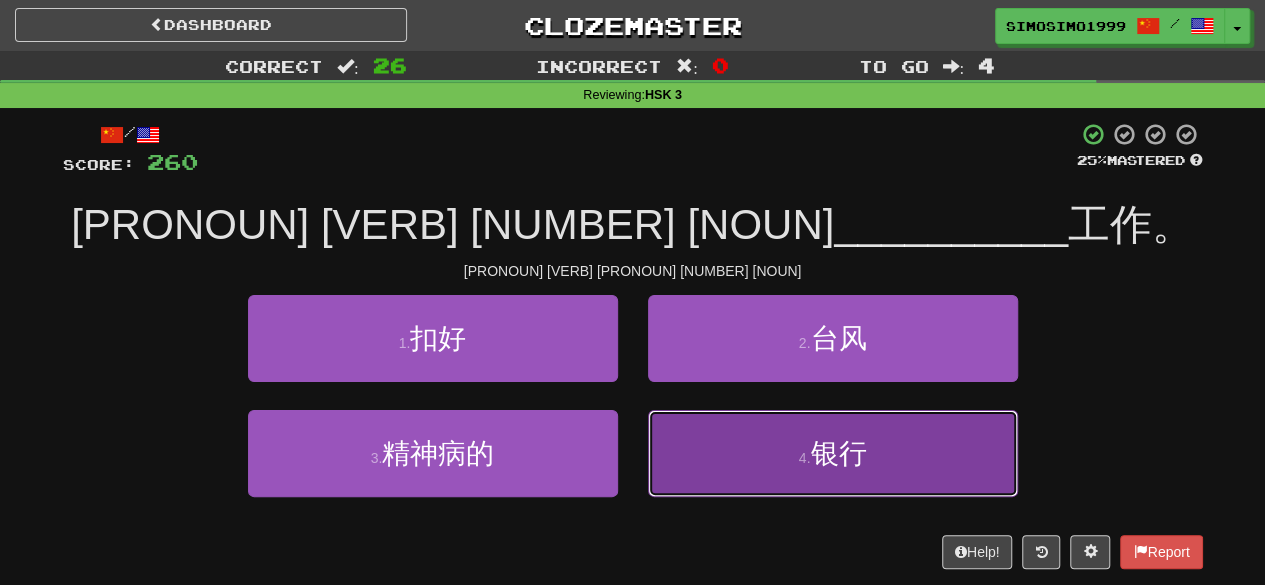 click on "银行" at bounding box center (838, 453) 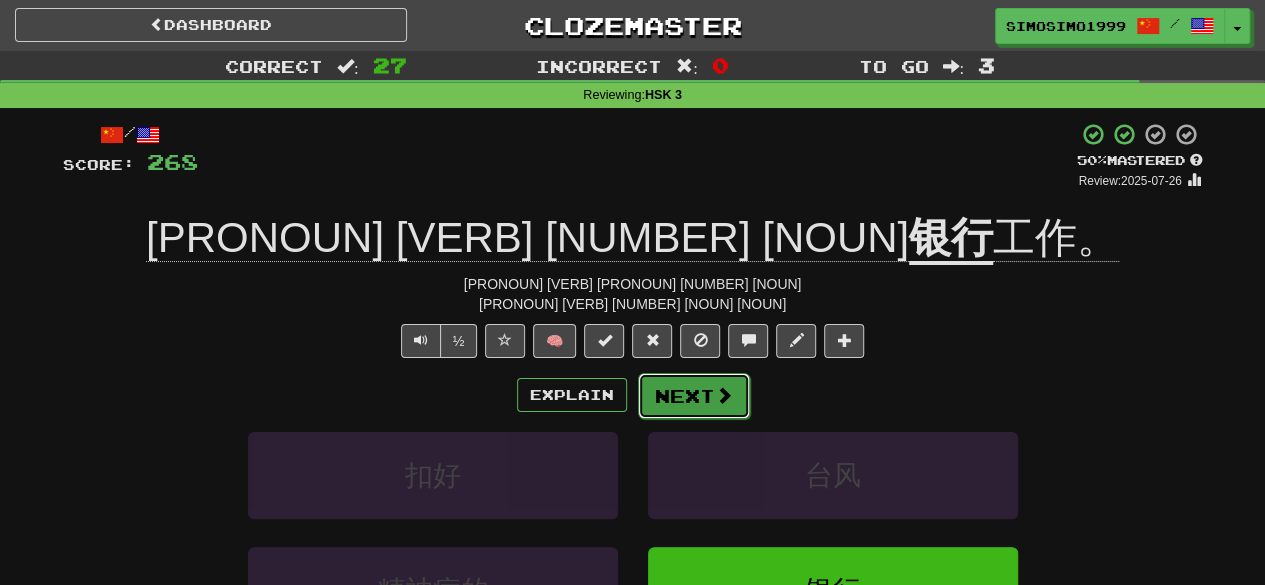 click on "Next" at bounding box center [694, 396] 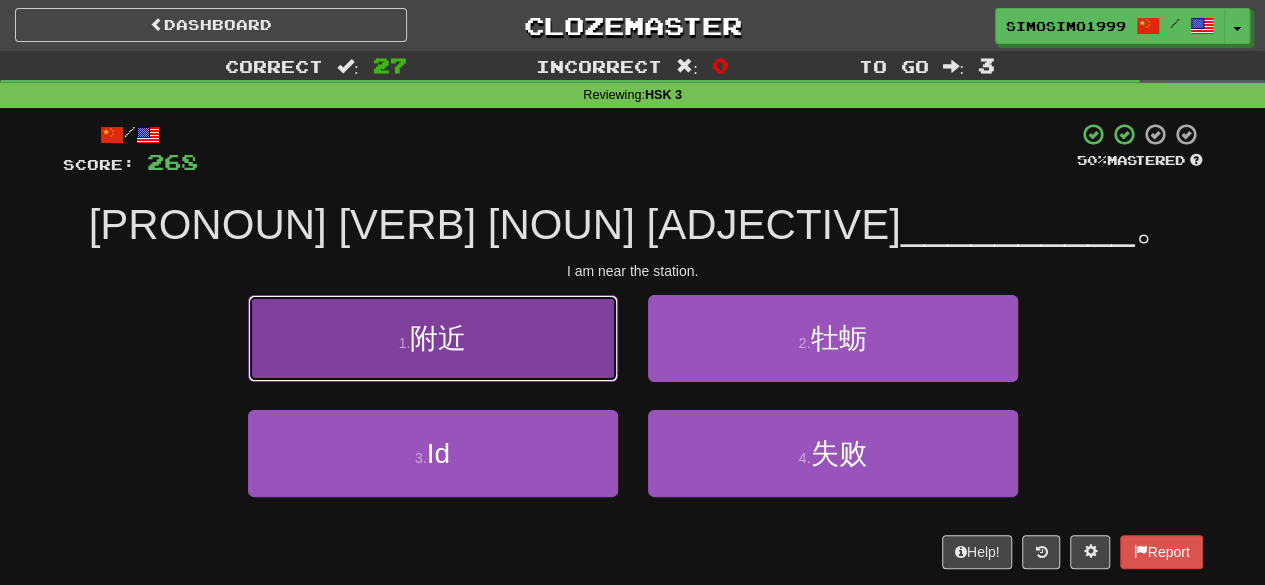 click on "1 .  附近" at bounding box center [433, 338] 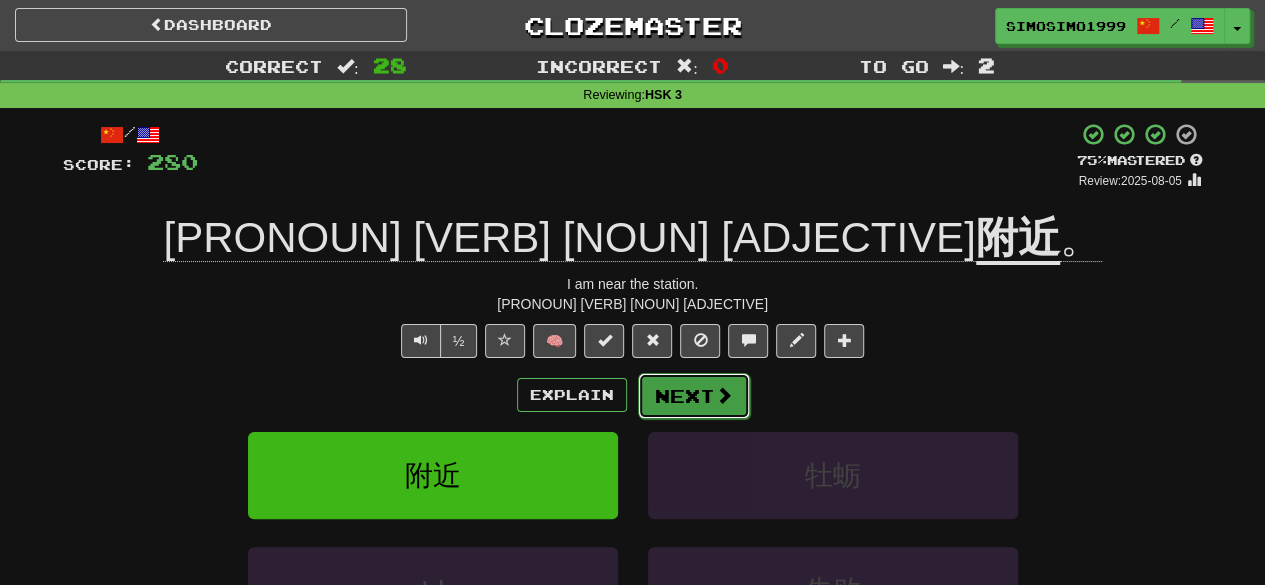 click on "Next" at bounding box center [694, 396] 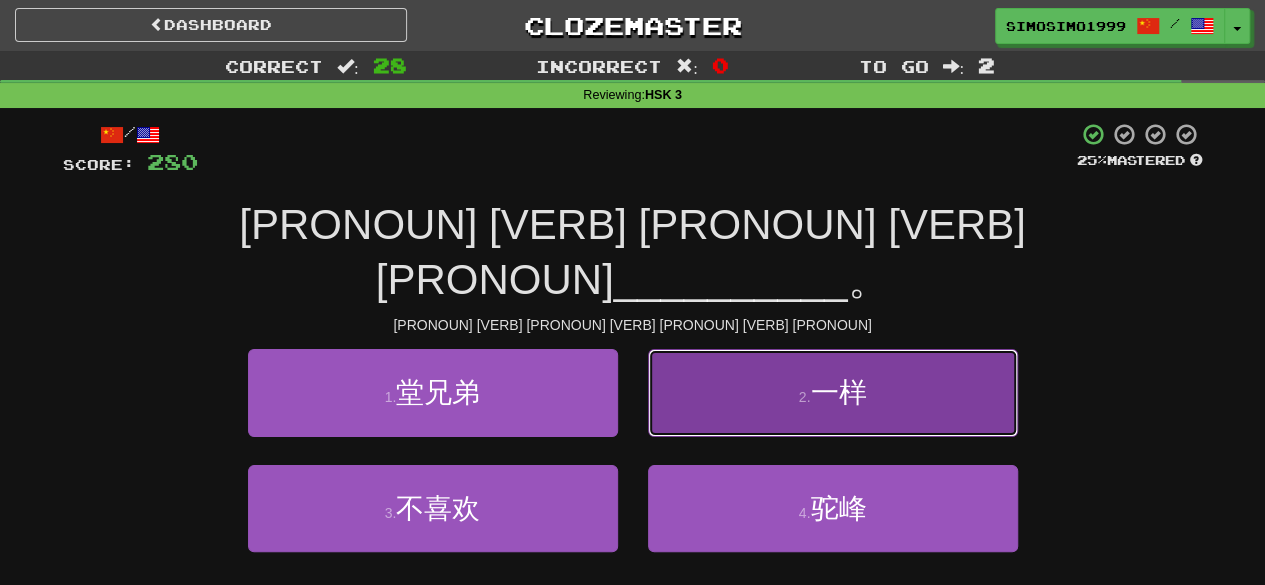 click on "2 .  一样" at bounding box center [833, 392] 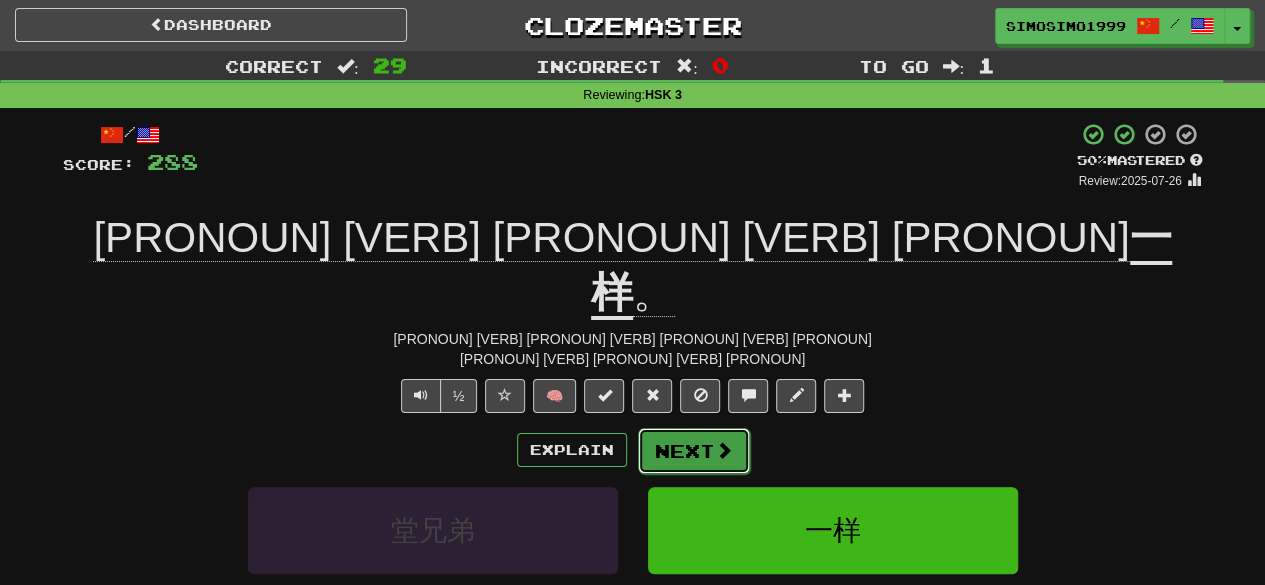 click on "Next" at bounding box center [694, 451] 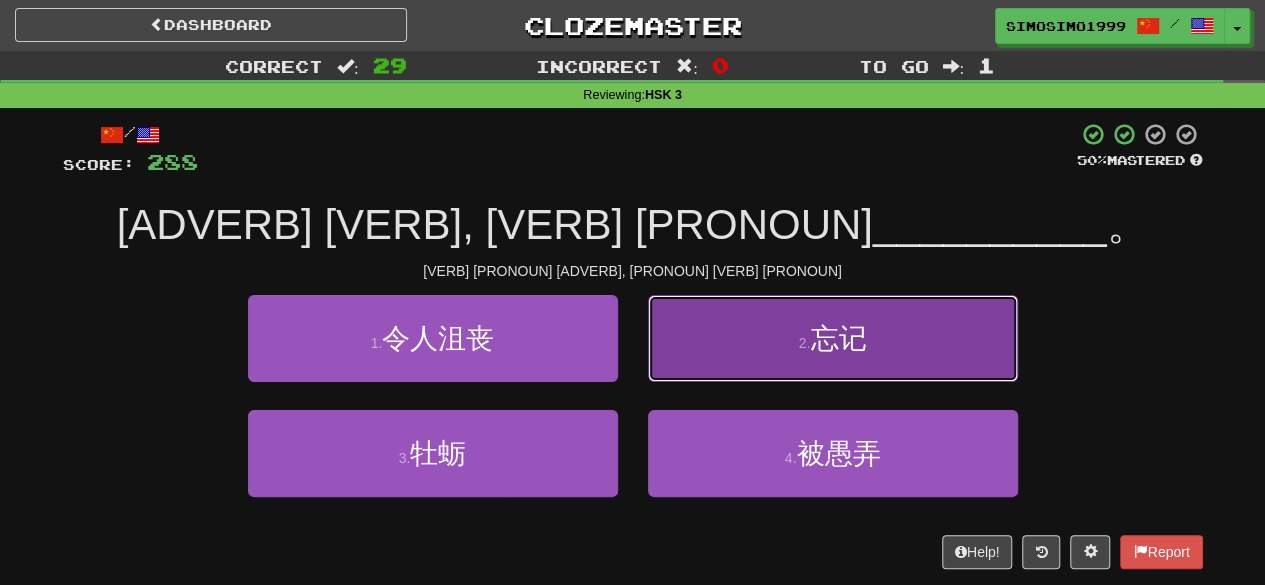click on "2 .  忘记" at bounding box center (833, 338) 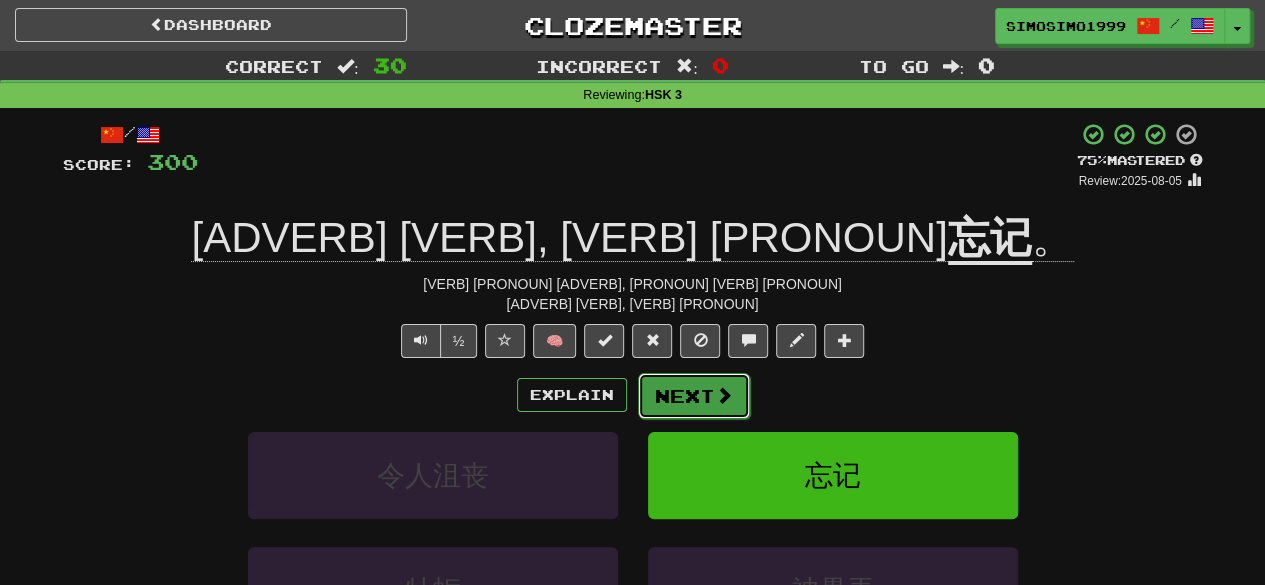 click on "Next" at bounding box center (694, 396) 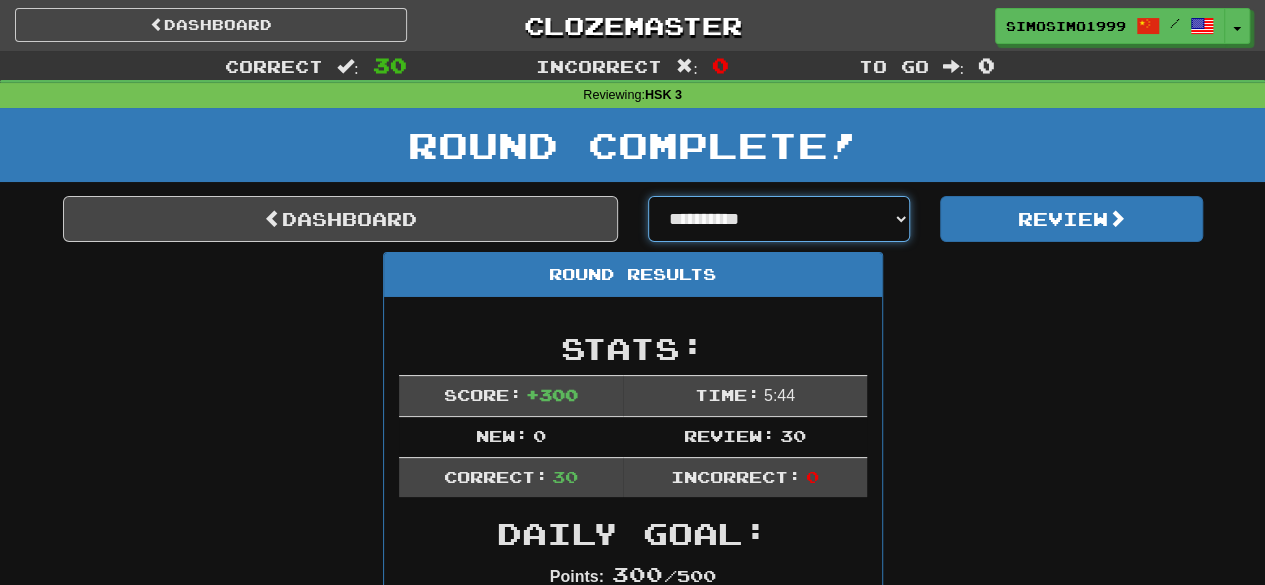 click on "**********" at bounding box center [779, 219] 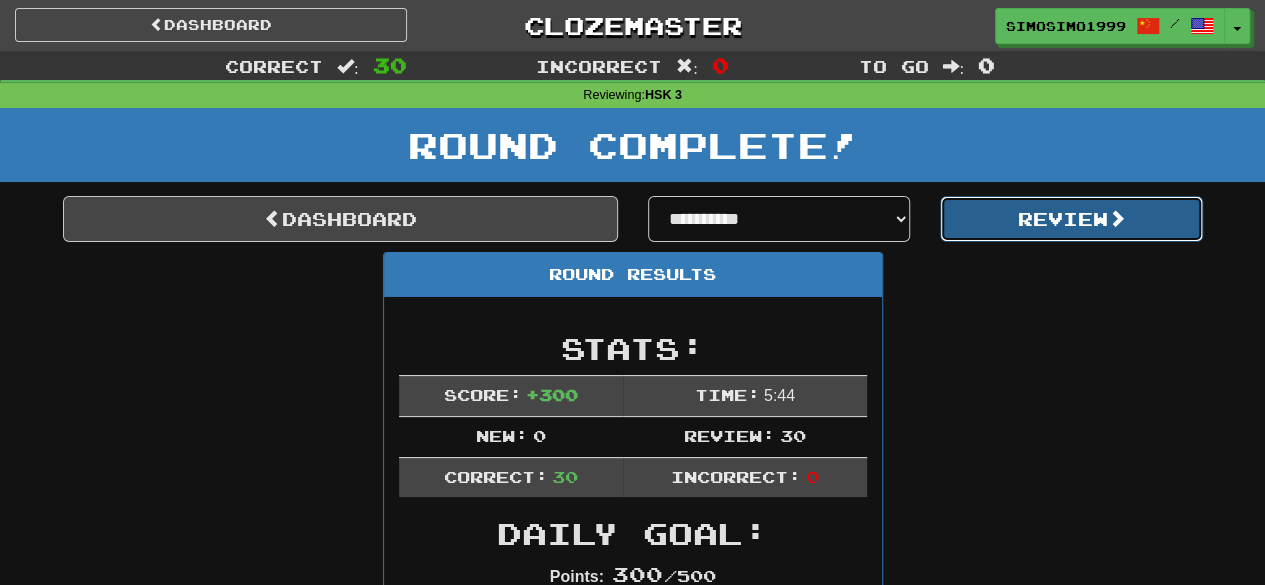 click at bounding box center (1116, 218) 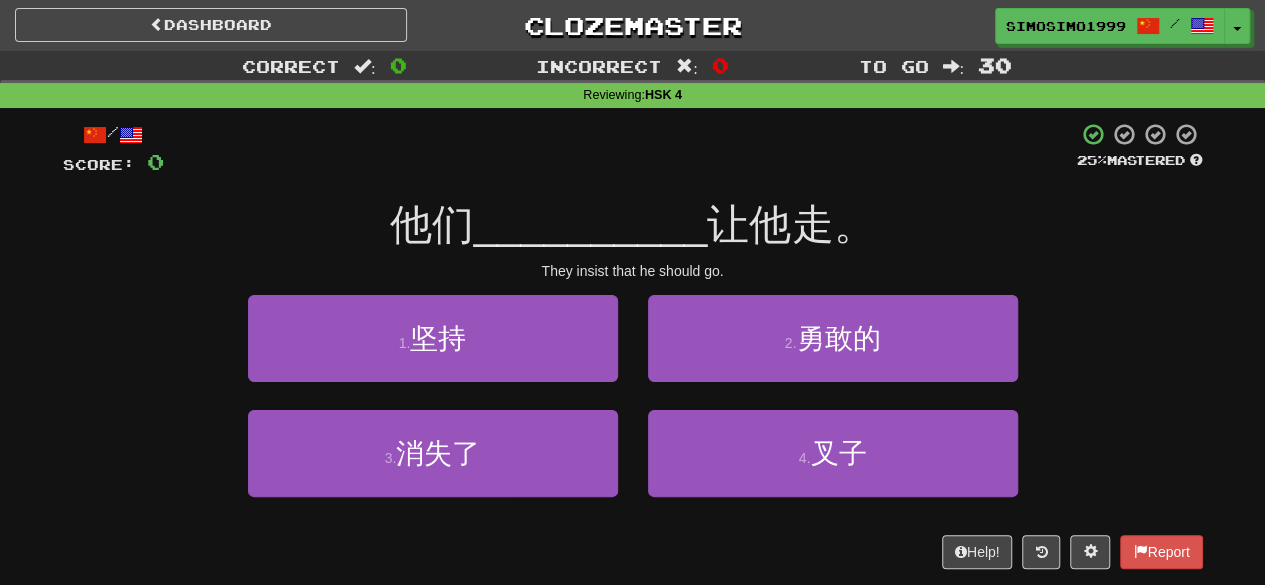 scroll, scrollTop: 0, scrollLeft: 0, axis: both 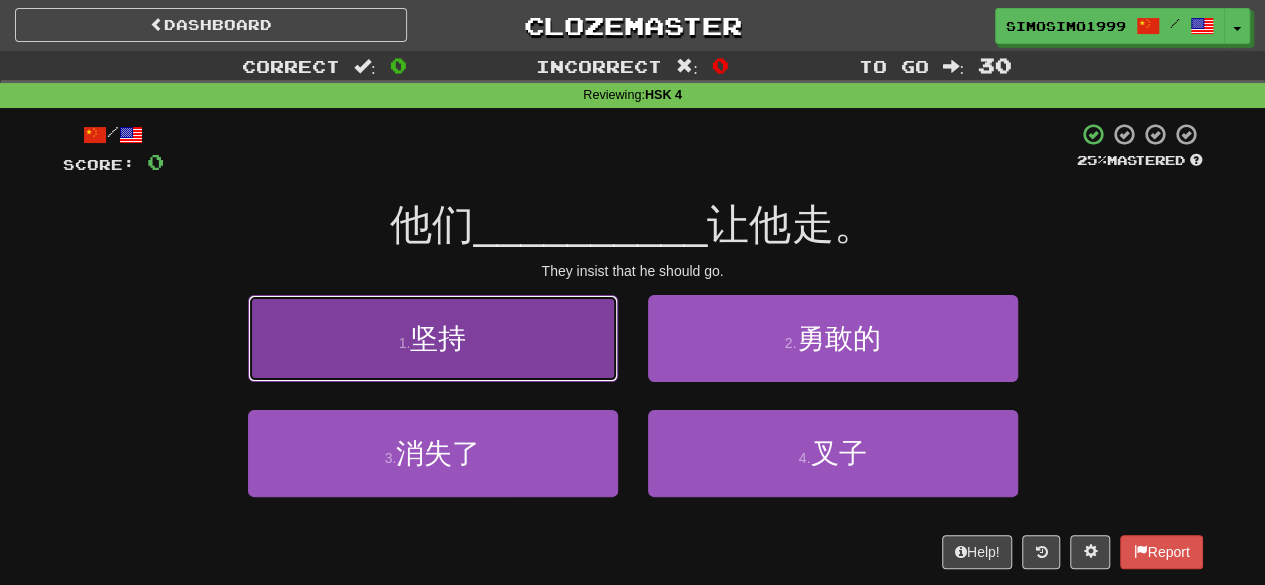 click on "坚持" at bounding box center [438, 338] 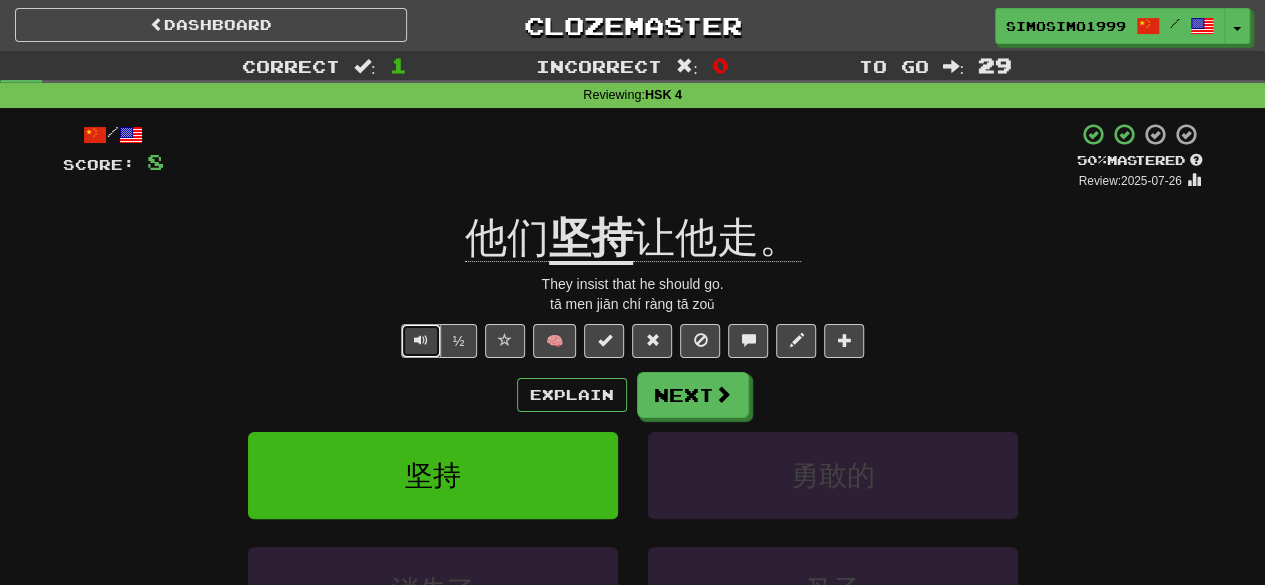 click at bounding box center [421, 341] 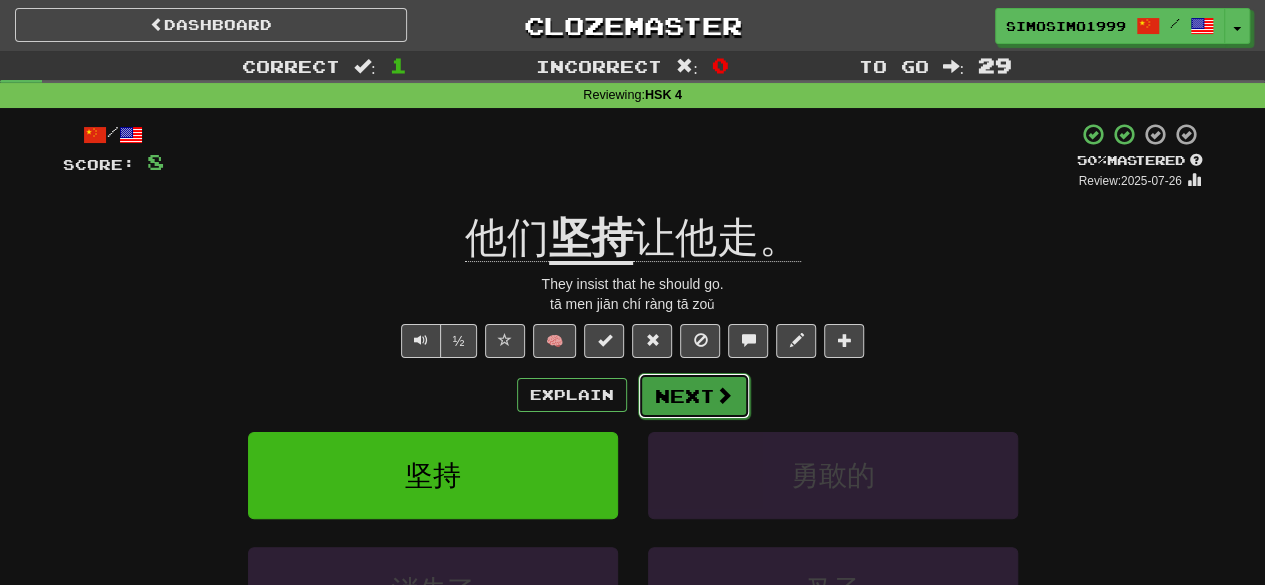 click on "Next" at bounding box center [694, 396] 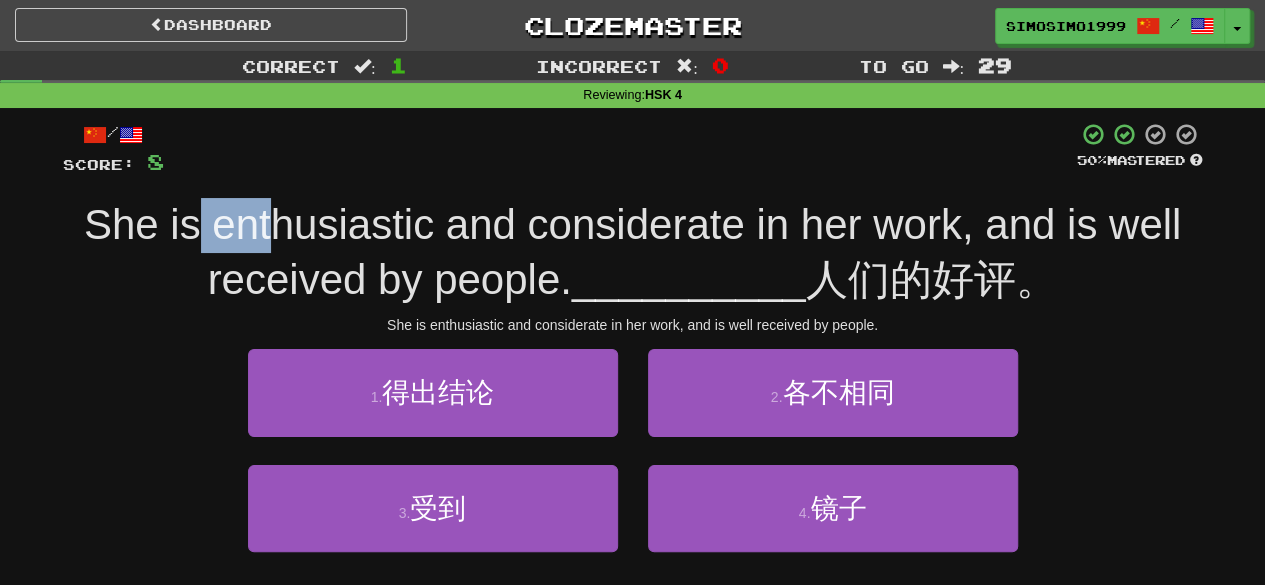 drag, startPoint x: 408, startPoint y: 223, endPoint x: 566, endPoint y: 229, distance: 158.11388 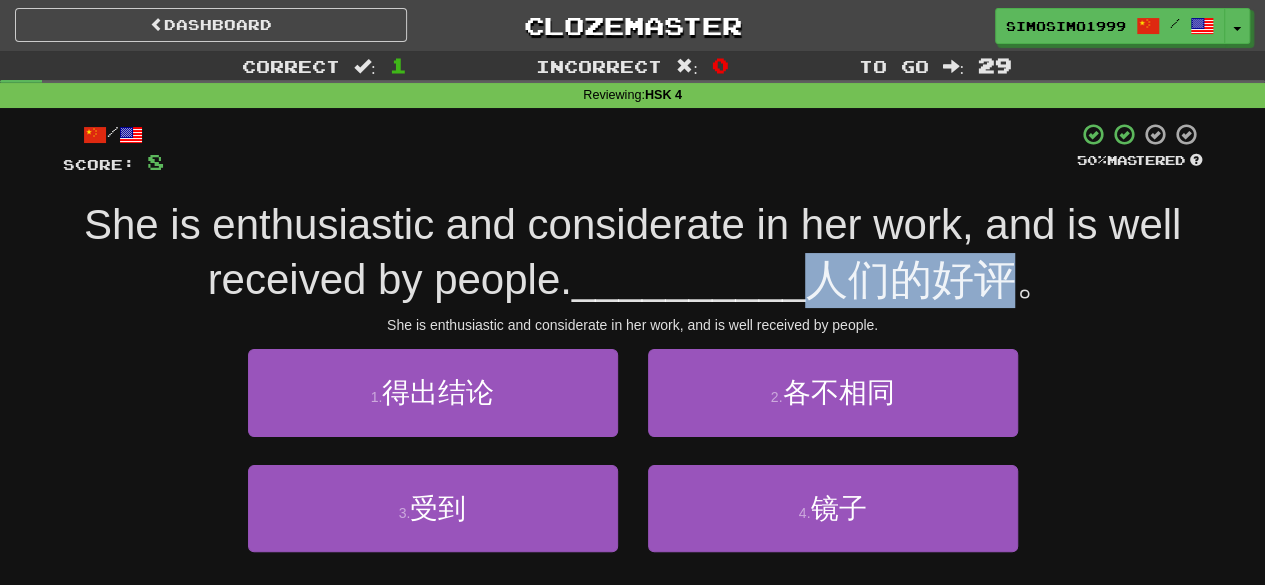 drag, startPoint x: 873, startPoint y: 219, endPoint x: 1073, endPoint y: 243, distance: 201.43486 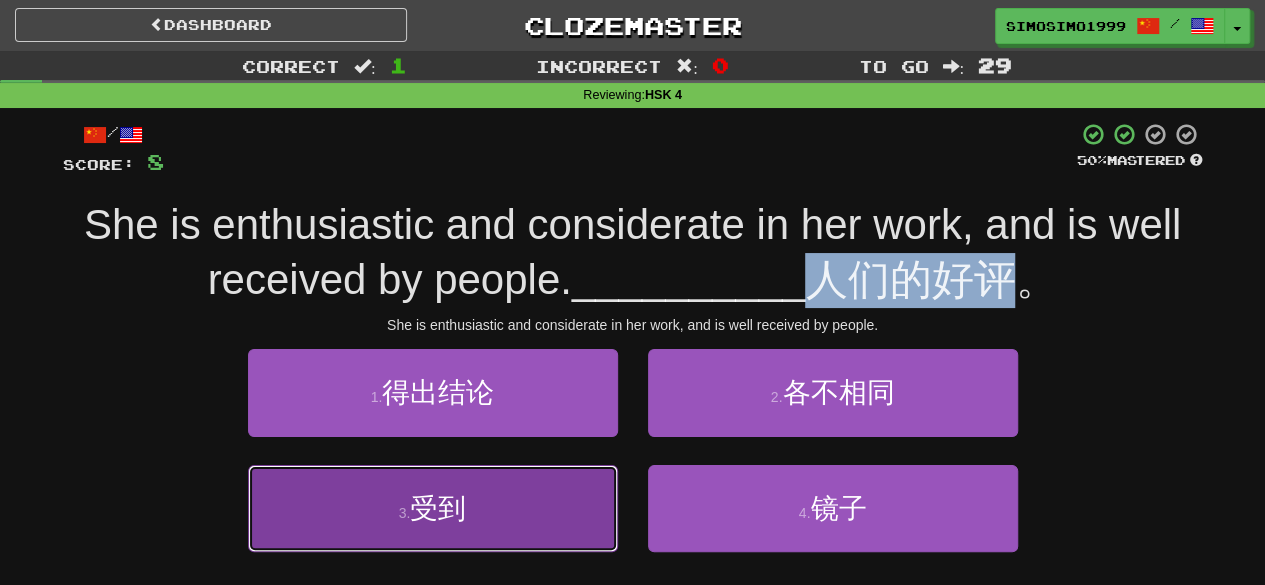 click on "受到" at bounding box center (438, 508) 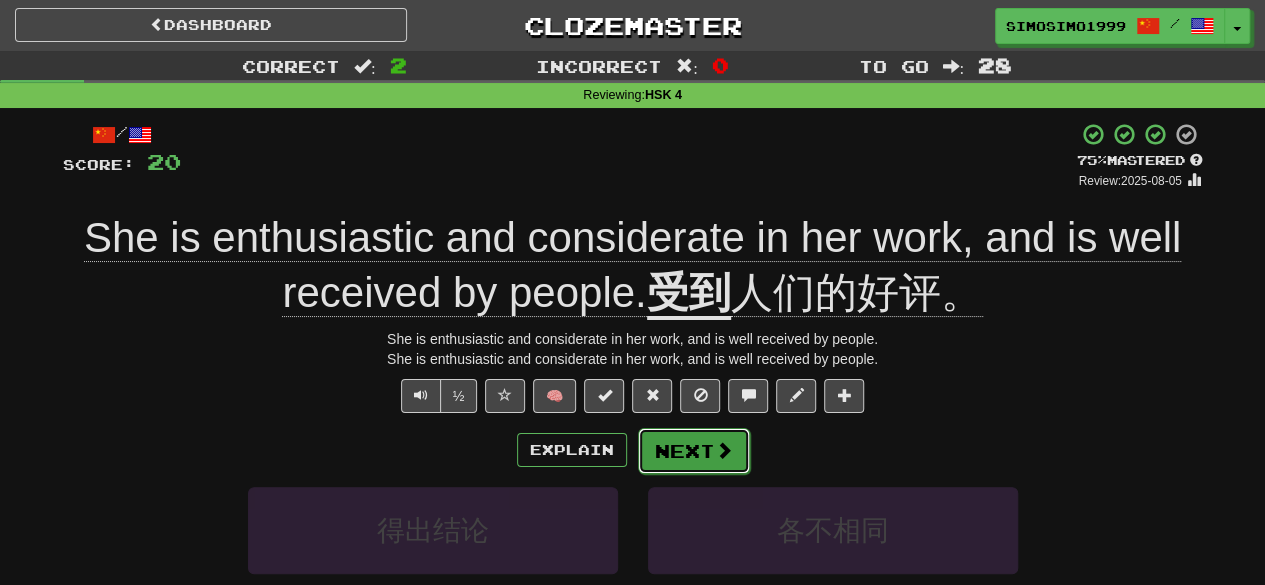 click at bounding box center [724, 450] 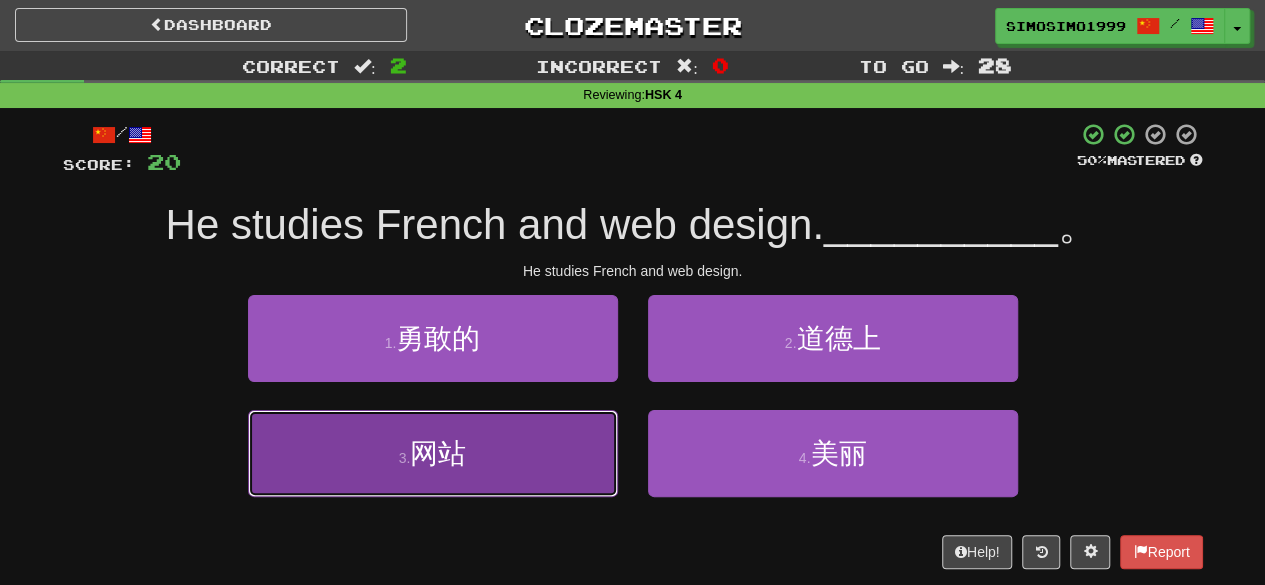 click on "网站" at bounding box center (438, 453) 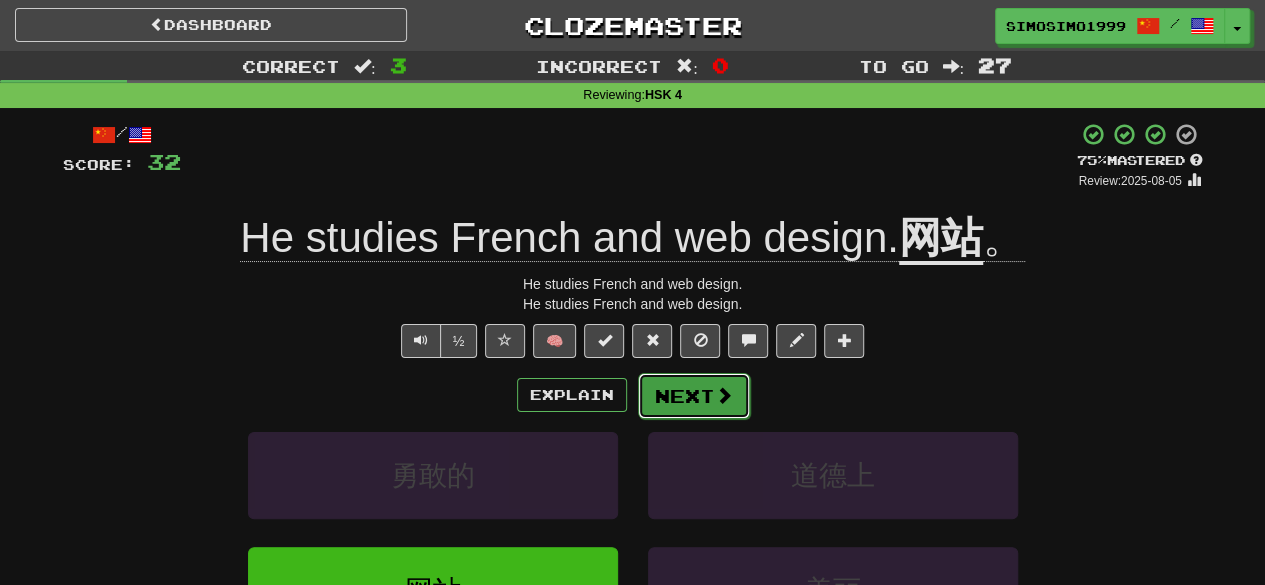 click at bounding box center (724, 395) 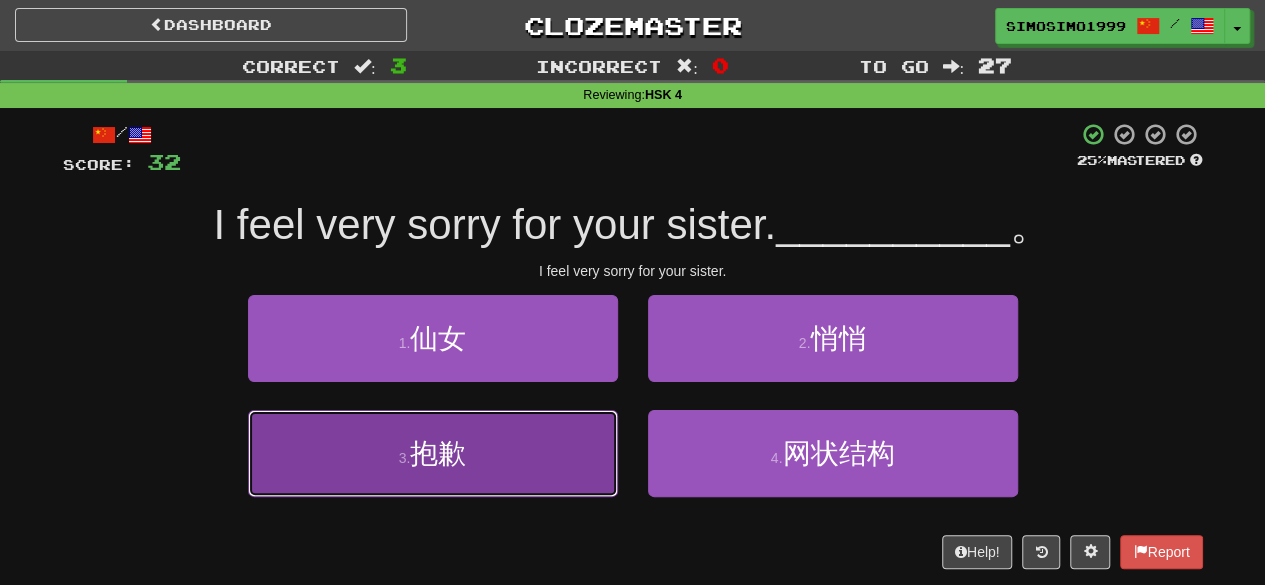 click on "3 .  抱歉" at bounding box center [433, 453] 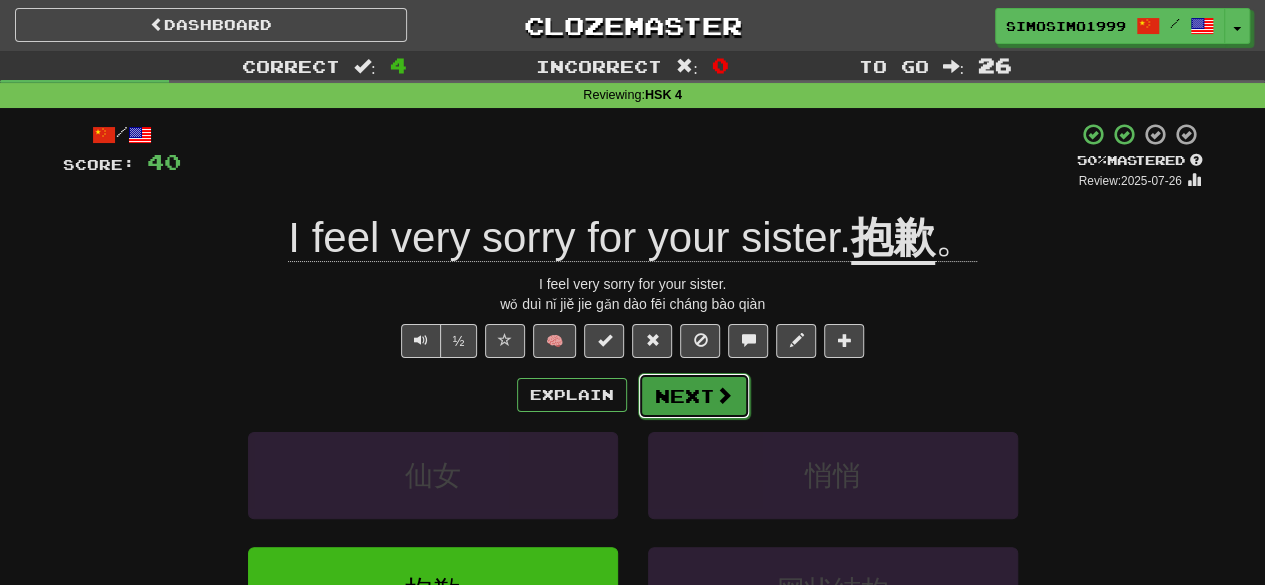 click on "Next" at bounding box center [694, 396] 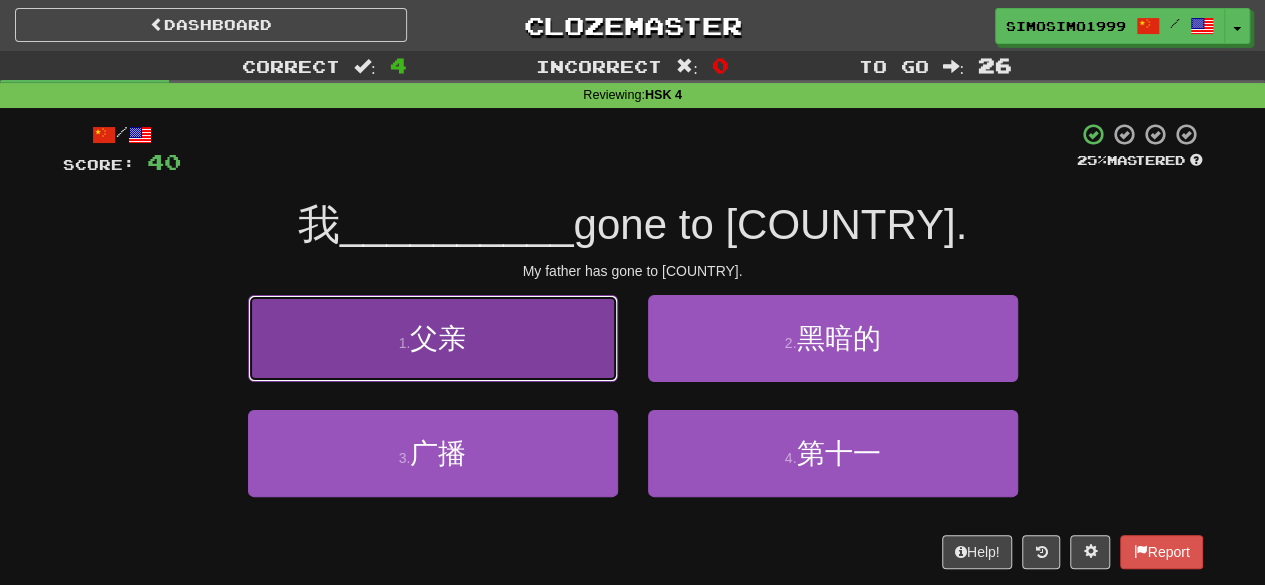 click on "1 .  父亲" at bounding box center (433, 338) 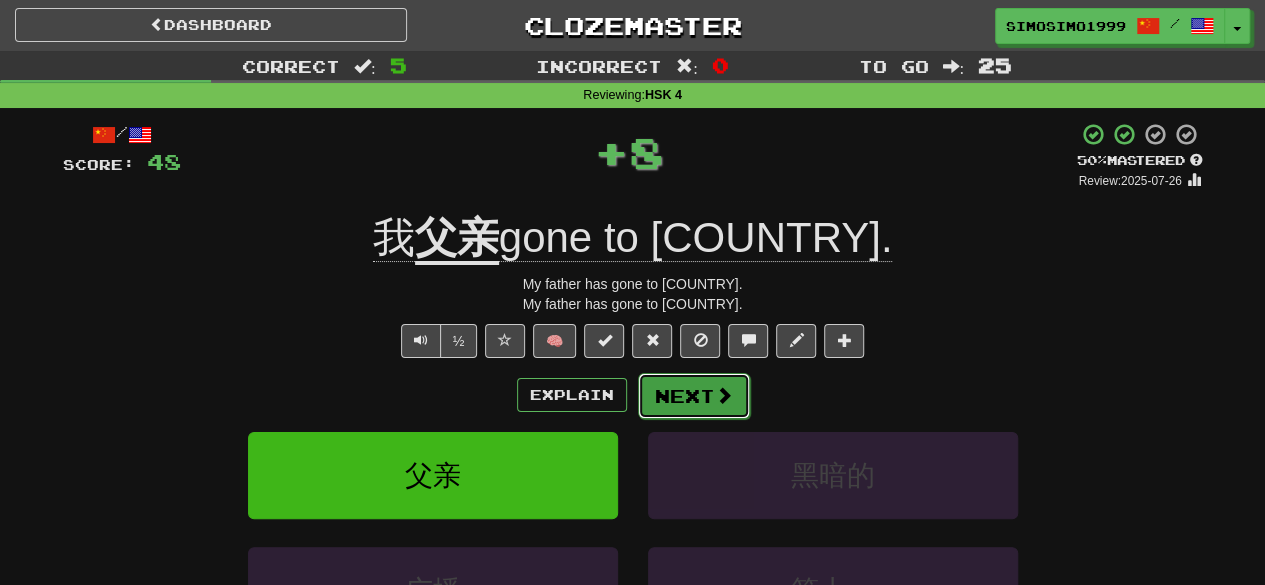 click on "Next" at bounding box center (694, 396) 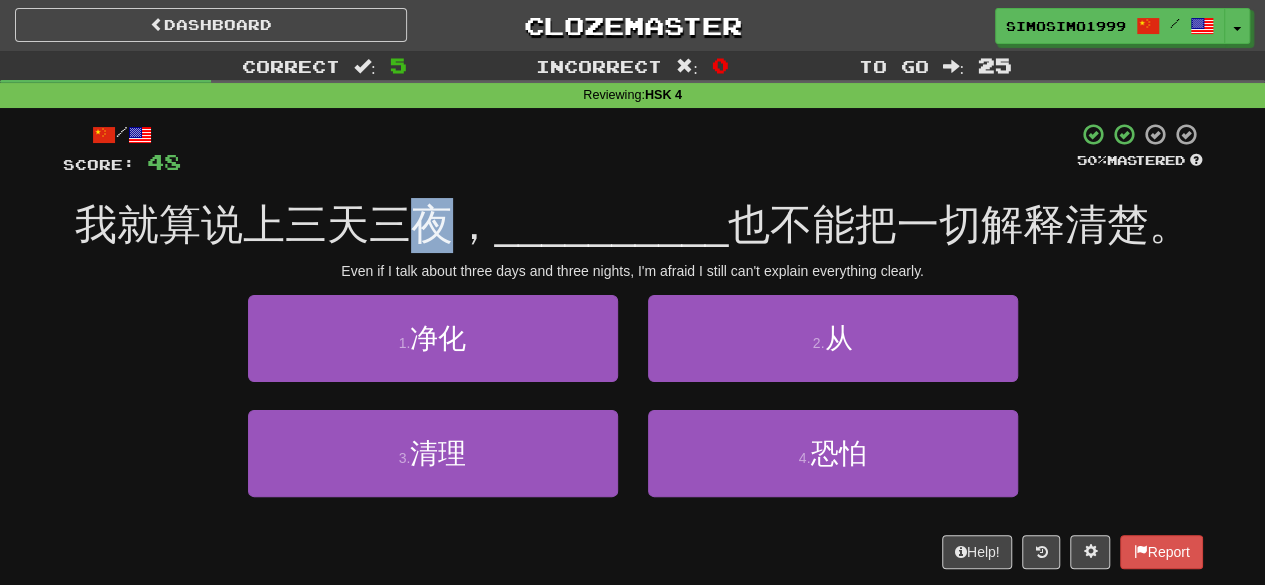 drag, startPoint x: 423, startPoint y: 227, endPoint x: 450, endPoint y: 231, distance: 27.294687 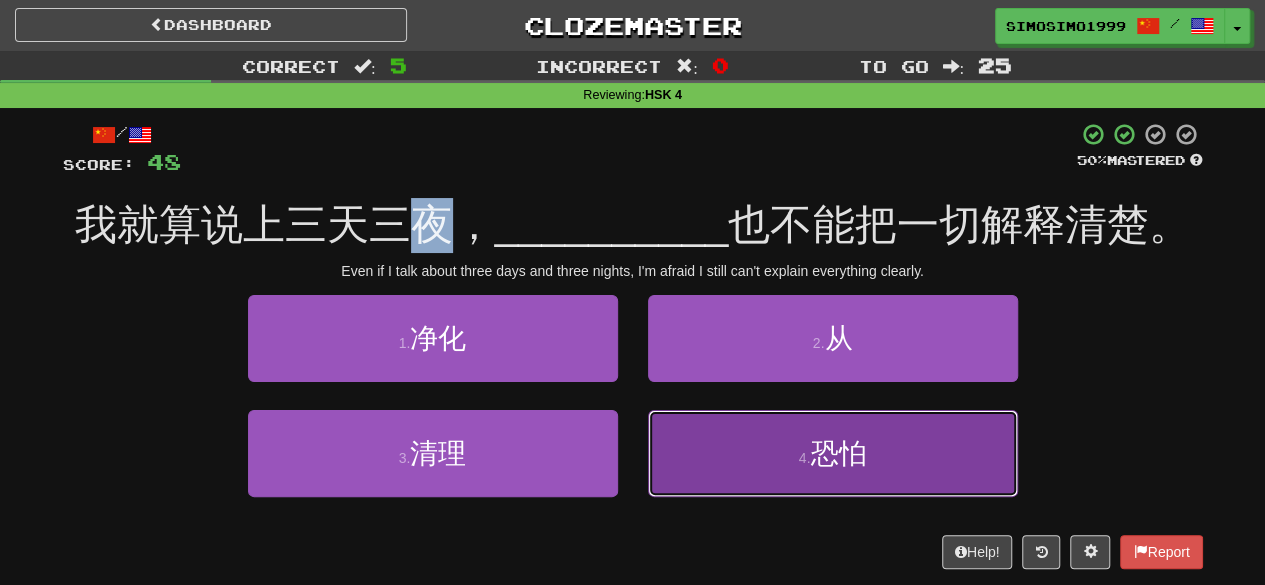 click on "恐怕" at bounding box center [838, 453] 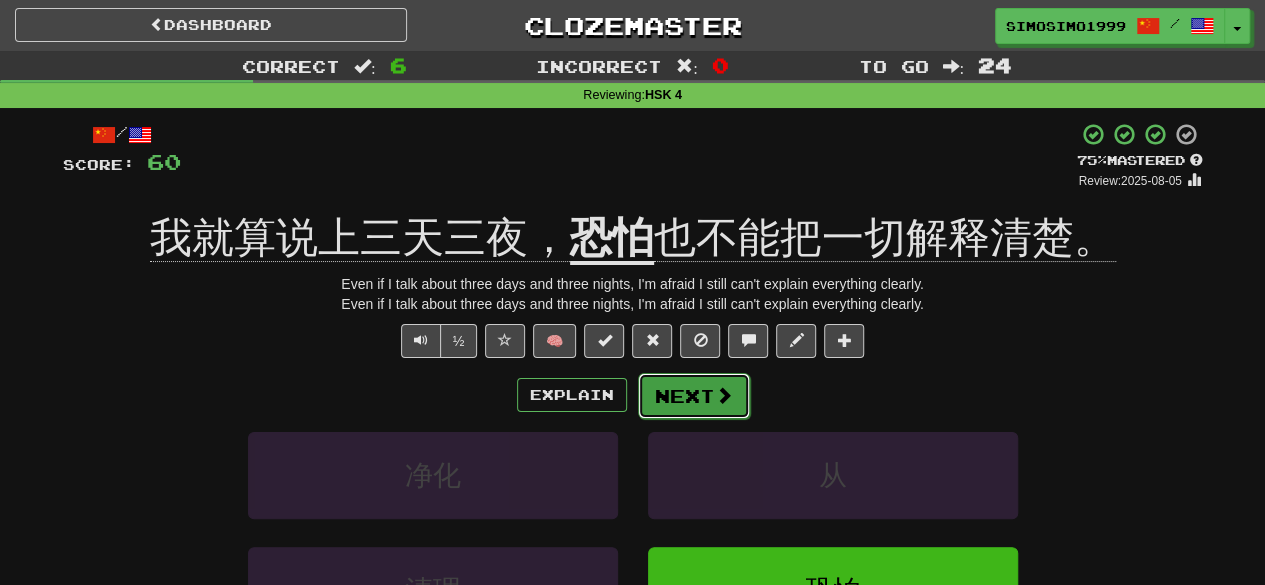 click on "Next" at bounding box center [694, 396] 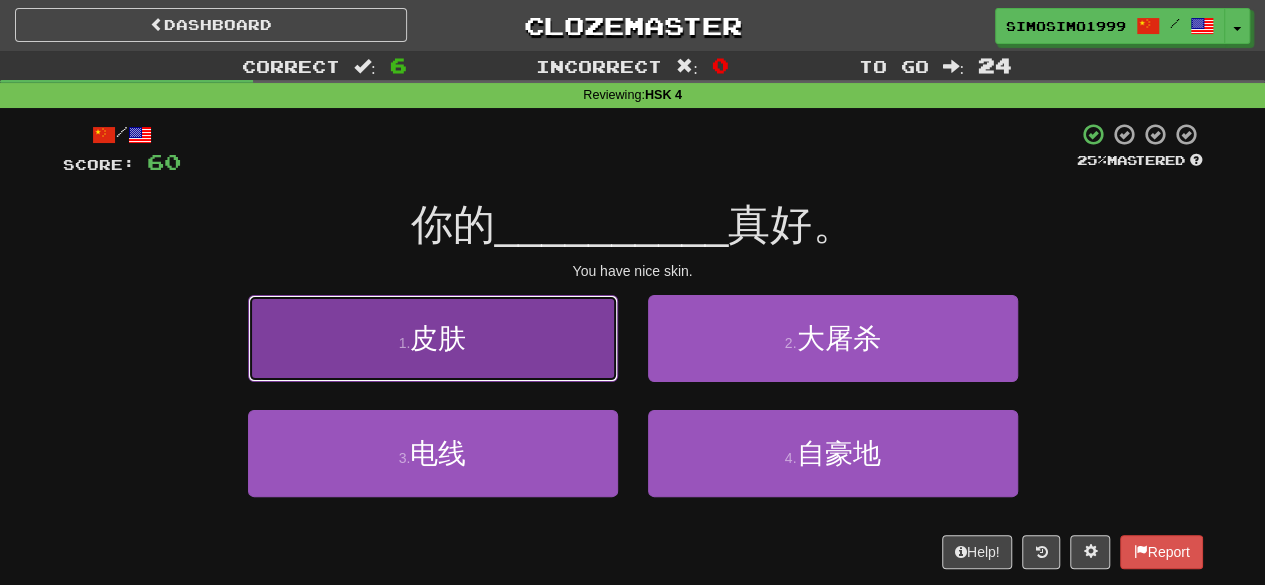 click on "皮肤" at bounding box center [438, 338] 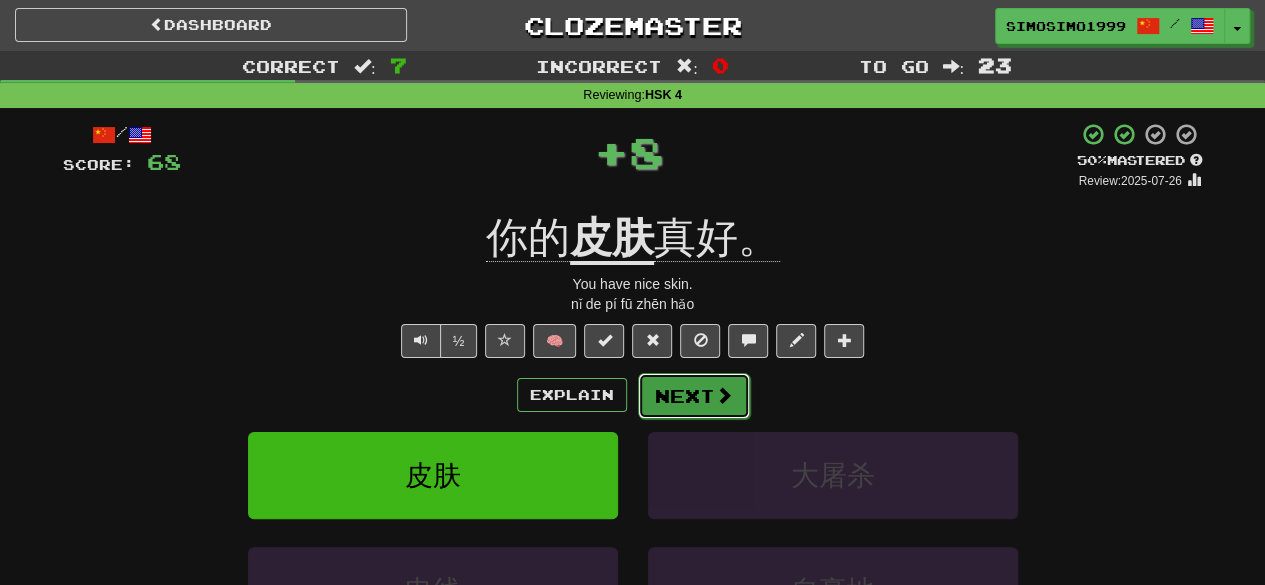 click on "Next" at bounding box center [694, 396] 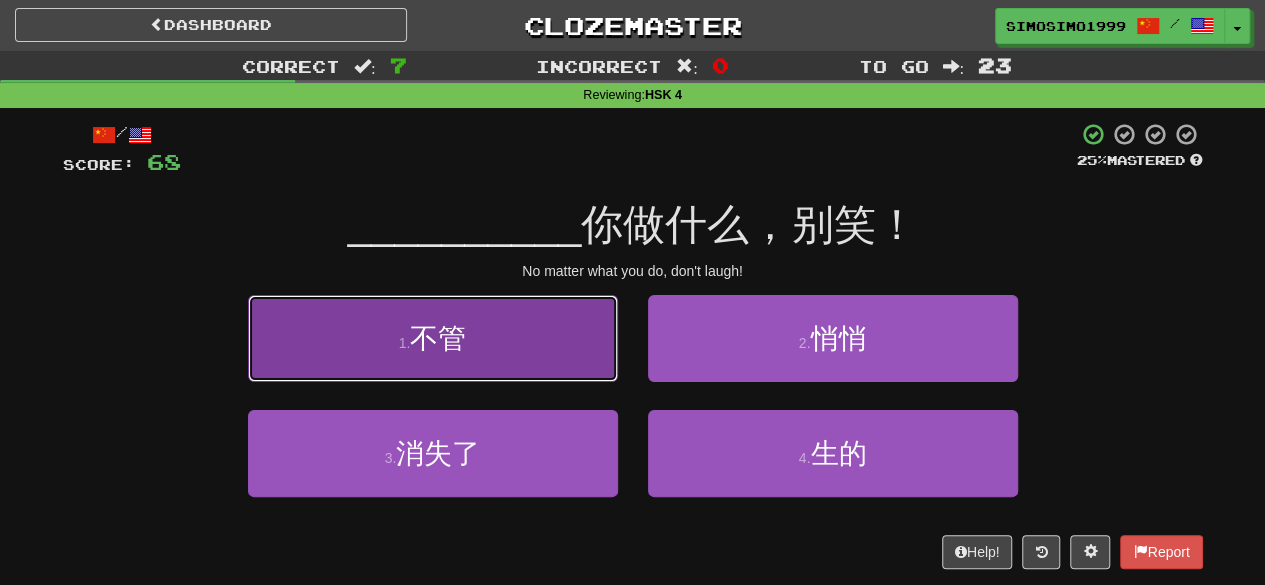 click on "1 .  不管" at bounding box center [433, 338] 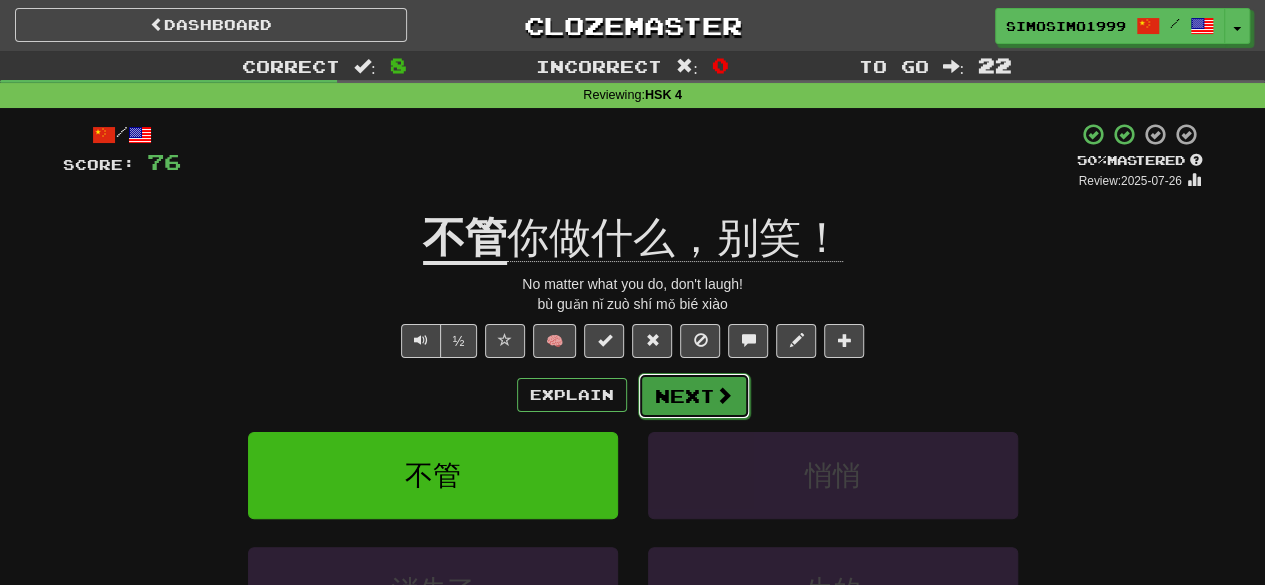 click on "Next" at bounding box center (694, 396) 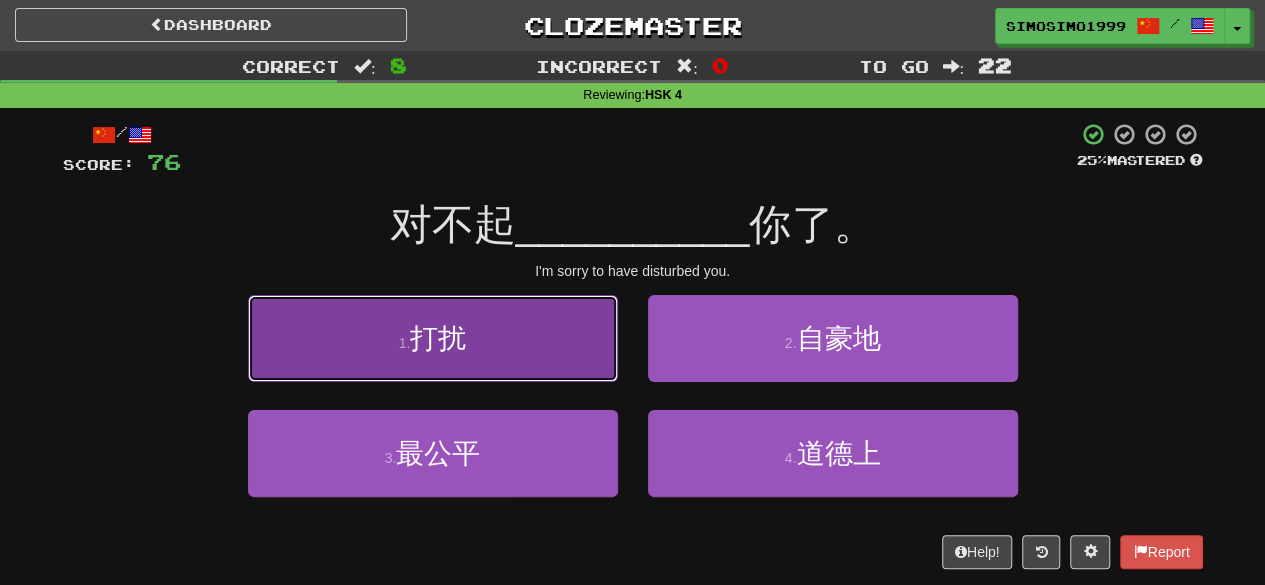 click on "1 .  打扰" at bounding box center (433, 338) 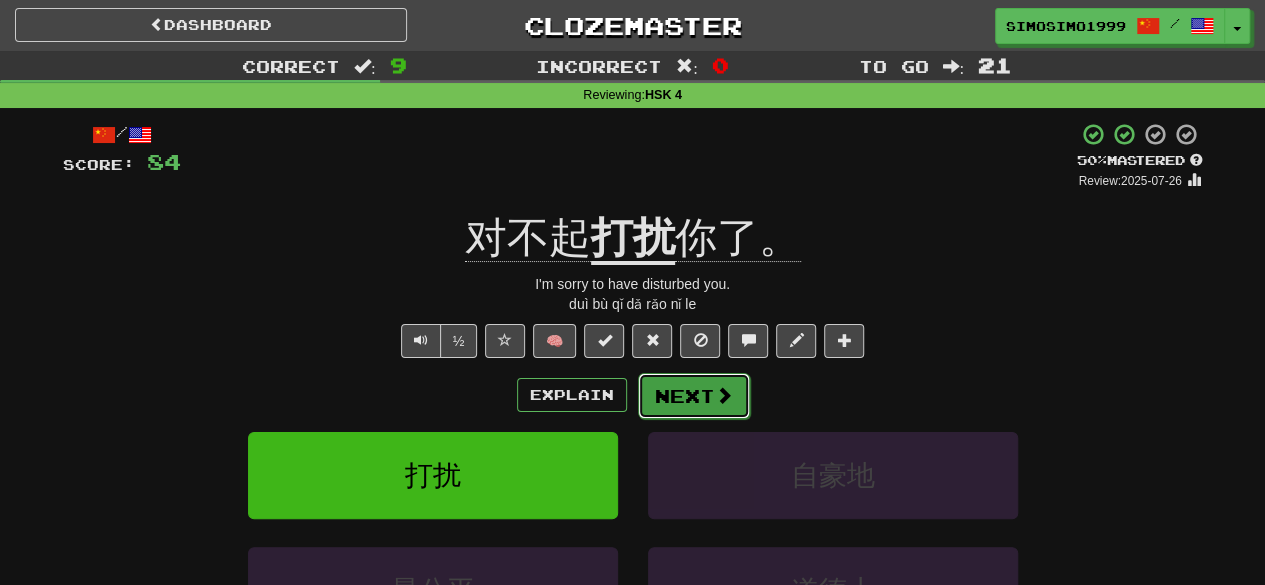 click on "Next" at bounding box center (694, 396) 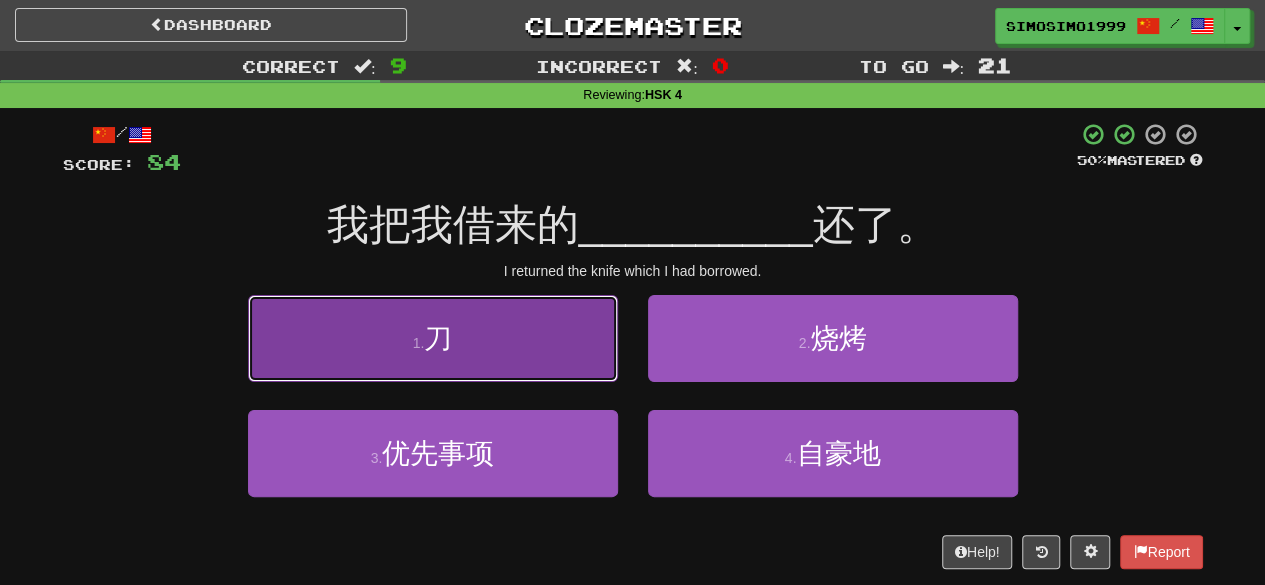 click on "1 .  刀" at bounding box center [433, 338] 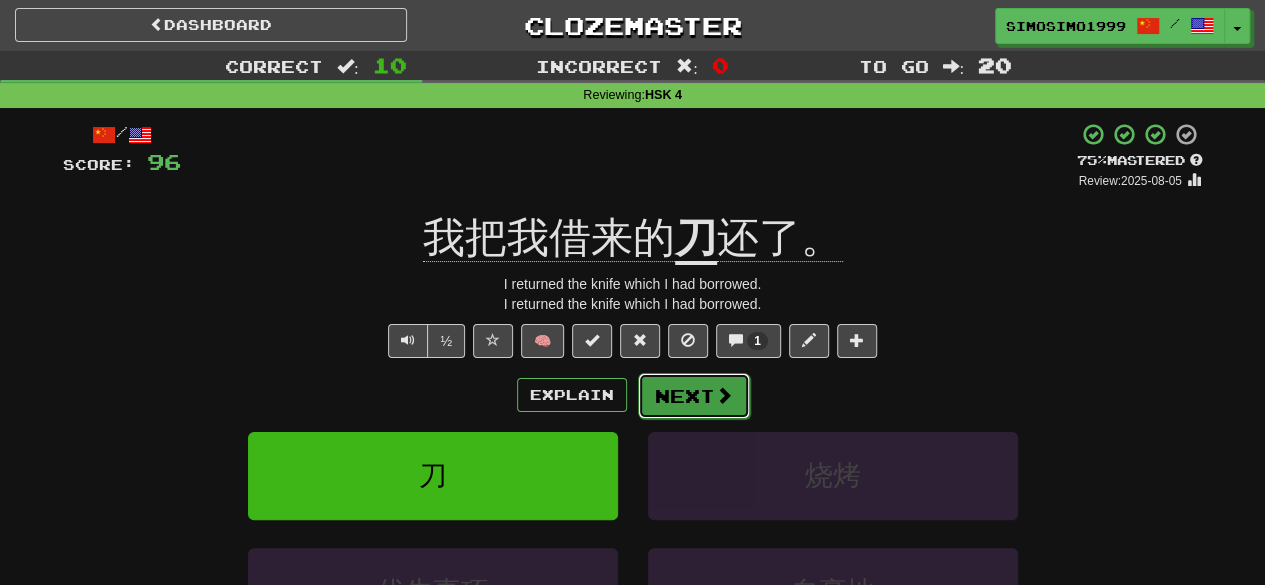 click on "Next" at bounding box center [694, 396] 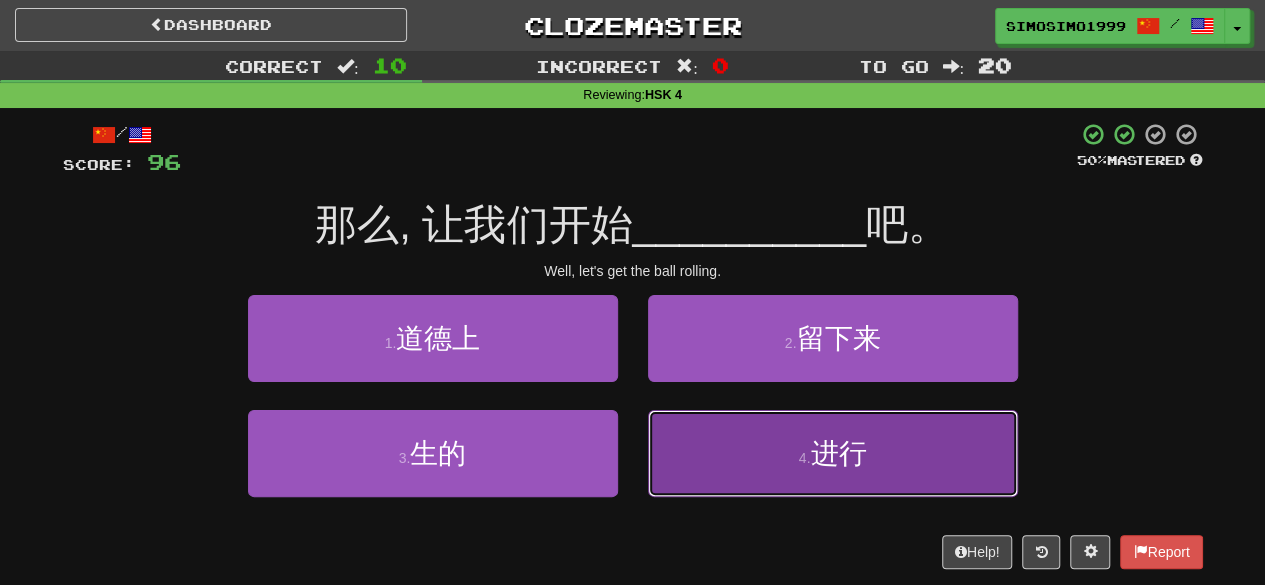 click on "4 .  进行" at bounding box center (833, 453) 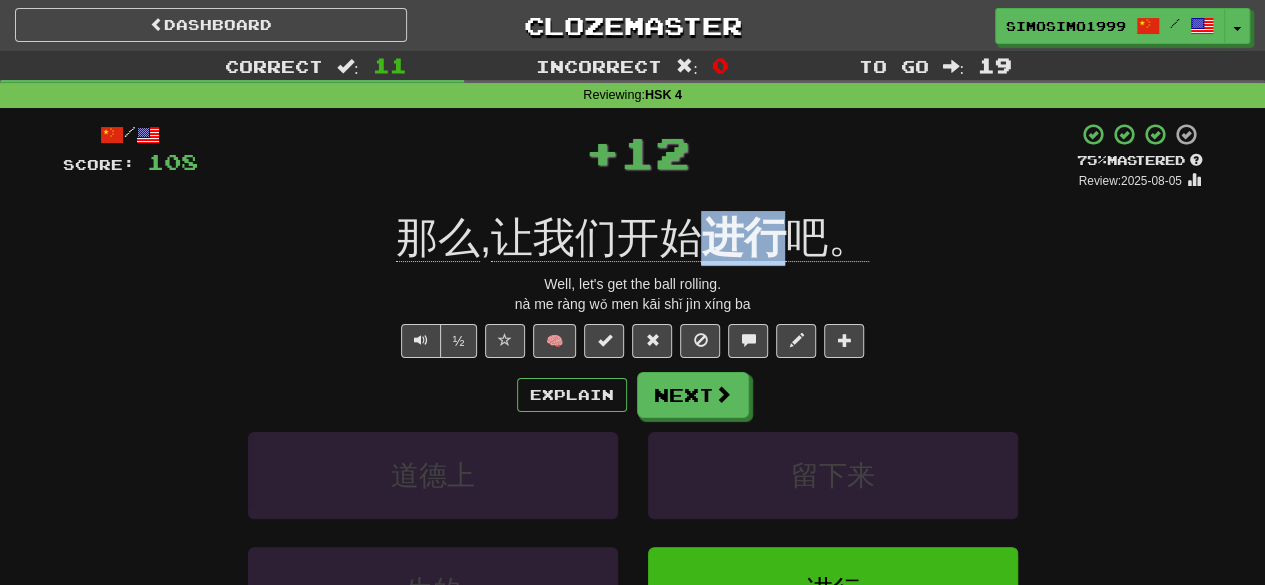 drag, startPoint x: 710, startPoint y: 233, endPoint x: 796, endPoint y: 251, distance: 87.86353 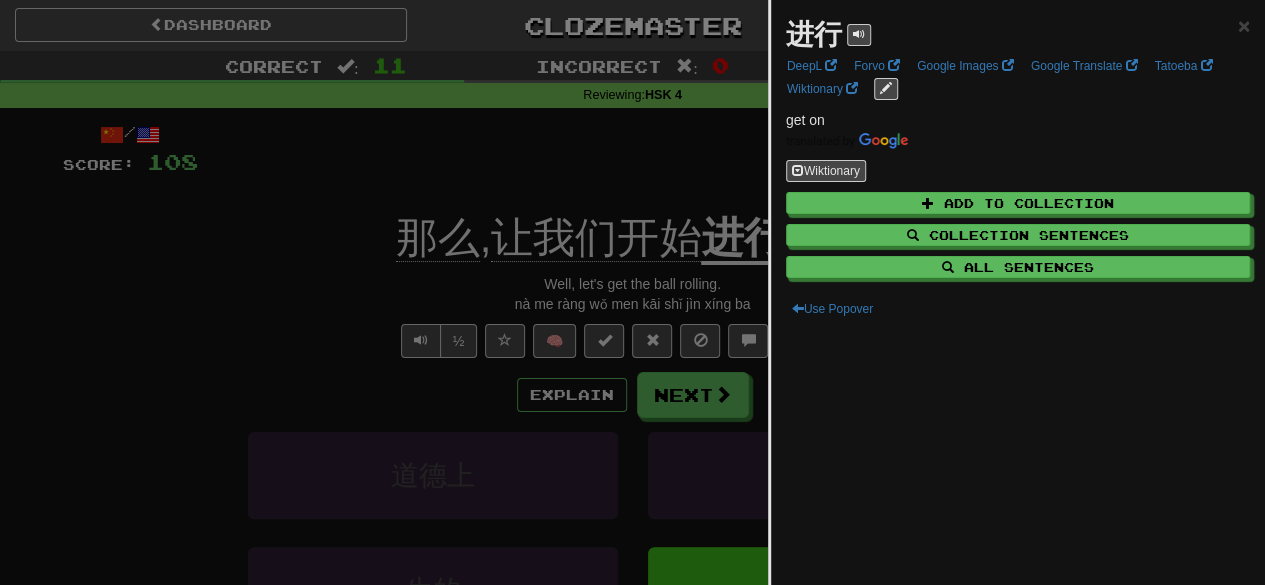 click at bounding box center [632, 292] 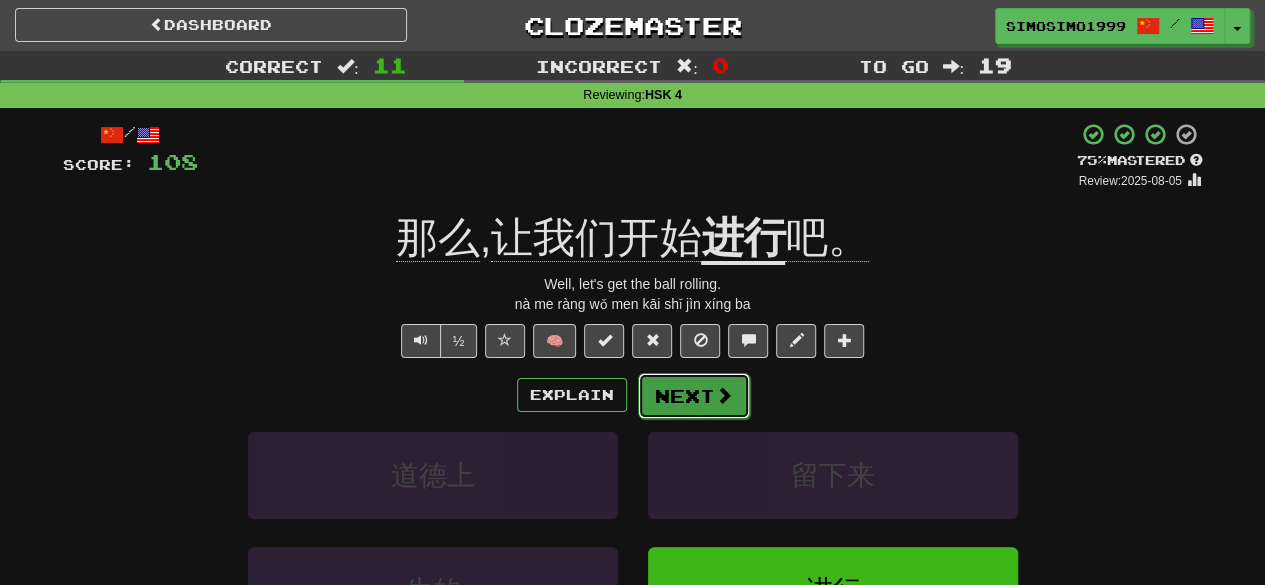 click on "Next" at bounding box center [694, 396] 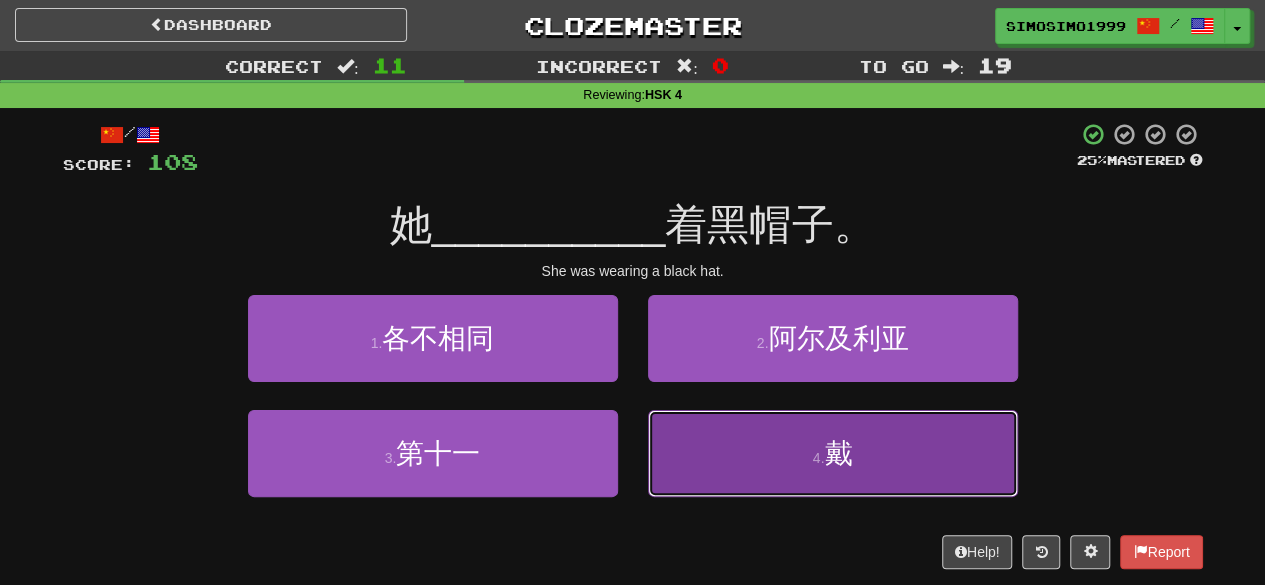 click on "戴" at bounding box center [838, 453] 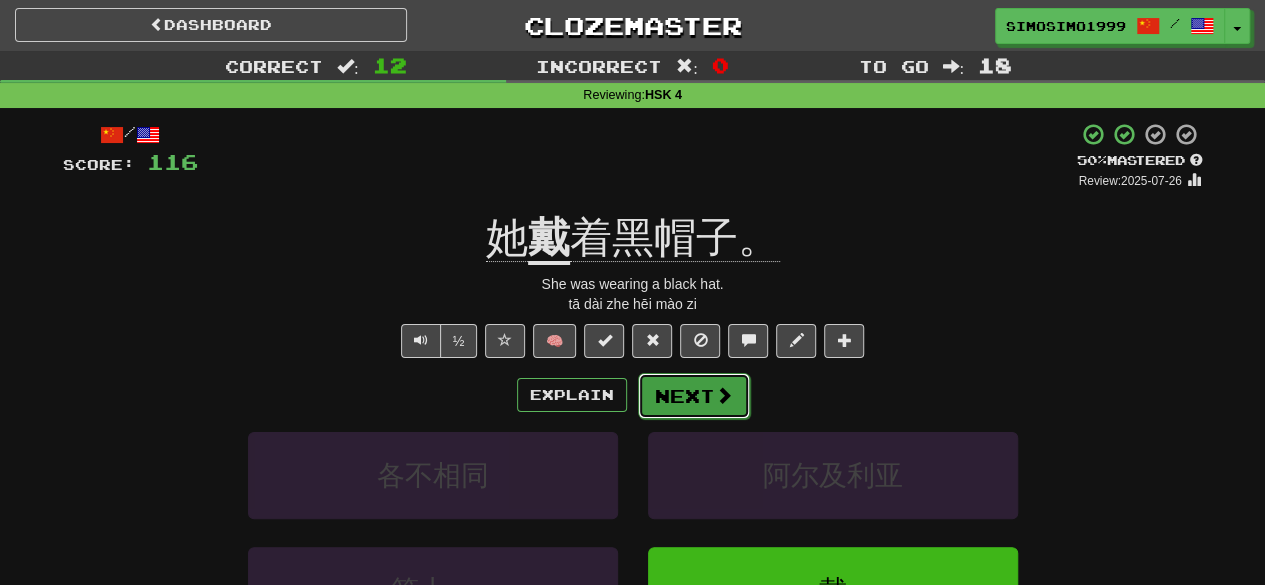 click at bounding box center (724, 395) 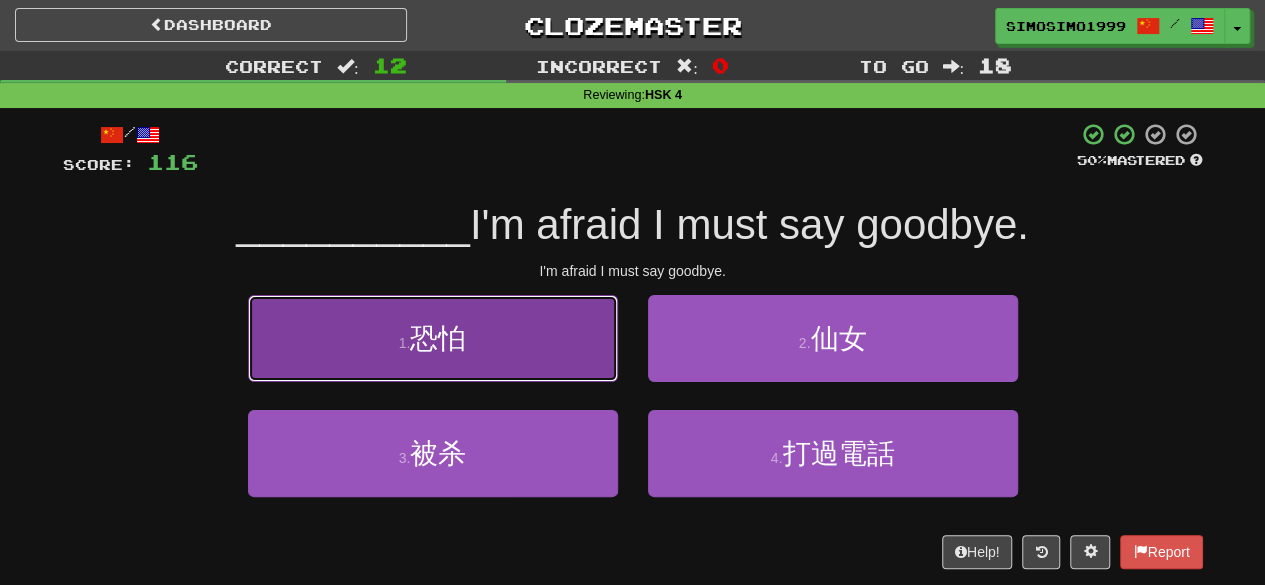 click on "1 .  恐怕" at bounding box center [433, 338] 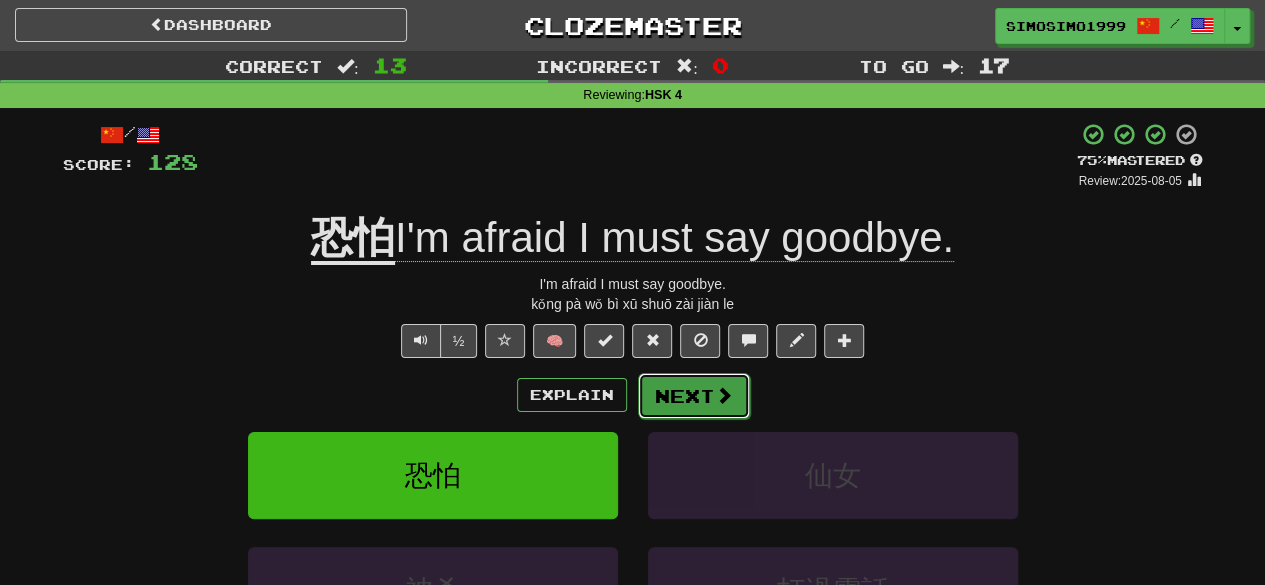 click on "Next" at bounding box center (694, 396) 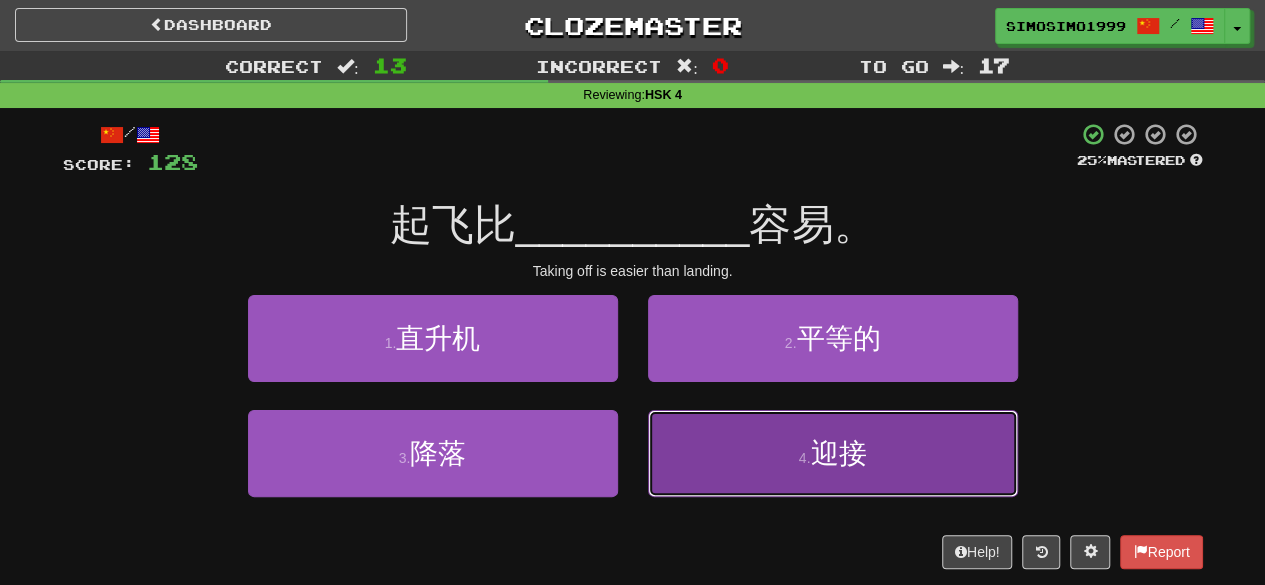 click on "4 .  迎接" at bounding box center (833, 453) 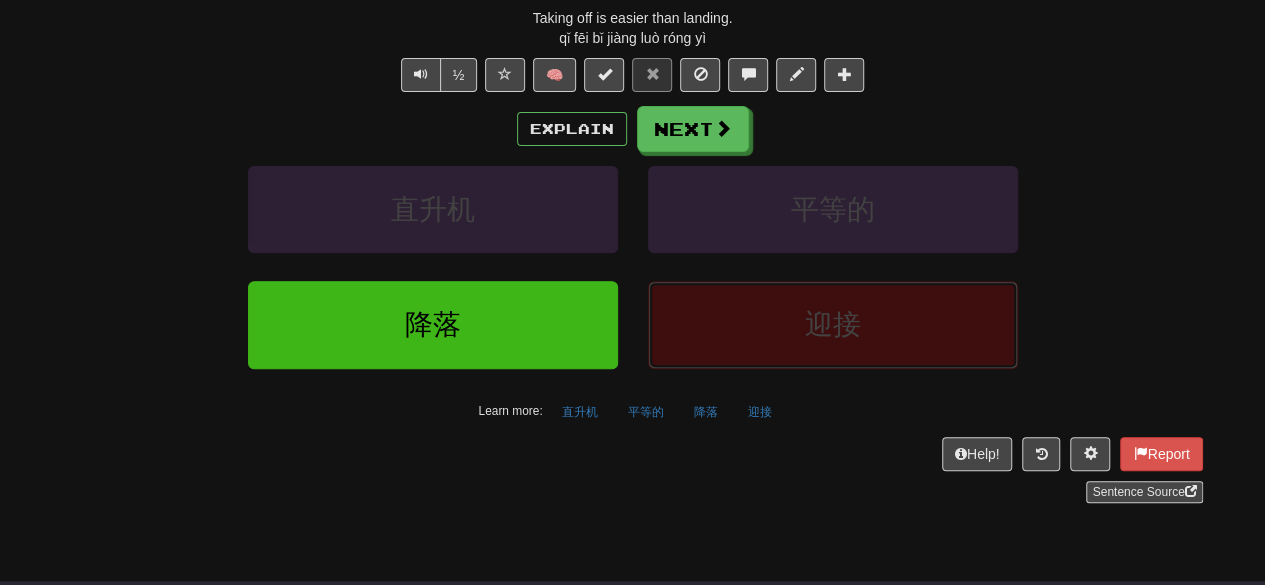 scroll, scrollTop: 133, scrollLeft: 0, axis: vertical 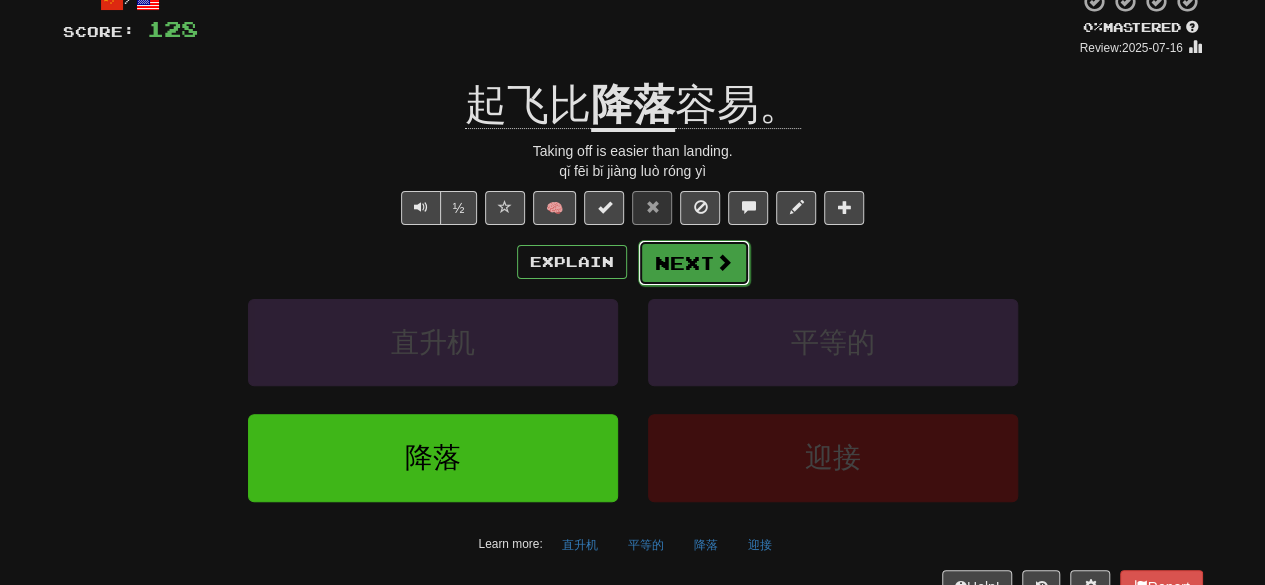 click on "Next" at bounding box center [694, 263] 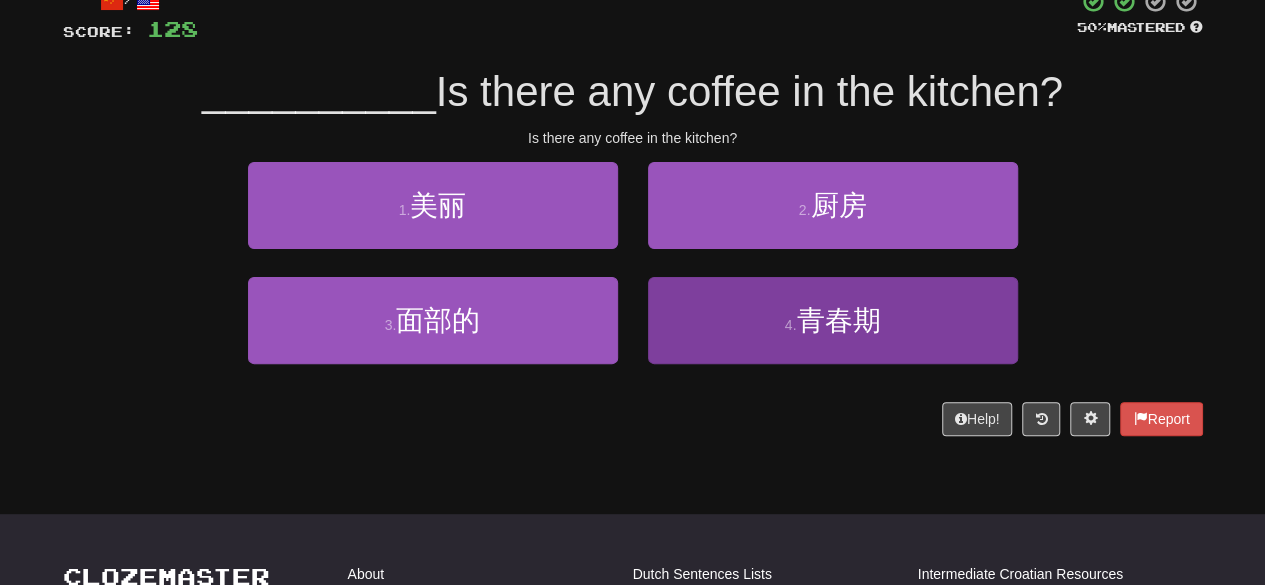 scroll, scrollTop: 0, scrollLeft: 0, axis: both 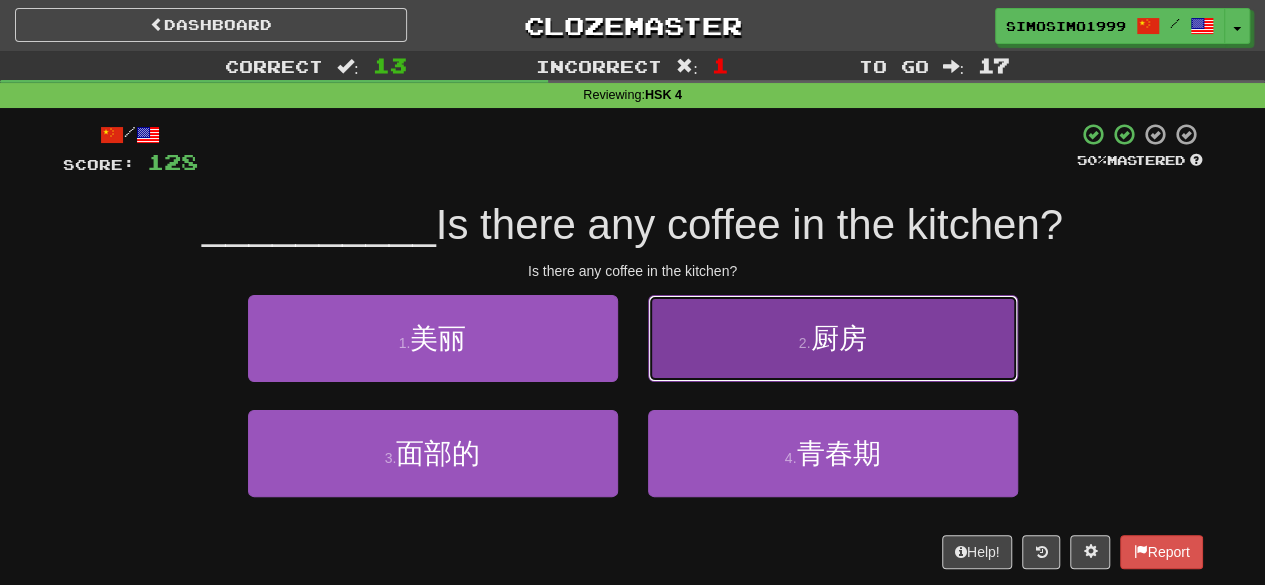 click on "厨房" at bounding box center (838, 338) 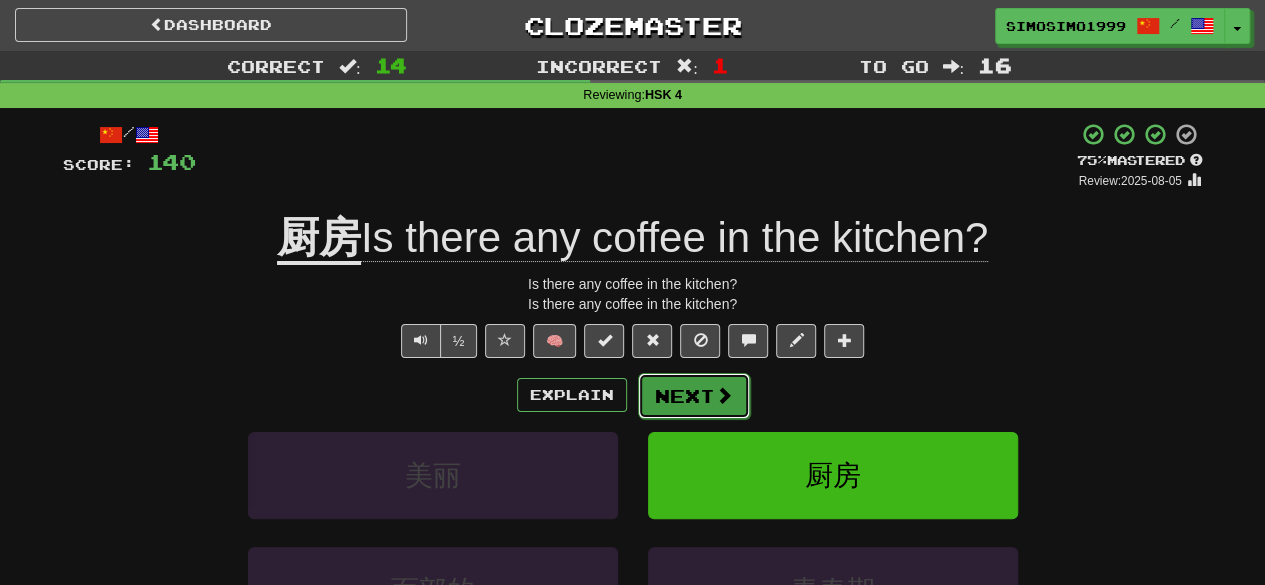 click on "Next" at bounding box center (694, 396) 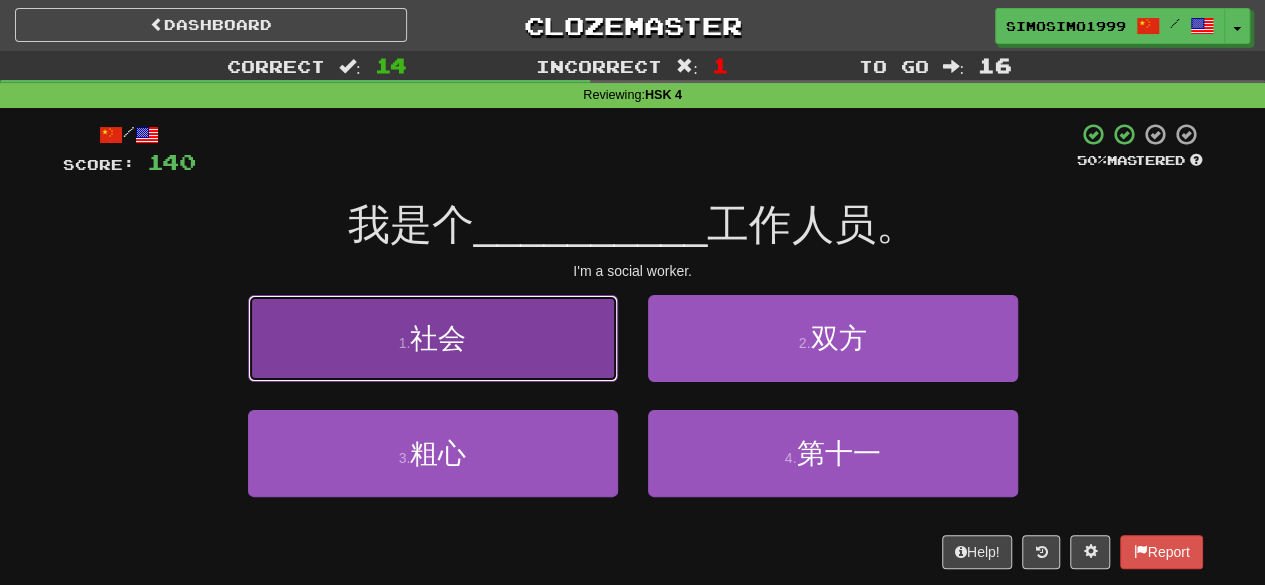 click on "社会" at bounding box center (438, 338) 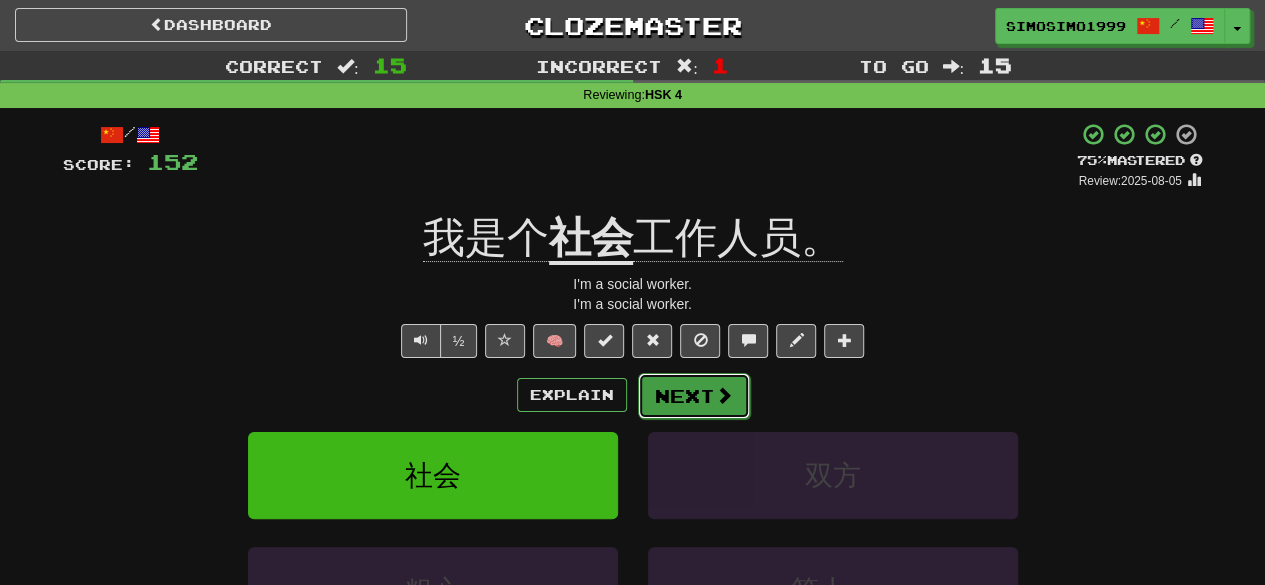 click on "Next" at bounding box center [694, 396] 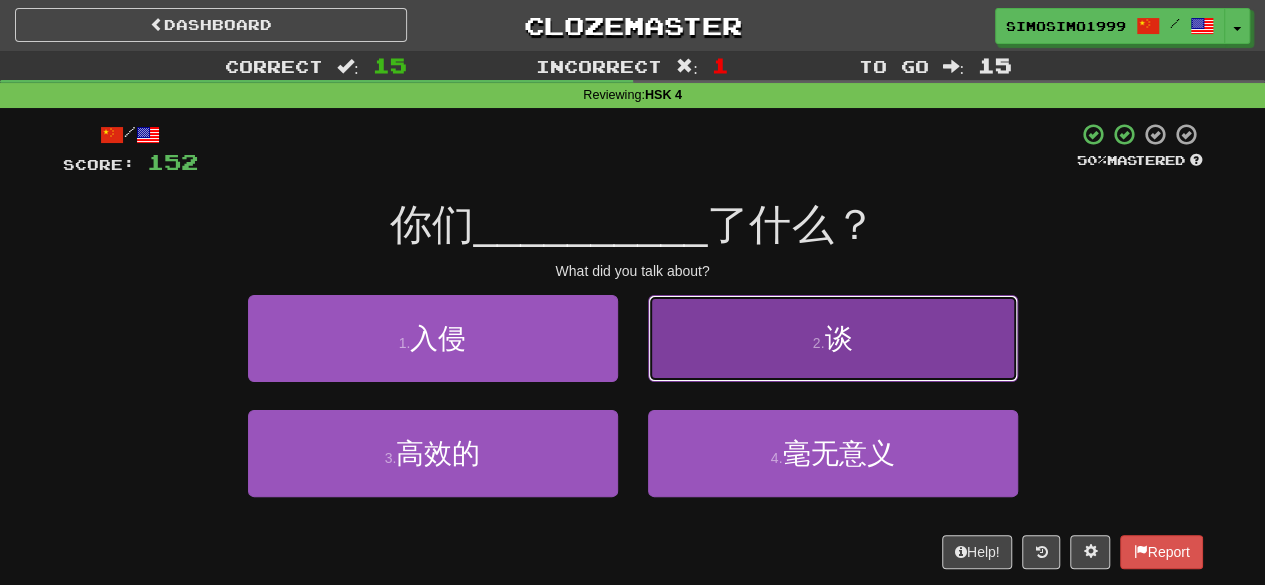 click on "2 .  谈" at bounding box center (833, 338) 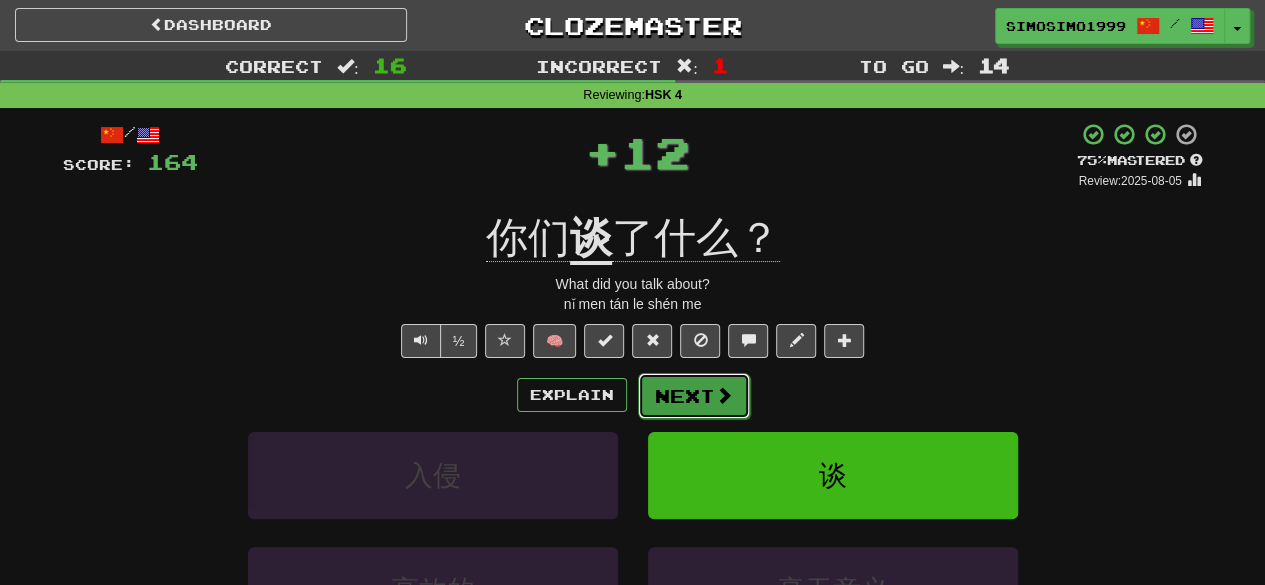 click at bounding box center (724, 395) 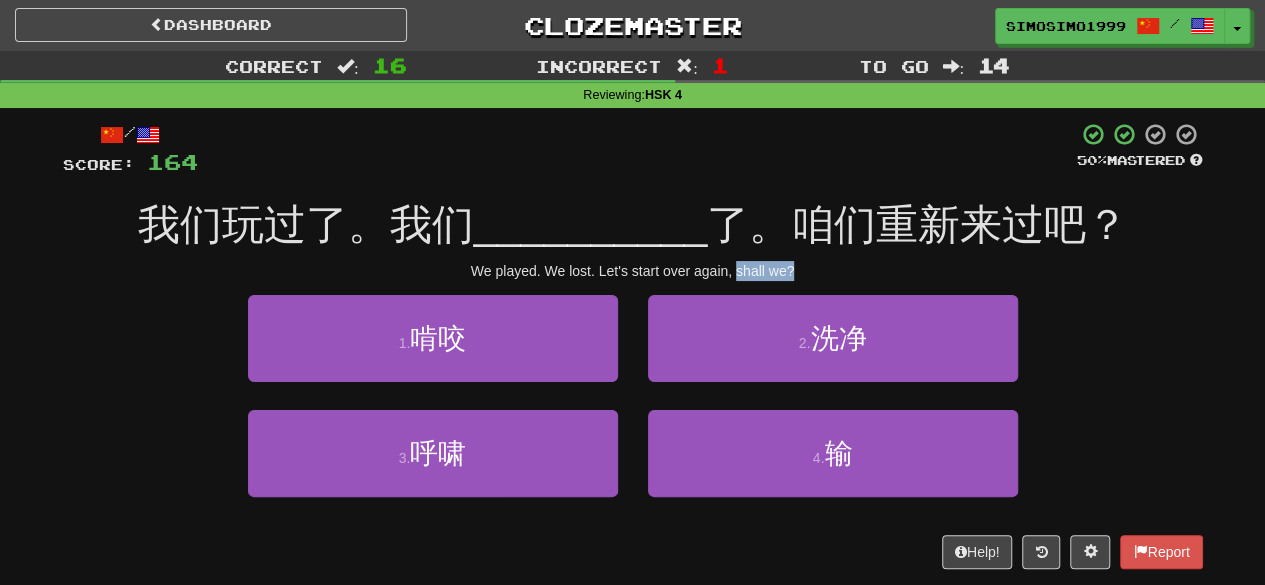 drag, startPoint x: 741, startPoint y: 273, endPoint x: 798, endPoint y: 279, distance: 57.31492 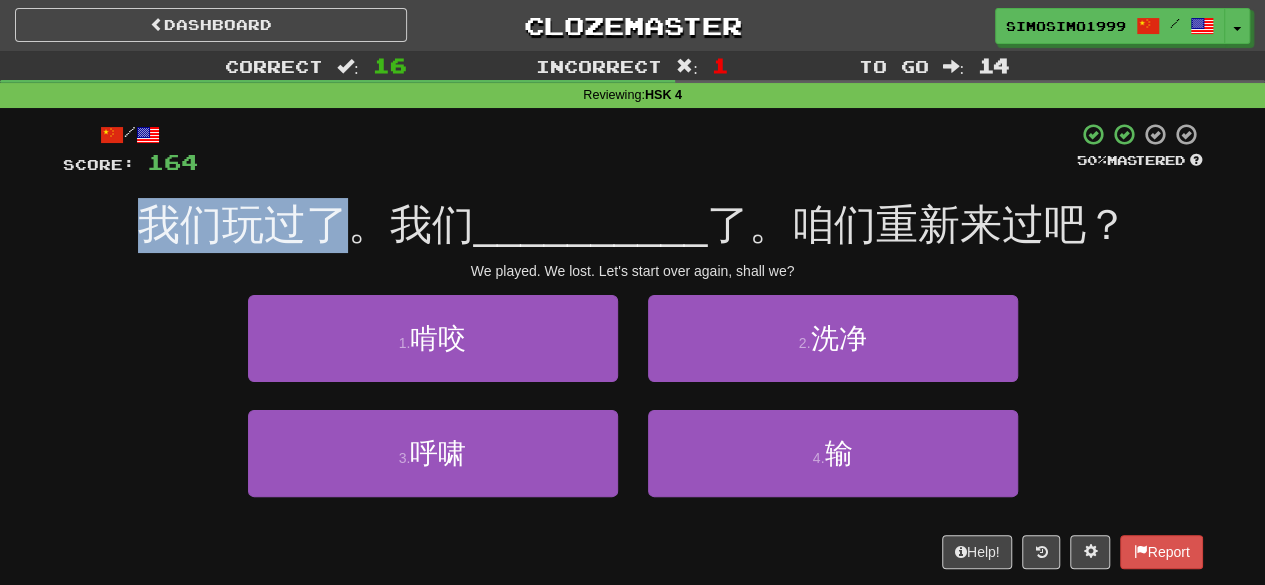 drag, startPoint x: 140, startPoint y: 219, endPoint x: 337, endPoint y: 215, distance: 197.0406 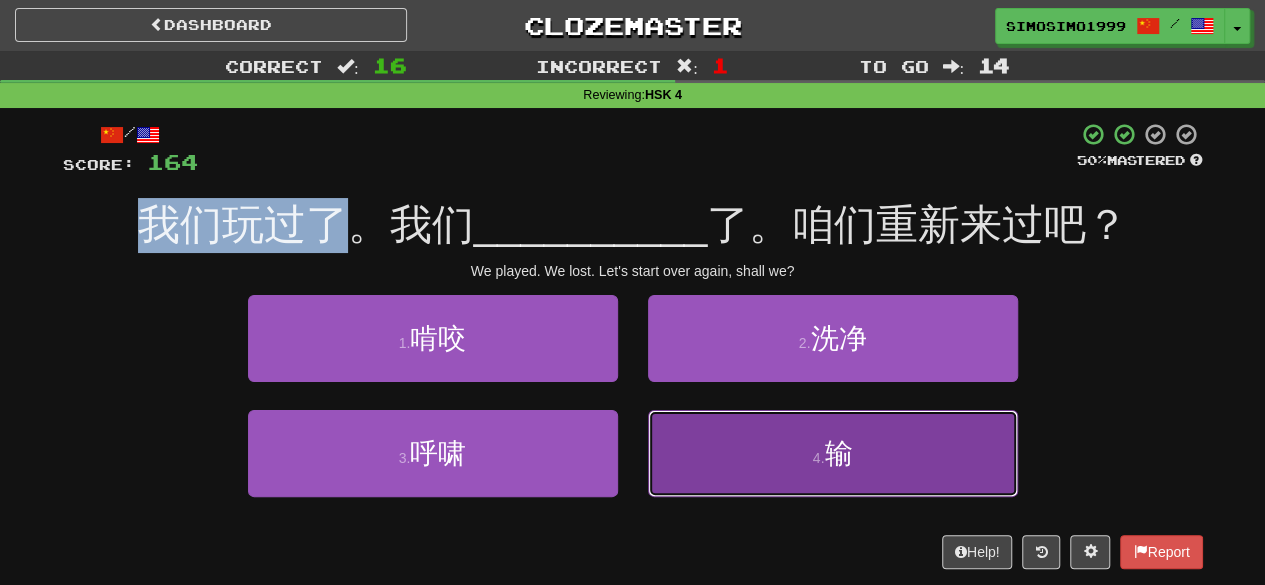 click on "4 .  输" at bounding box center [833, 453] 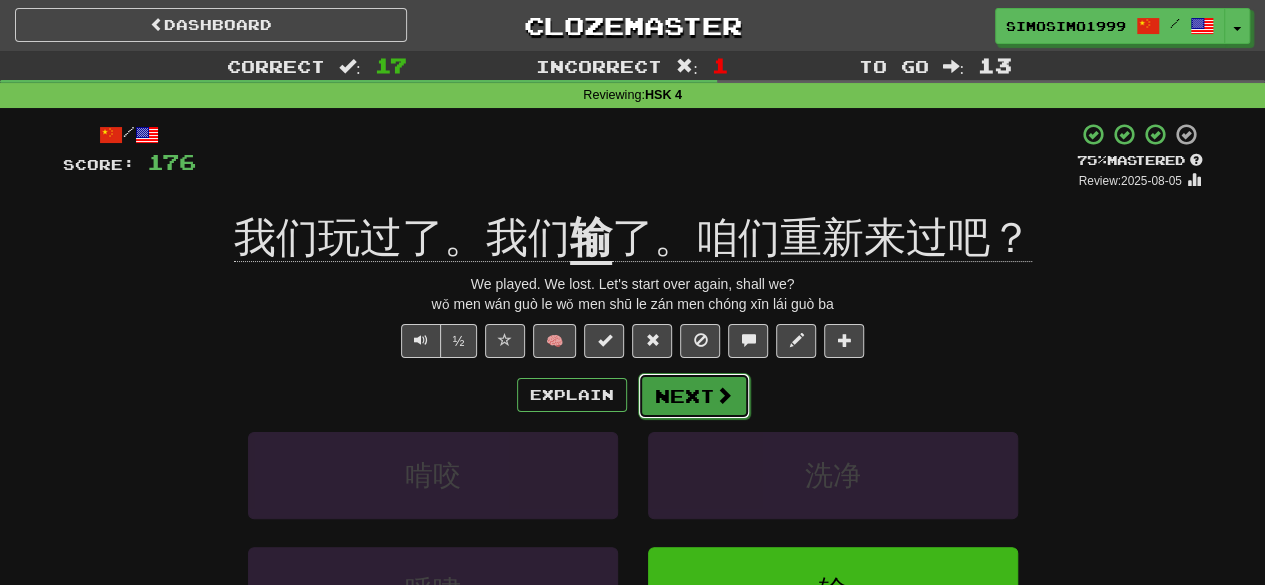 click on "Next" at bounding box center (694, 396) 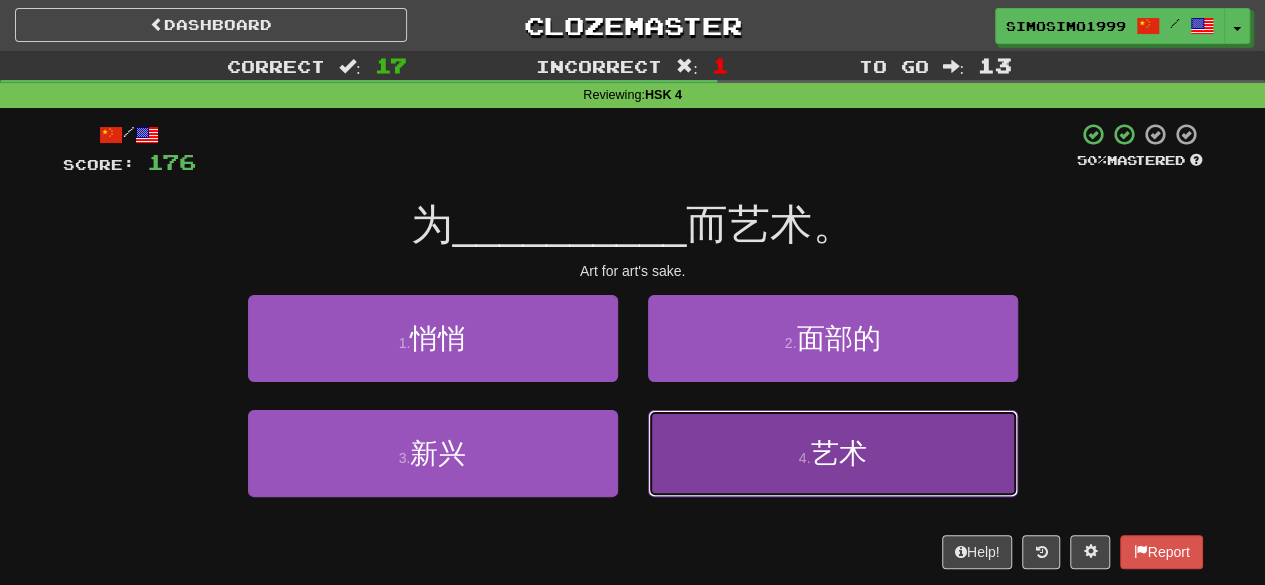 click on "4 .  艺术" at bounding box center (833, 453) 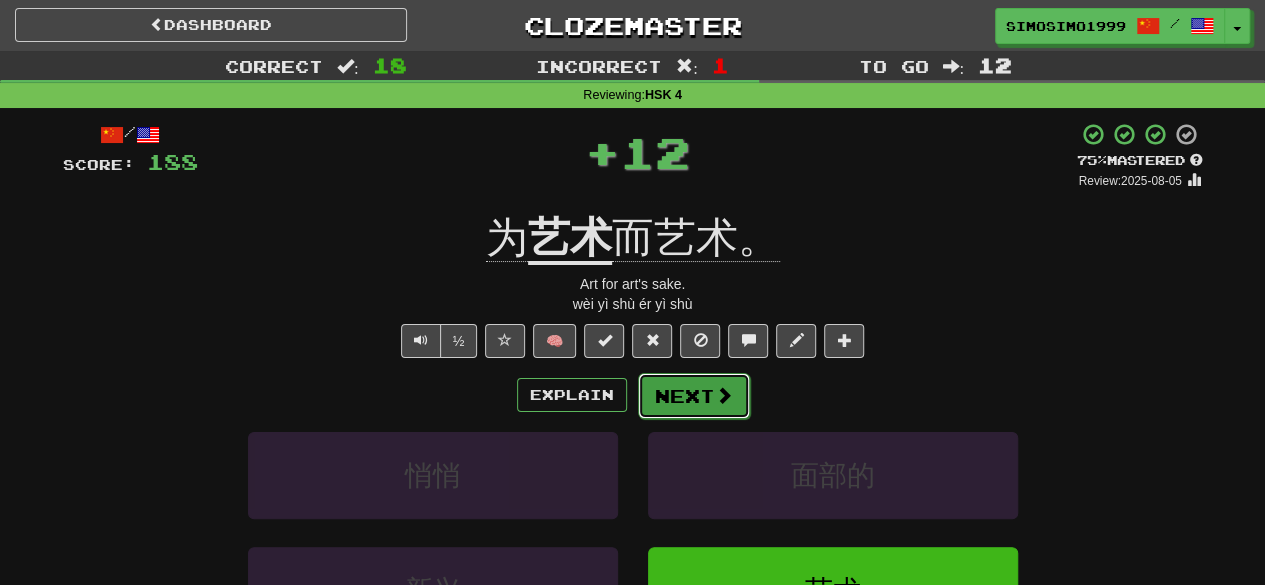 click on "Next" at bounding box center [694, 396] 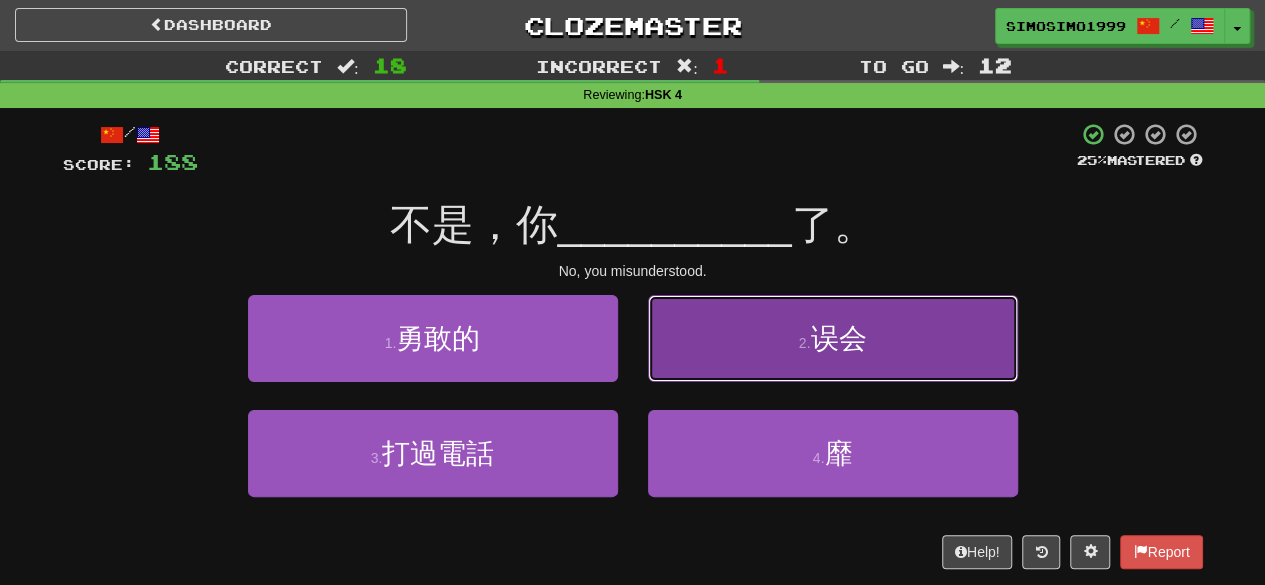 click on "2 ." at bounding box center (805, 343) 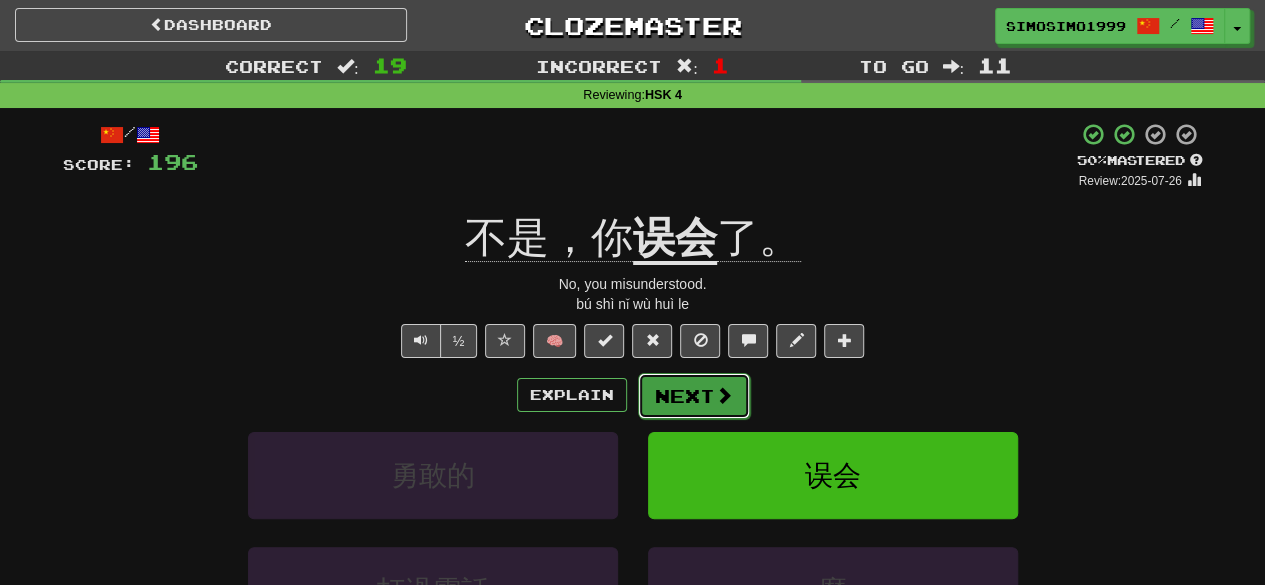 click on "Next" at bounding box center (694, 396) 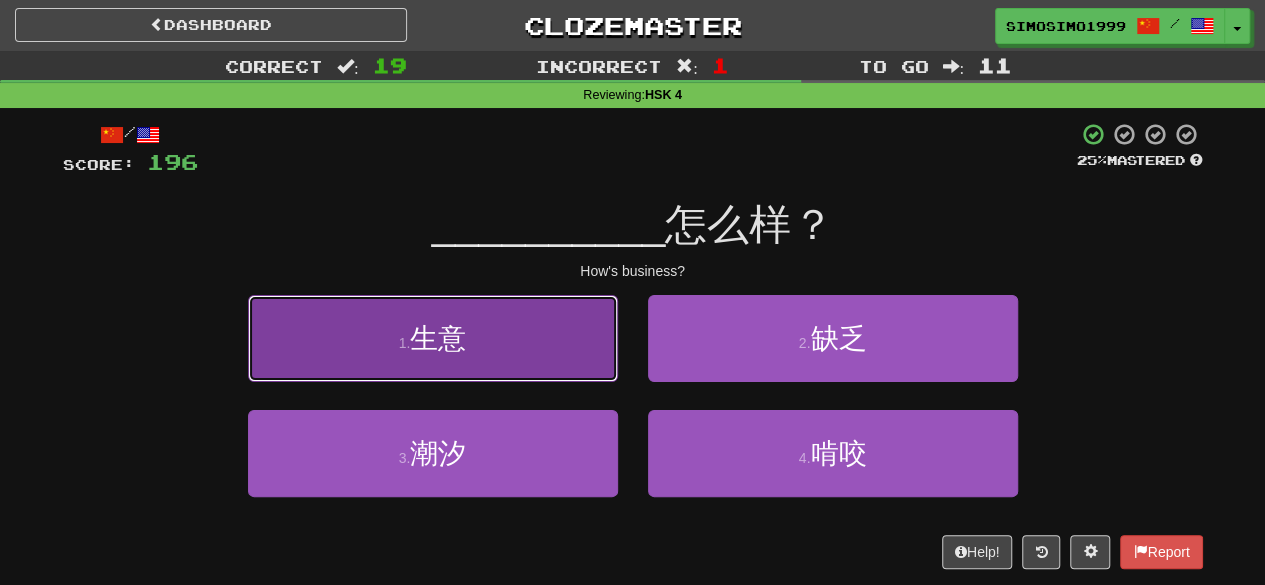 click on "1 .  生意" at bounding box center [433, 338] 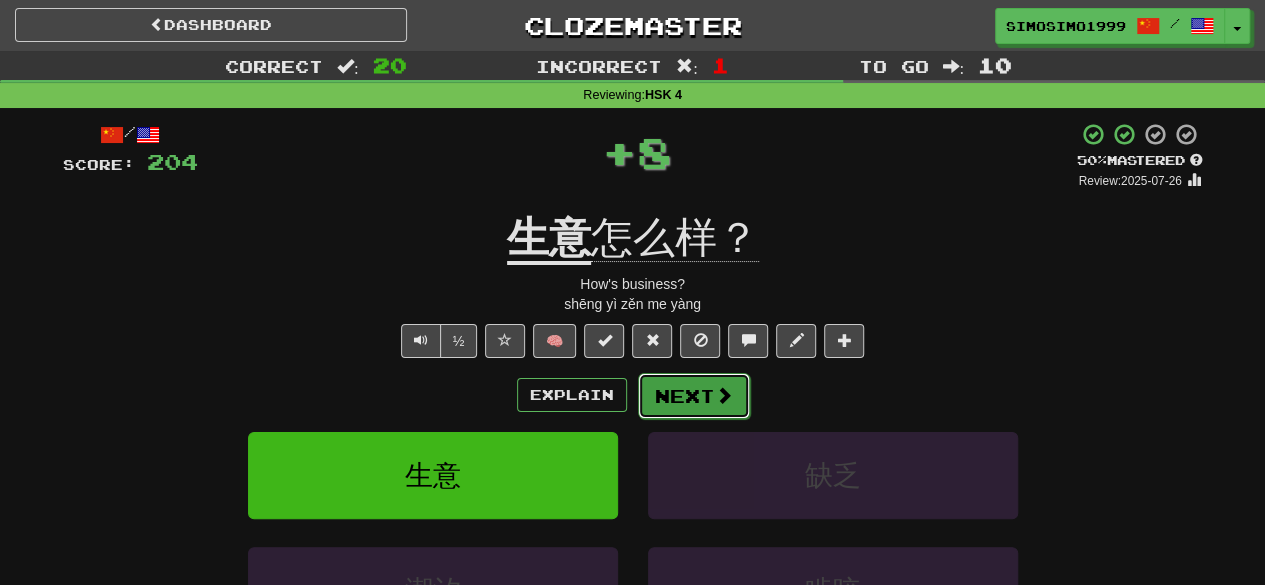 click at bounding box center (724, 395) 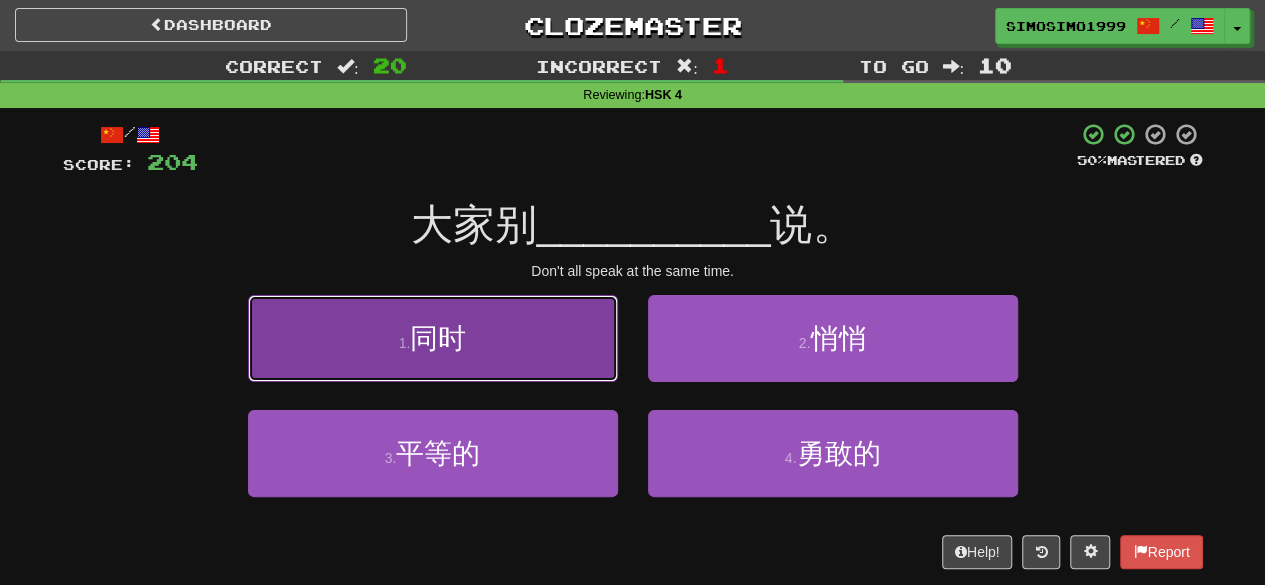 click on "1 .  同时" at bounding box center [433, 338] 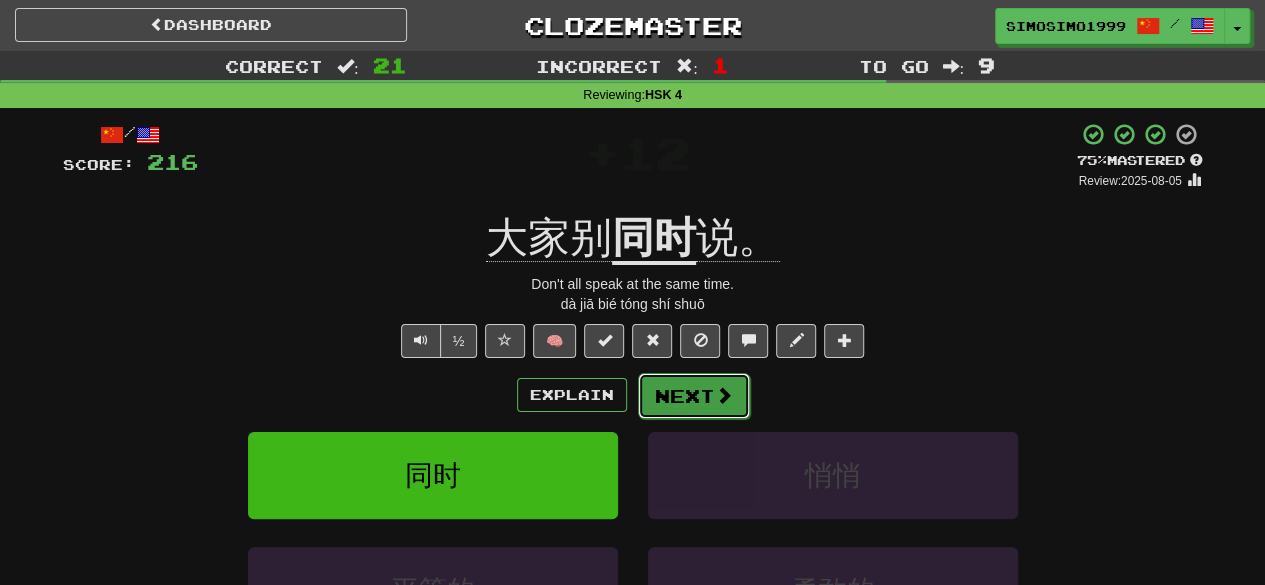 click on "Next" at bounding box center [694, 396] 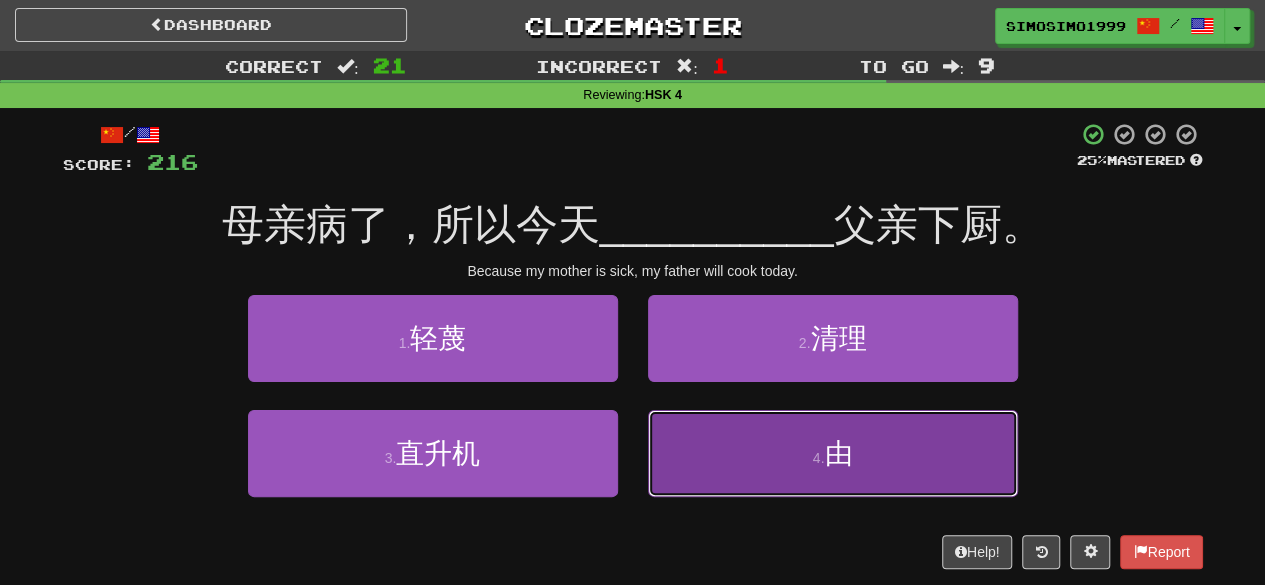 click on "4 .  由" at bounding box center [833, 453] 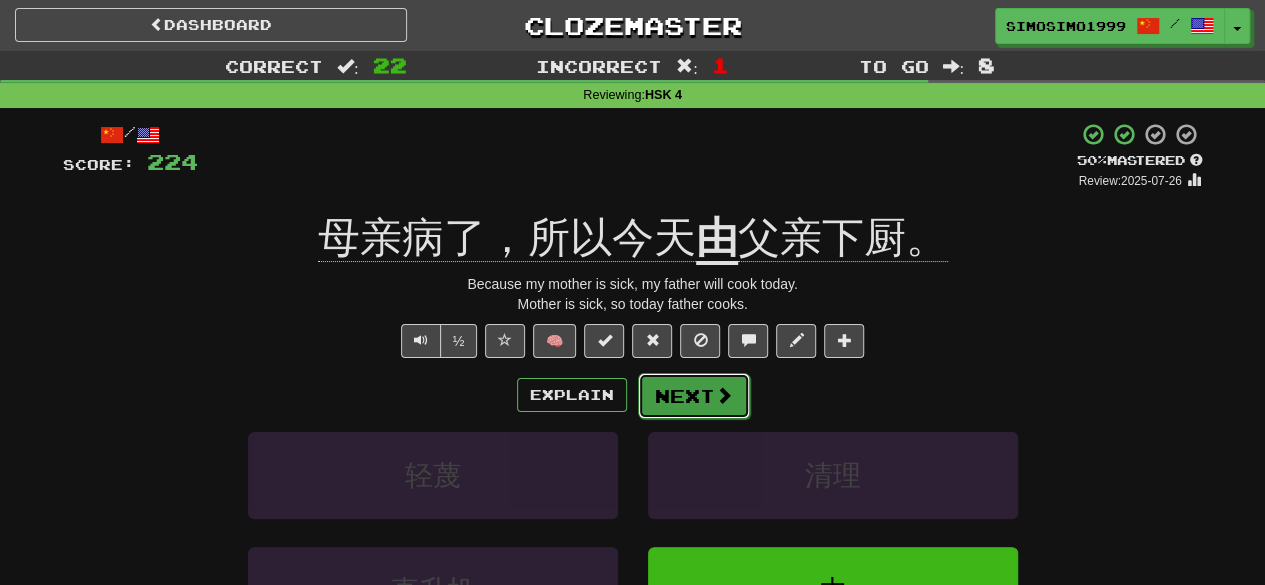 click on "Next" at bounding box center [694, 396] 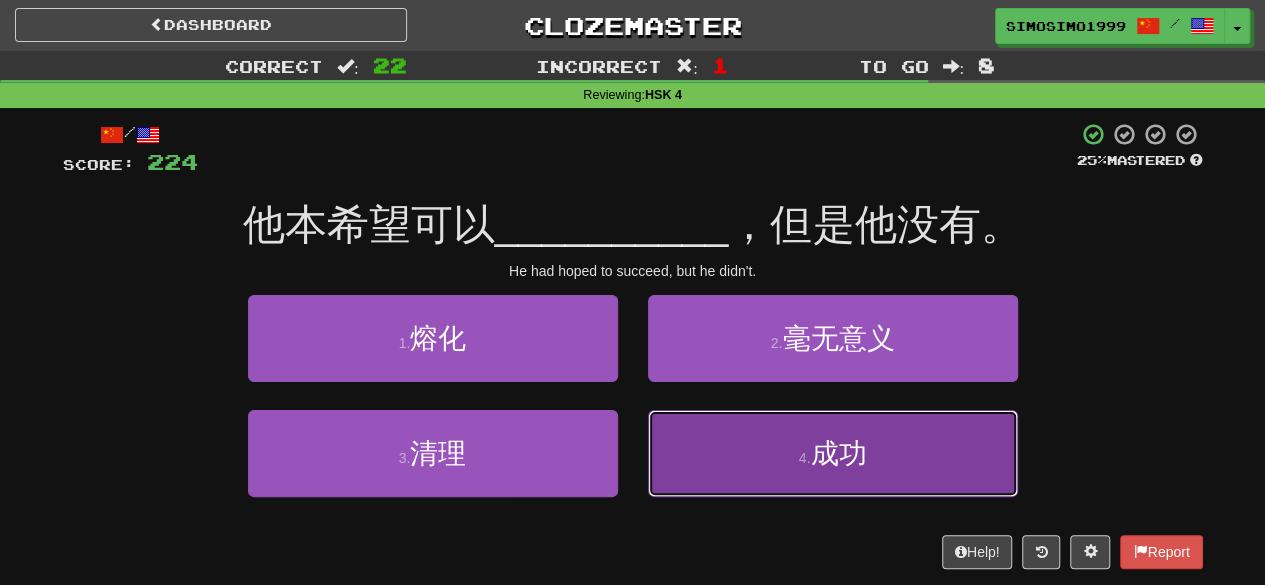 click on "成功" at bounding box center (838, 453) 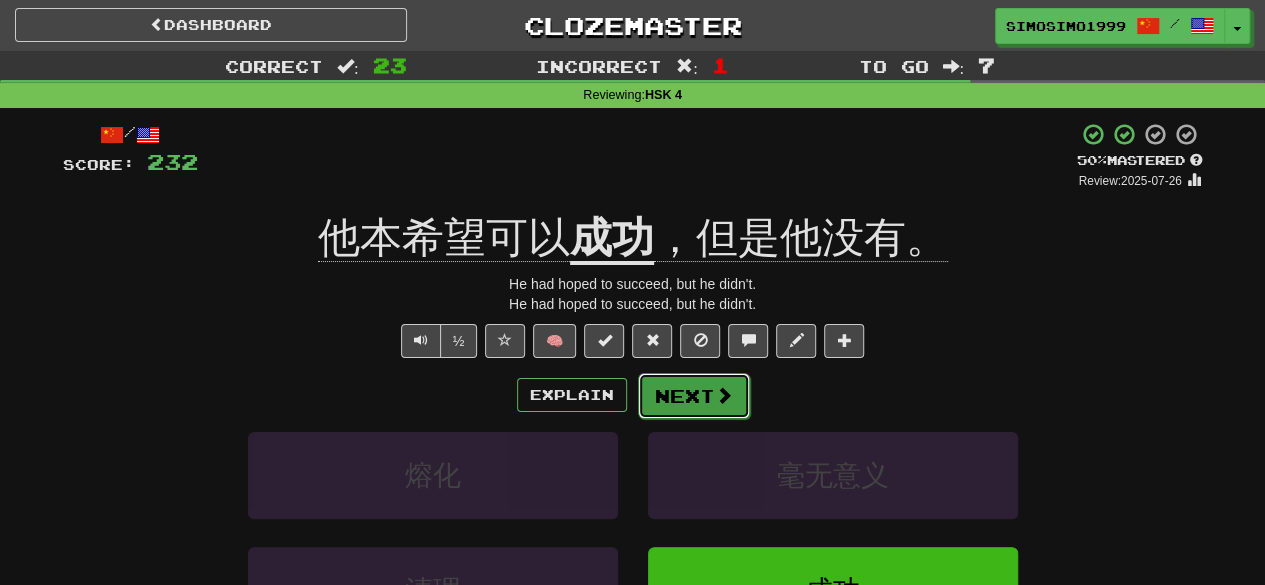 click on "Next" at bounding box center [694, 396] 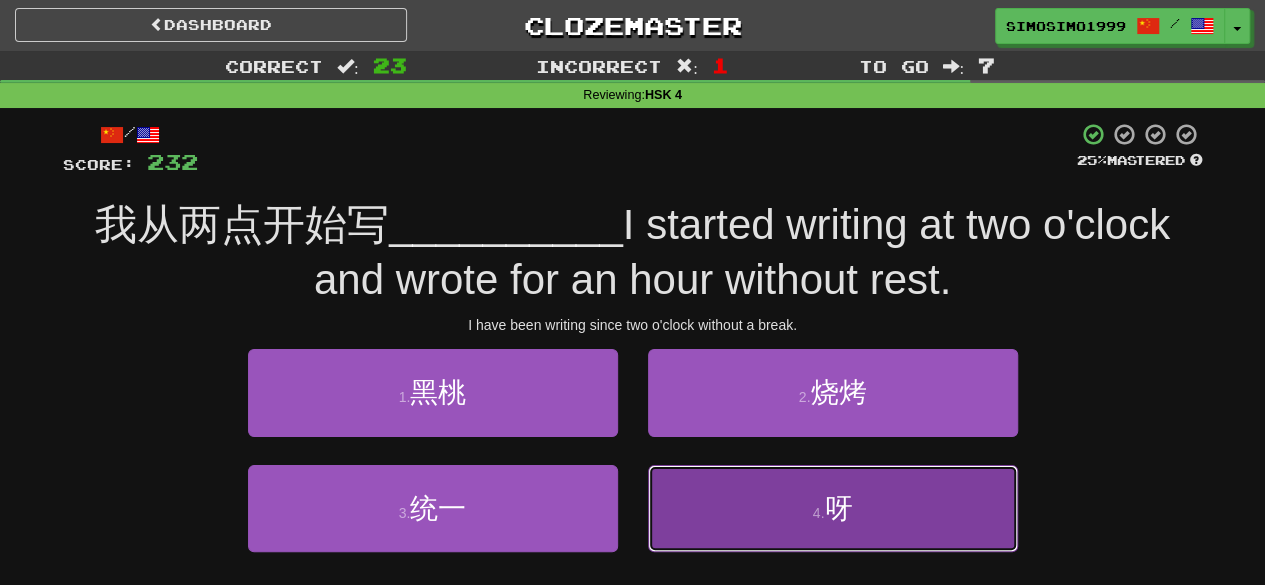 click on "4 ." at bounding box center [819, 513] 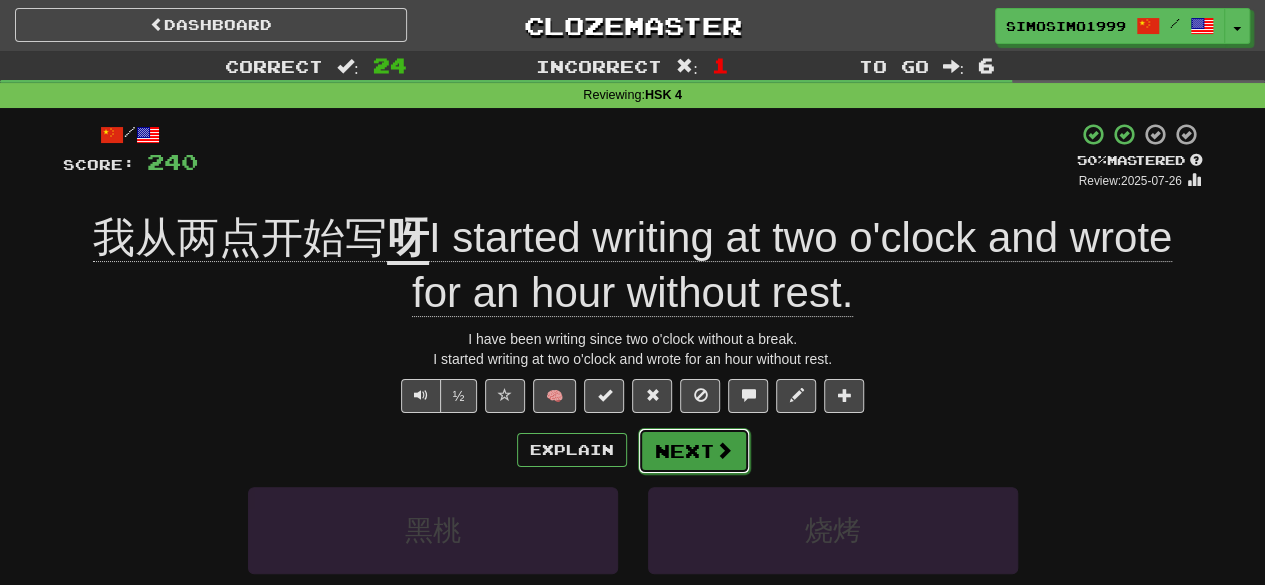 click on "Next" at bounding box center [694, 451] 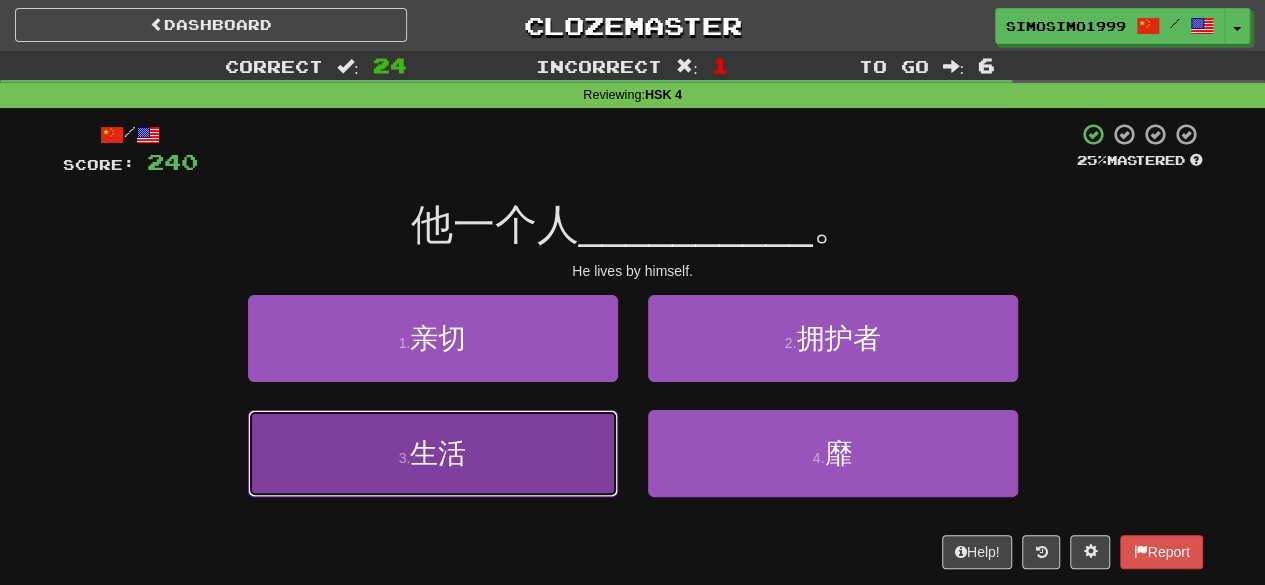 click on "3 .  生活" at bounding box center (433, 453) 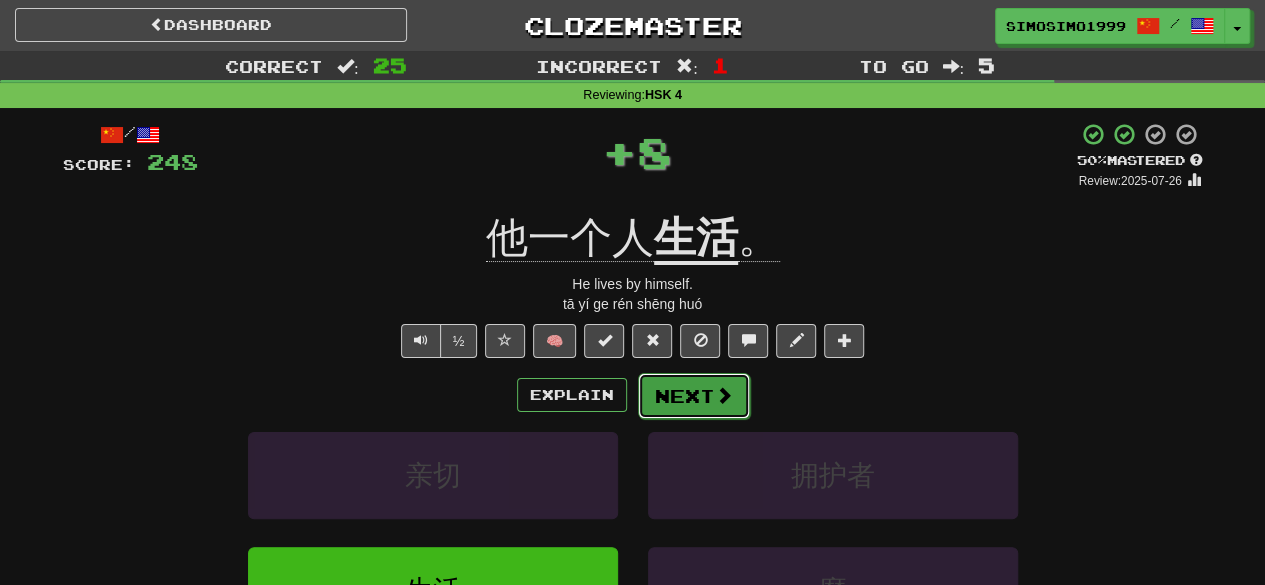 click on "Next" at bounding box center (694, 396) 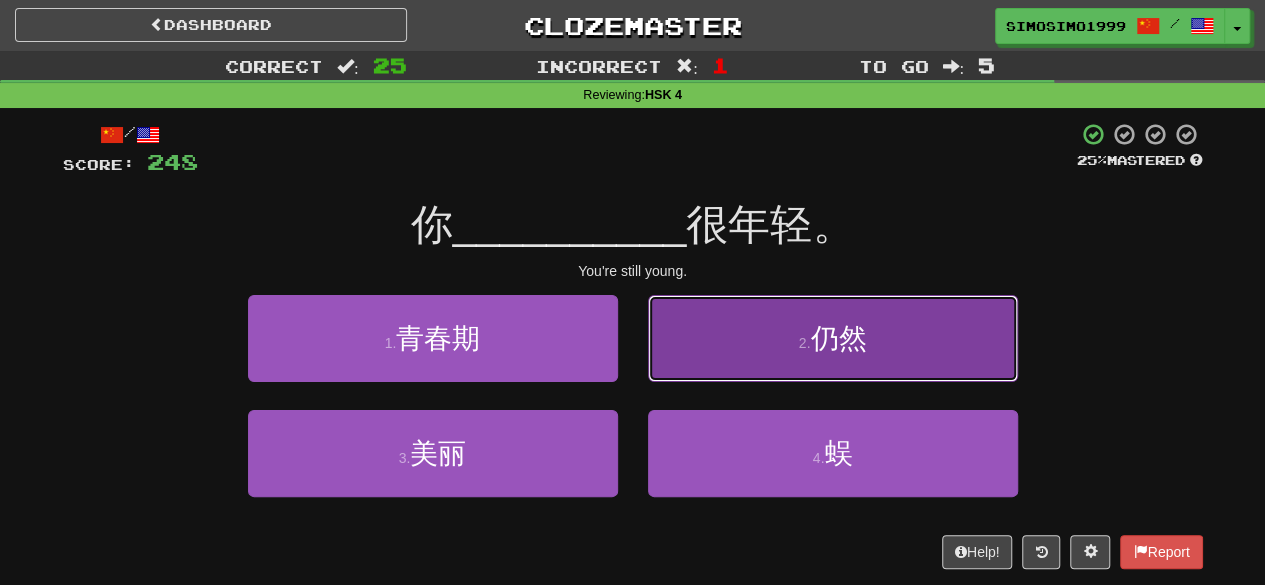 click on "2 .  仍然" at bounding box center (833, 338) 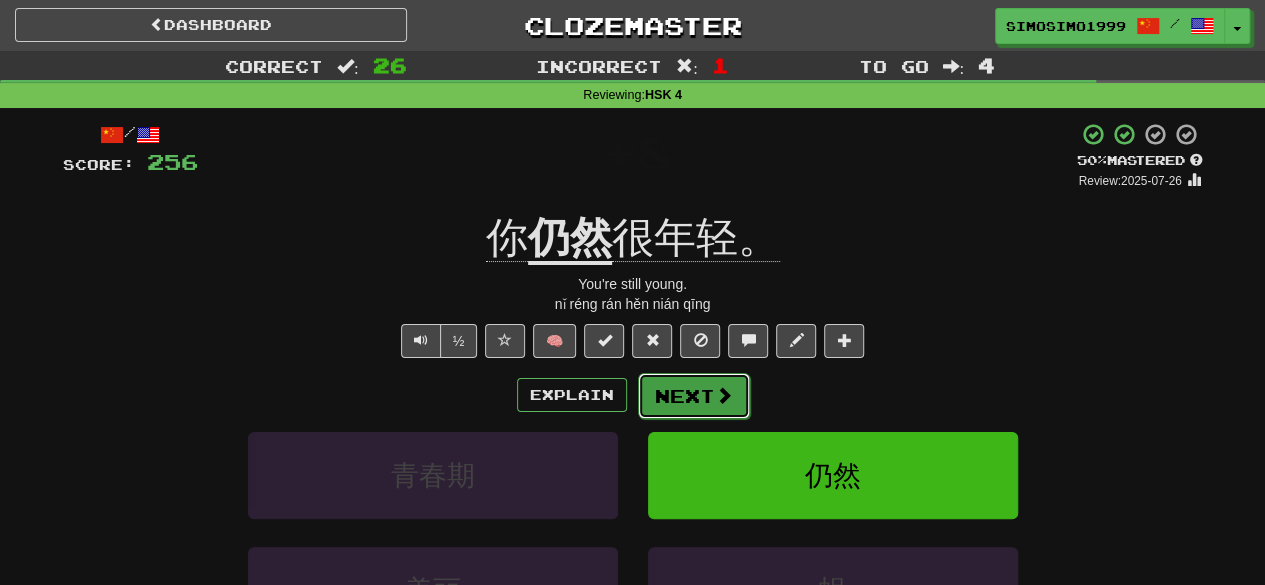 click on "Next" at bounding box center [694, 396] 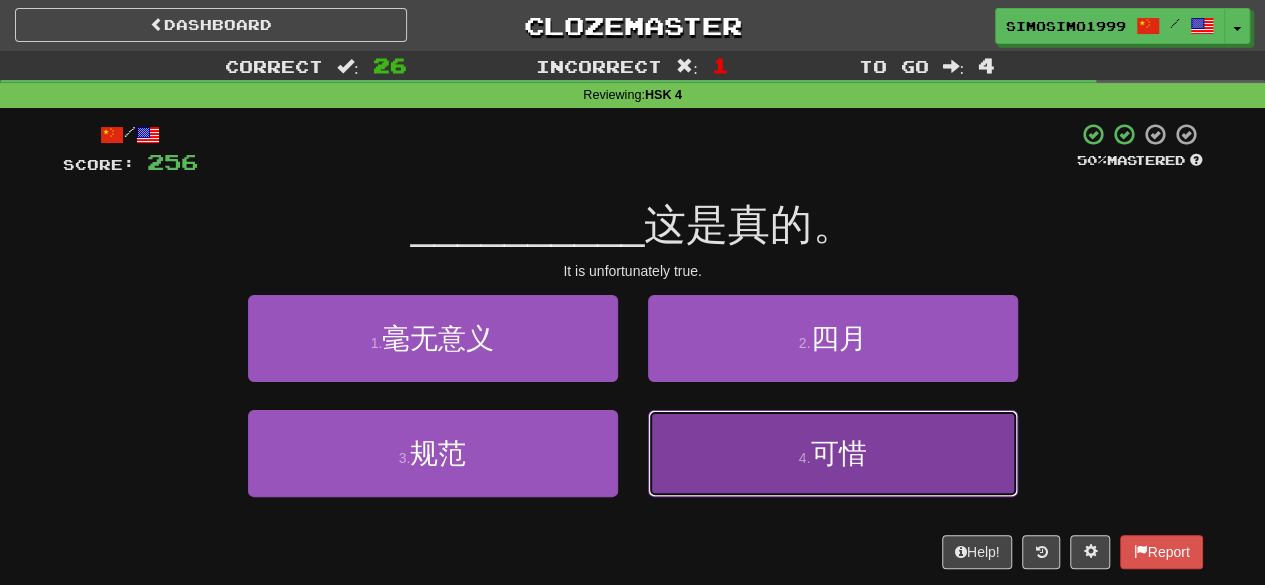 click on "4 .  可惜" at bounding box center [833, 453] 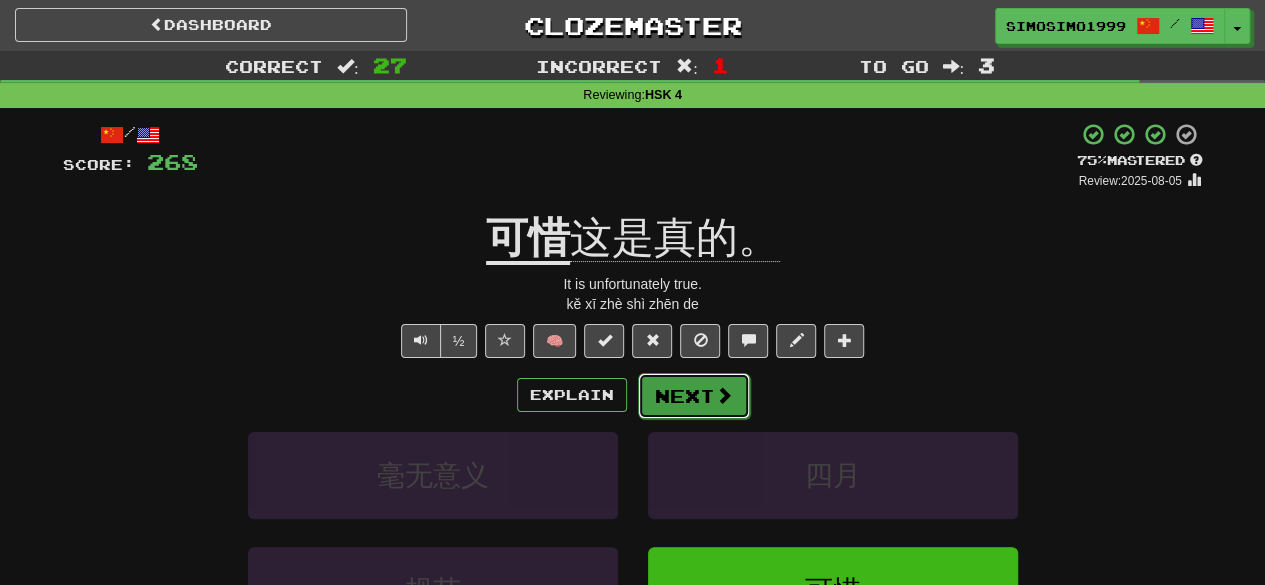 click on "Next" at bounding box center [694, 396] 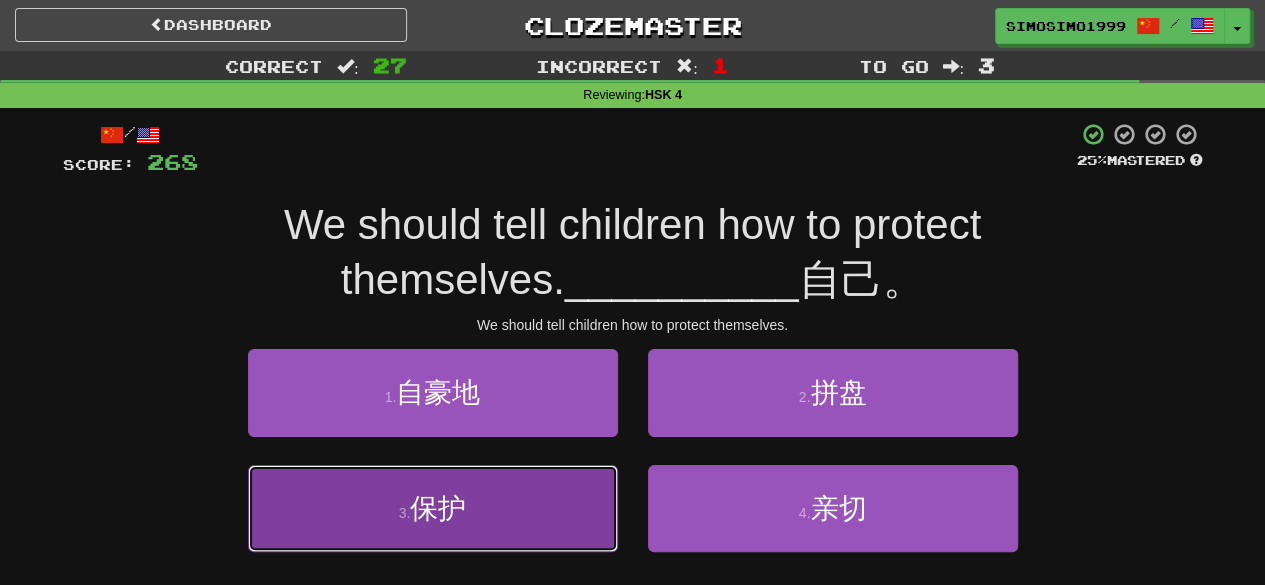 click on "保护" at bounding box center (438, 508) 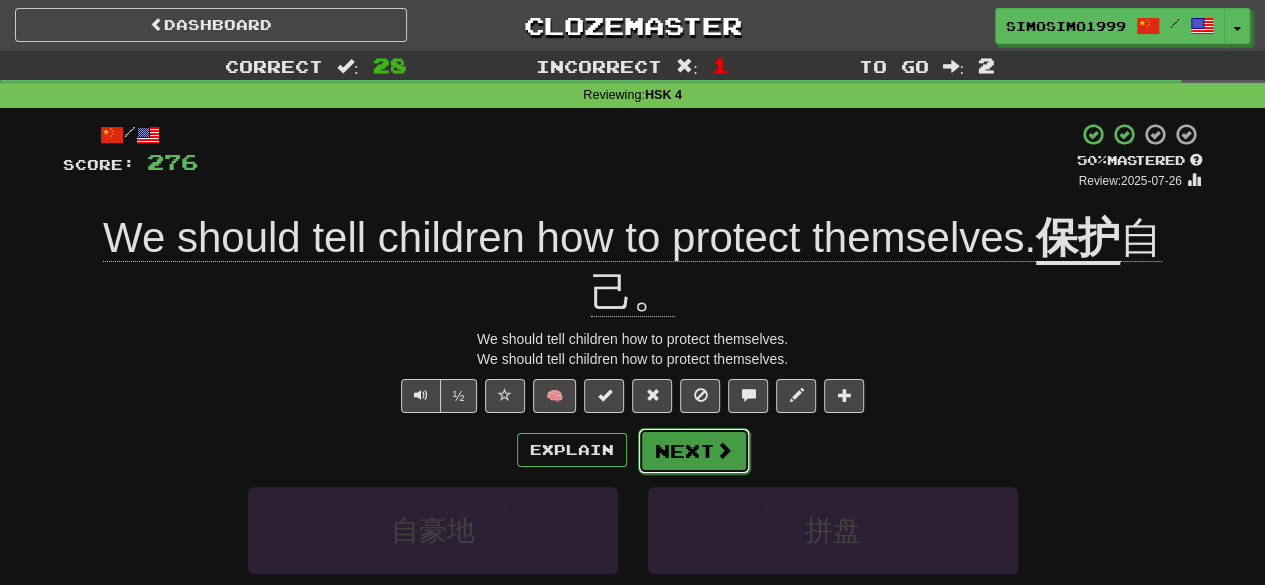click on "Next" at bounding box center [694, 451] 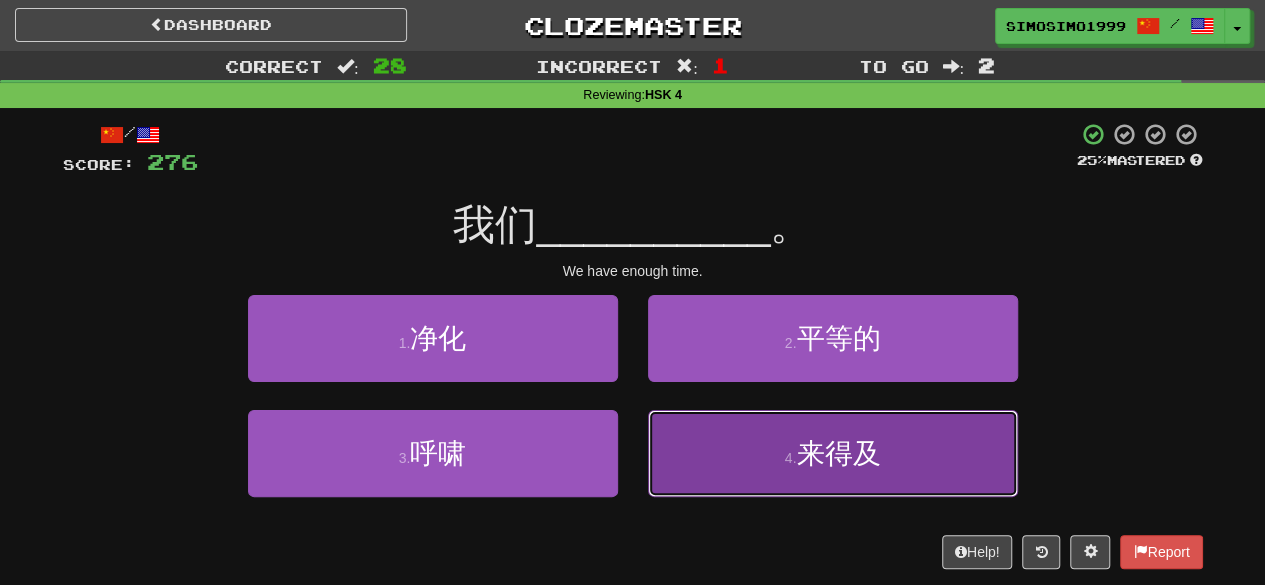click on "来得及" at bounding box center [838, 453] 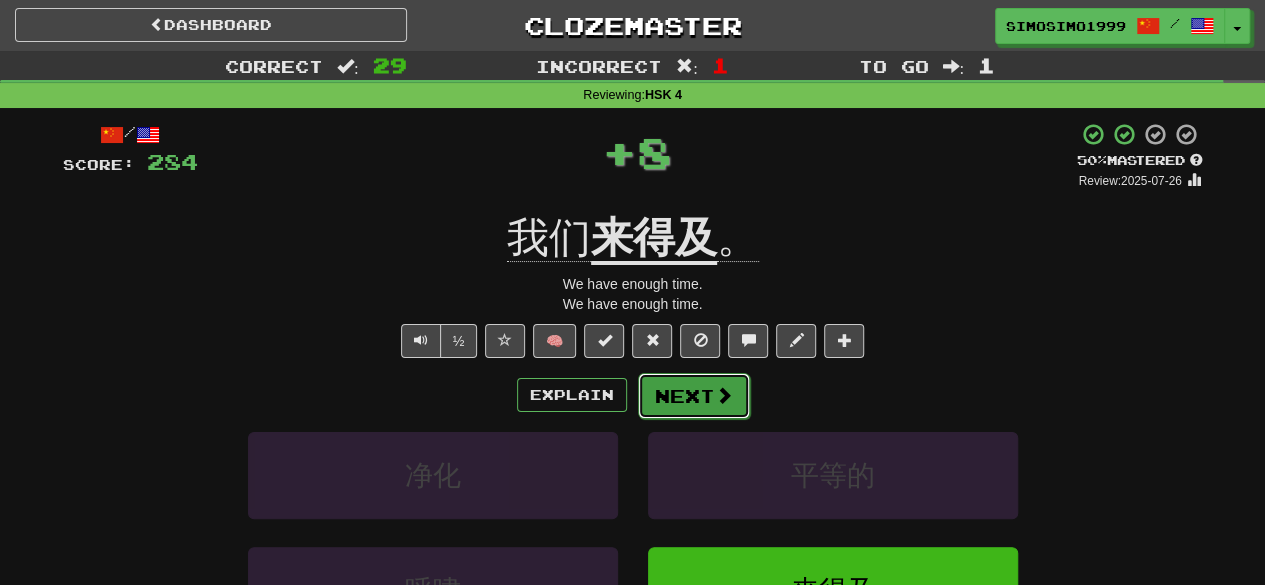 click on "Next" at bounding box center [694, 396] 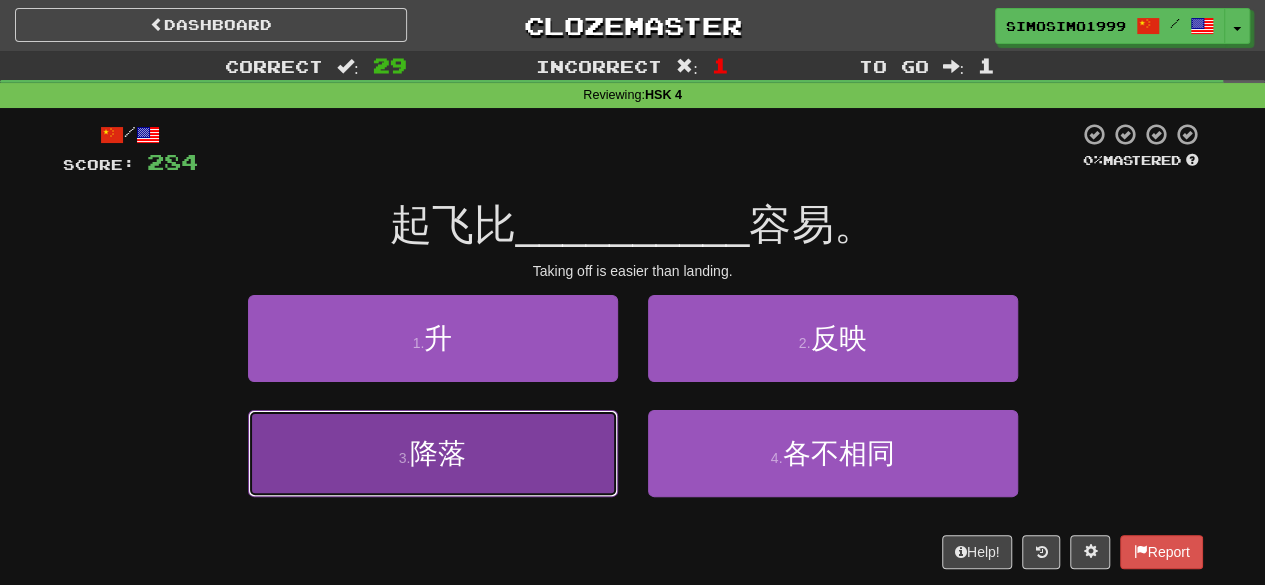 click on "3 .  降落" at bounding box center (433, 453) 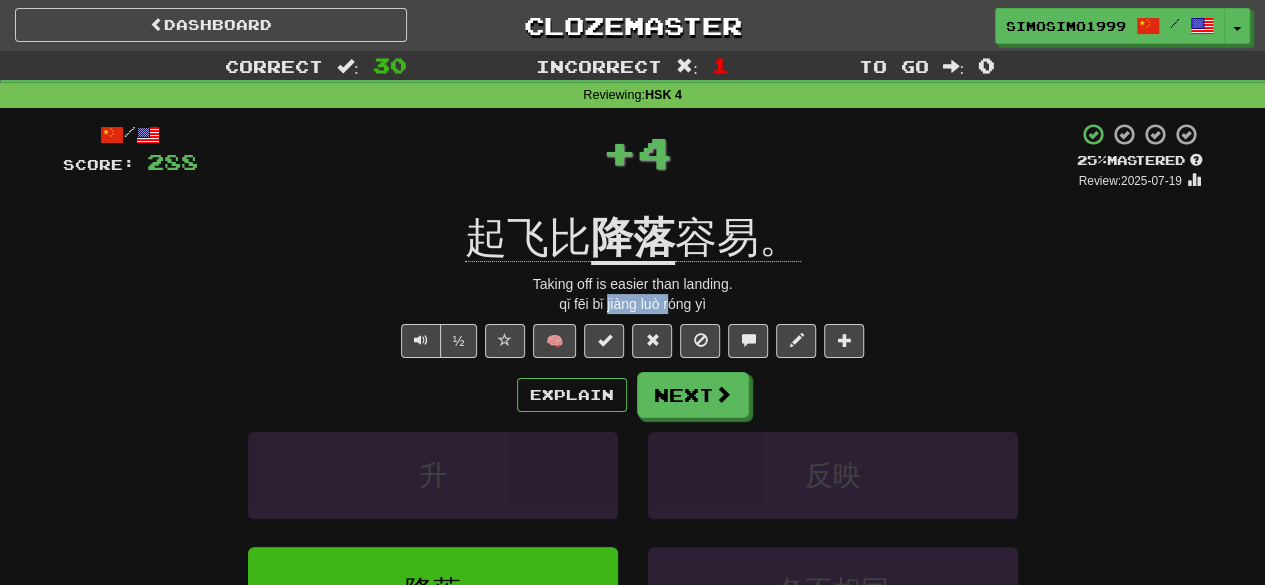 drag, startPoint x: 606, startPoint y: 306, endPoint x: 667, endPoint y: 313, distance: 61.400326 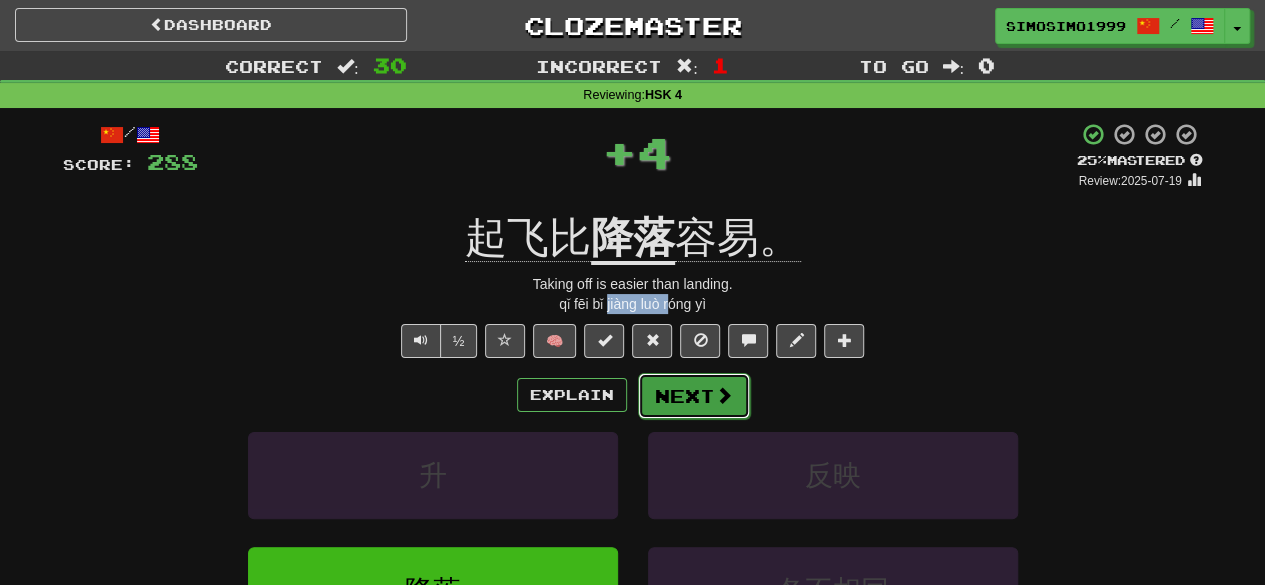 click on "Next" at bounding box center (694, 396) 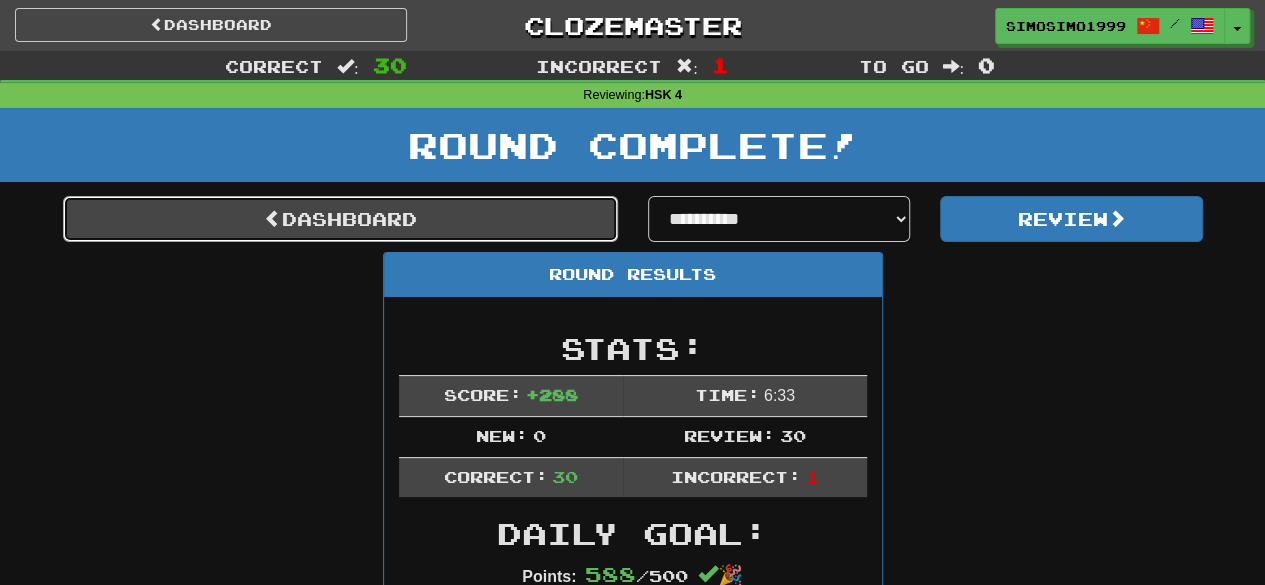 click on "Dashboard" at bounding box center [340, 219] 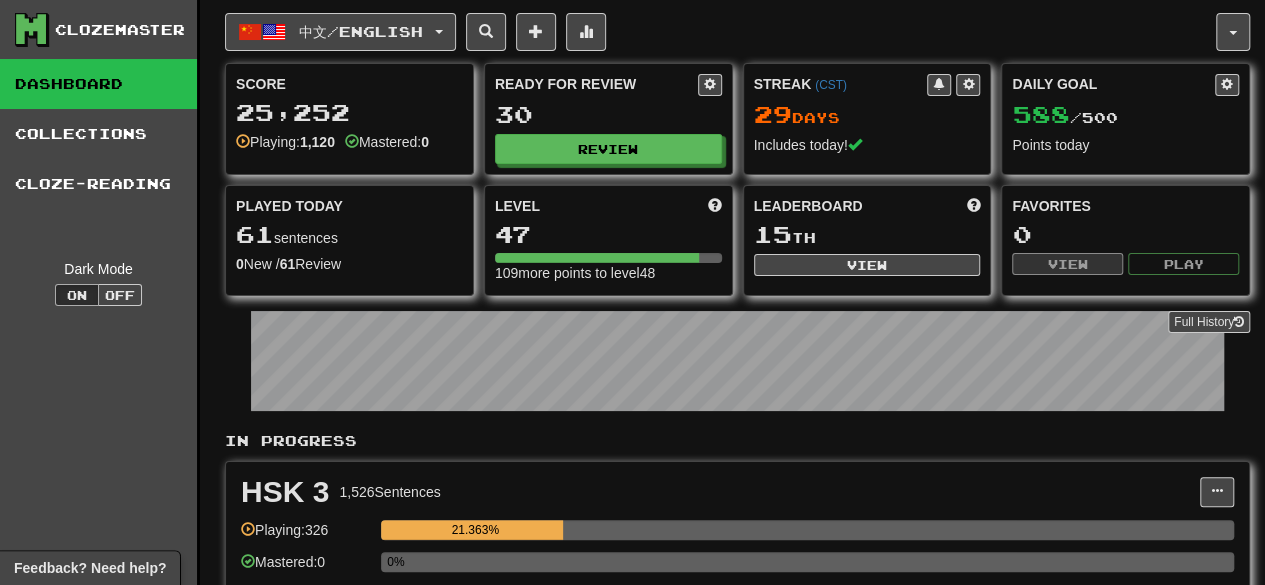 scroll, scrollTop: 0, scrollLeft: 0, axis: both 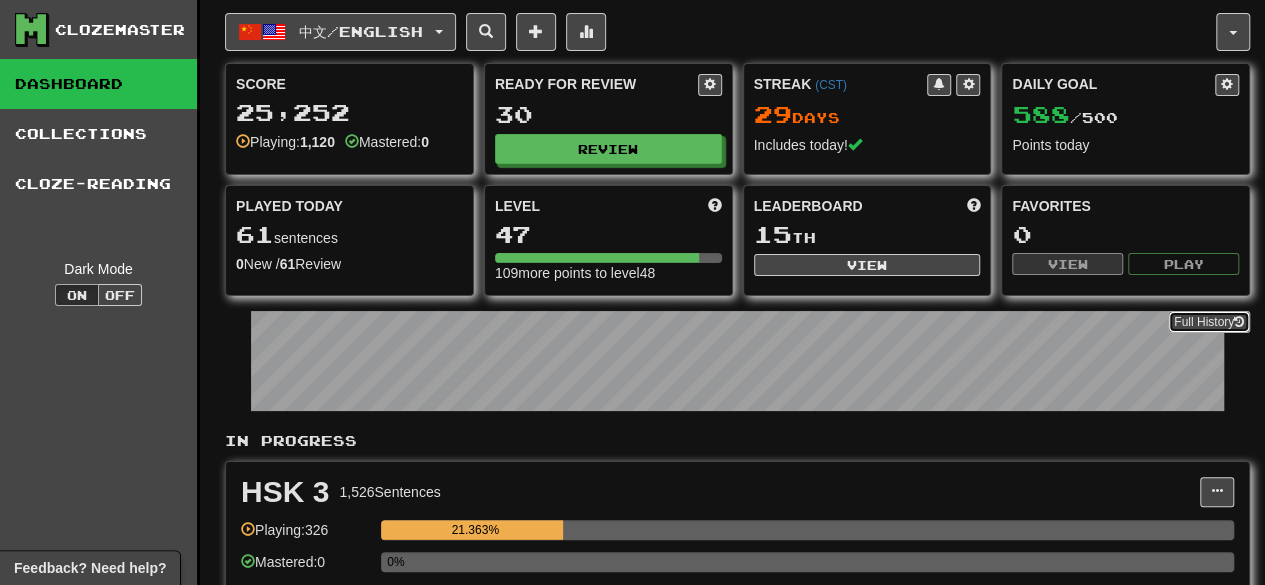 click on "Full History" at bounding box center [1209, 322] 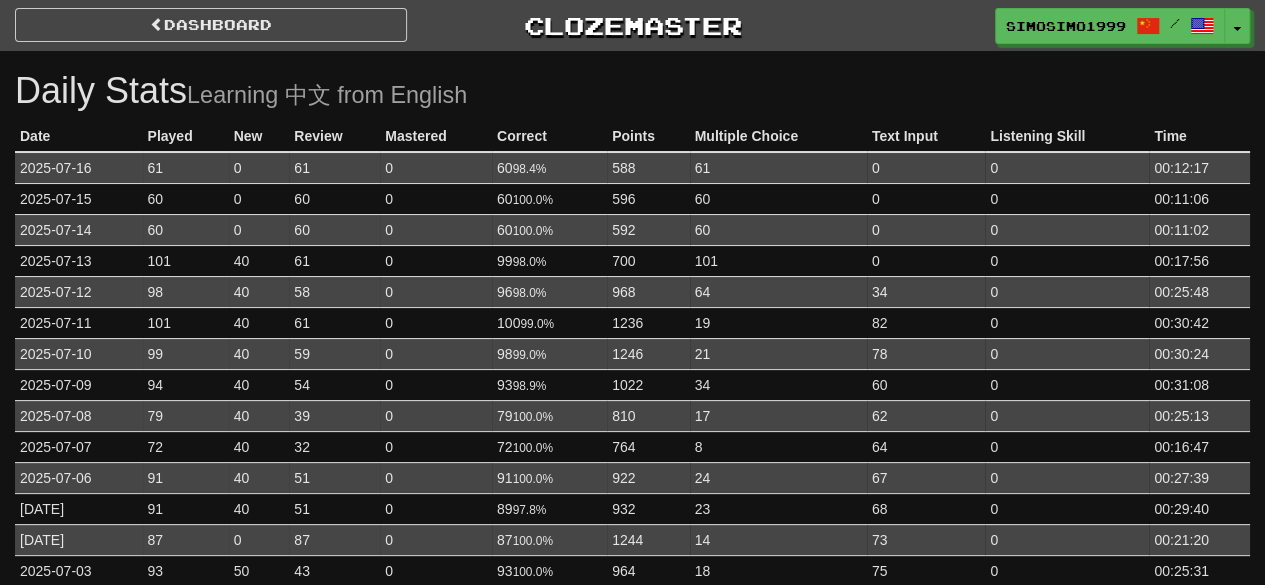 scroll, scrollTop: 0, scrollLeft: 0, axis: both 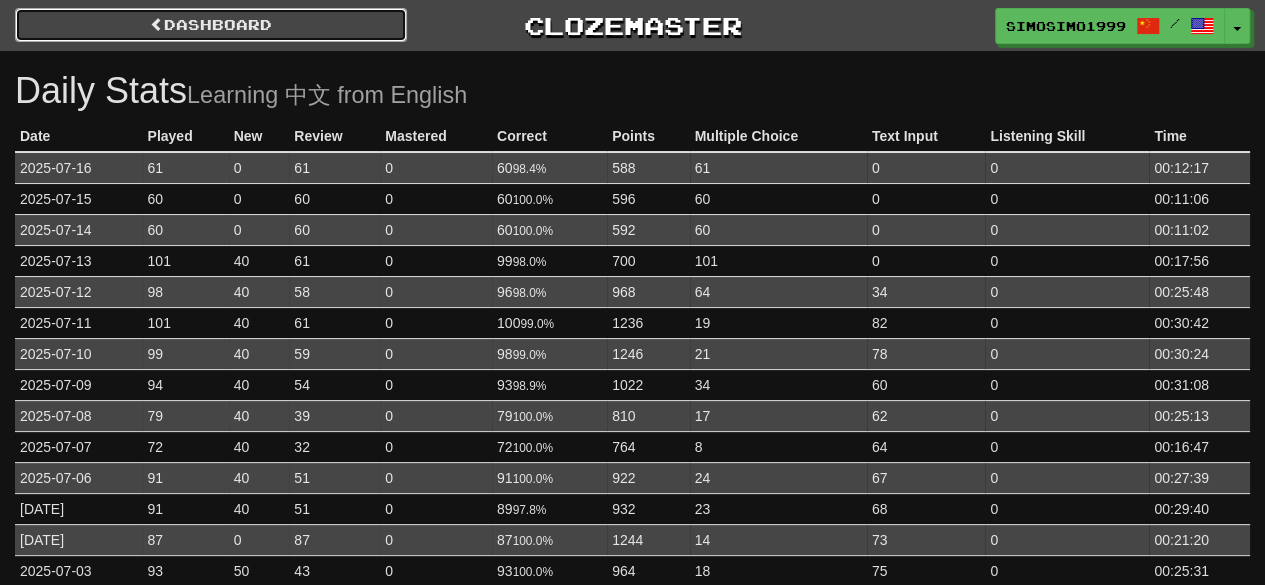 click at bounding box center [157, 24] 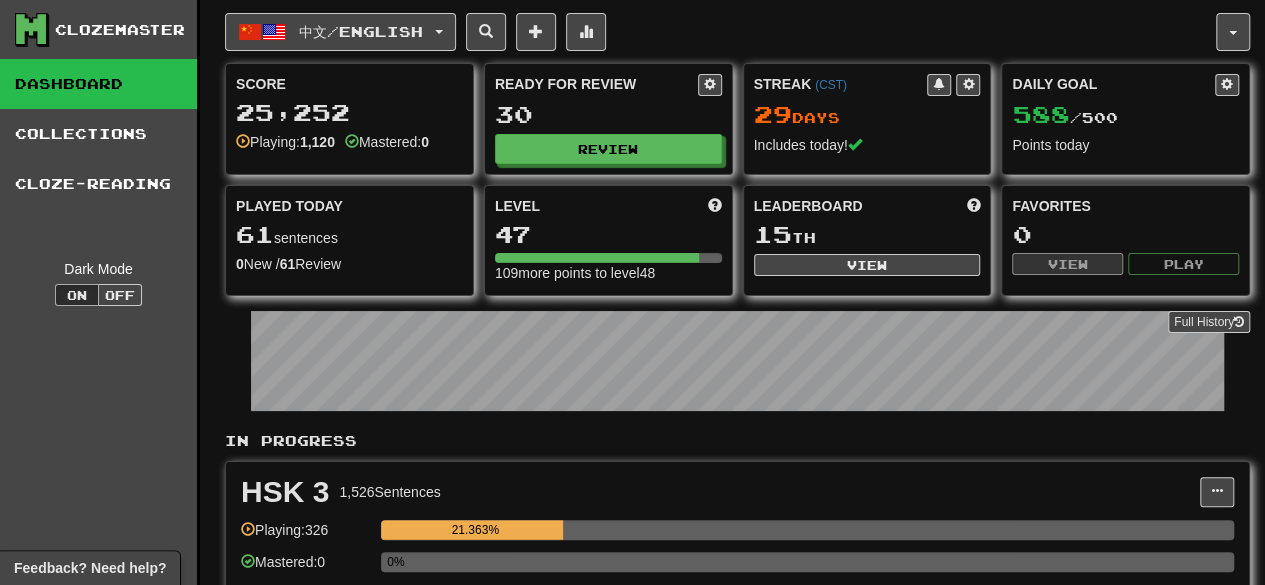 scroll, scrollTop: 0, scrollLeft: 0, axis: both 